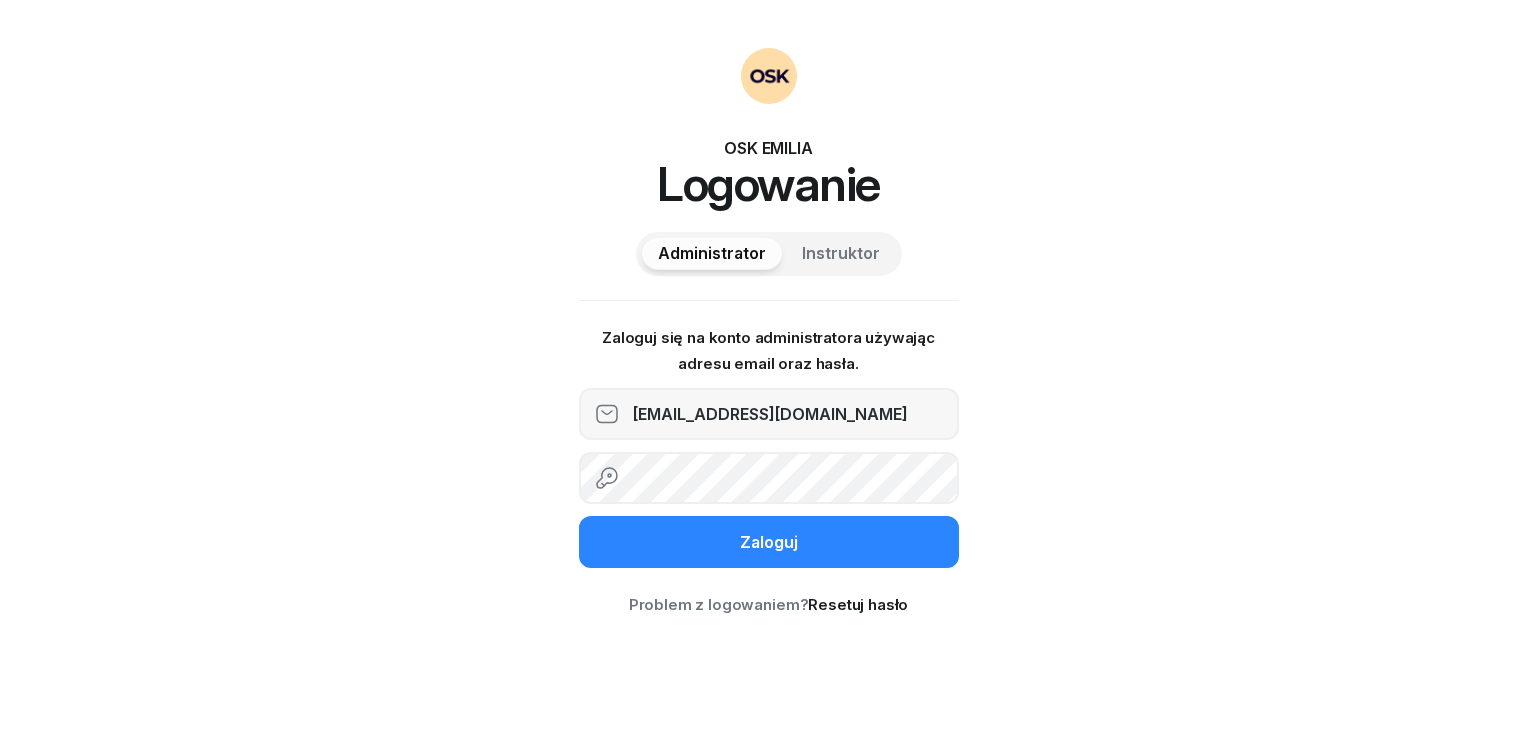 scroll, scrollTop: 0, scrollLeft: 0, axis: both 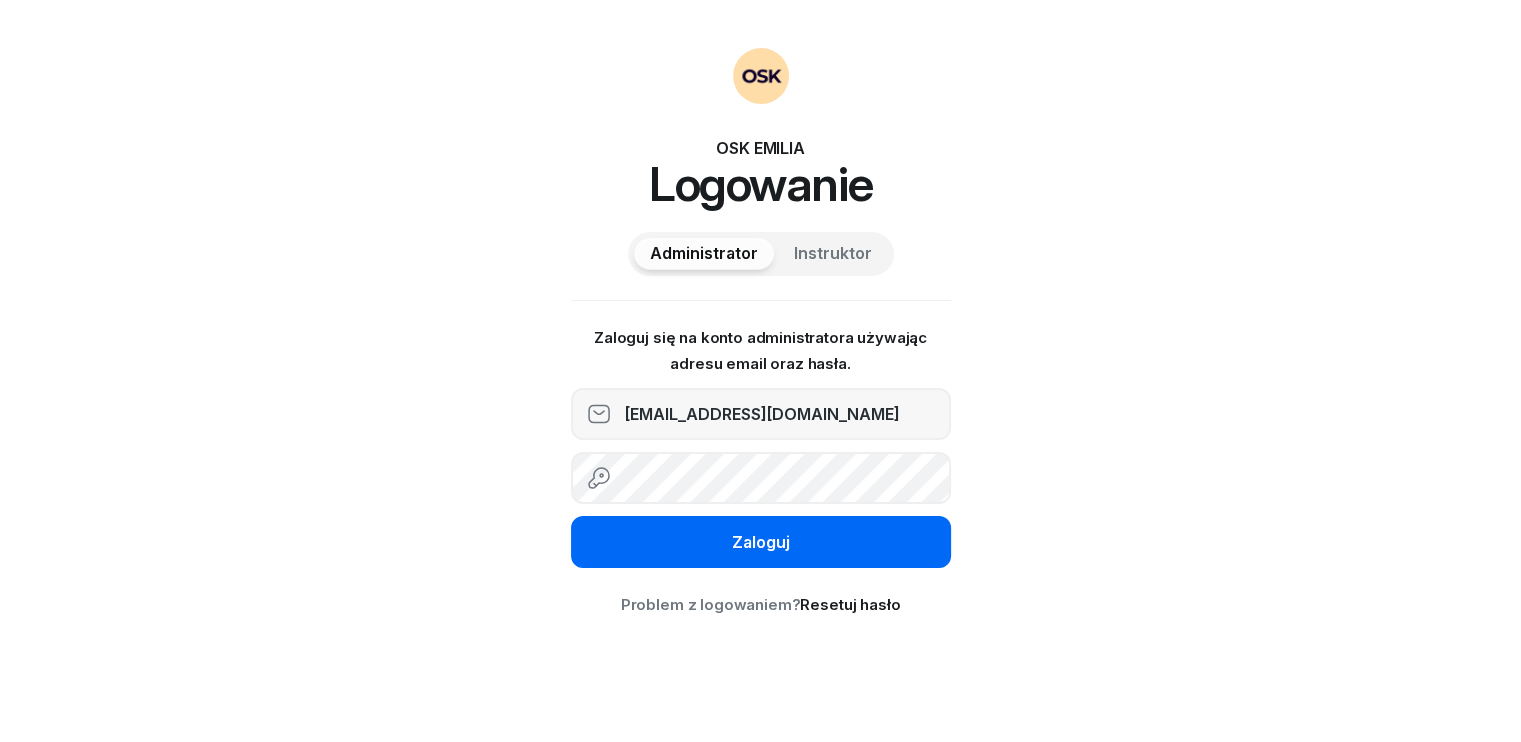 click on "Zaloguj" at bounding box center [761, 542] 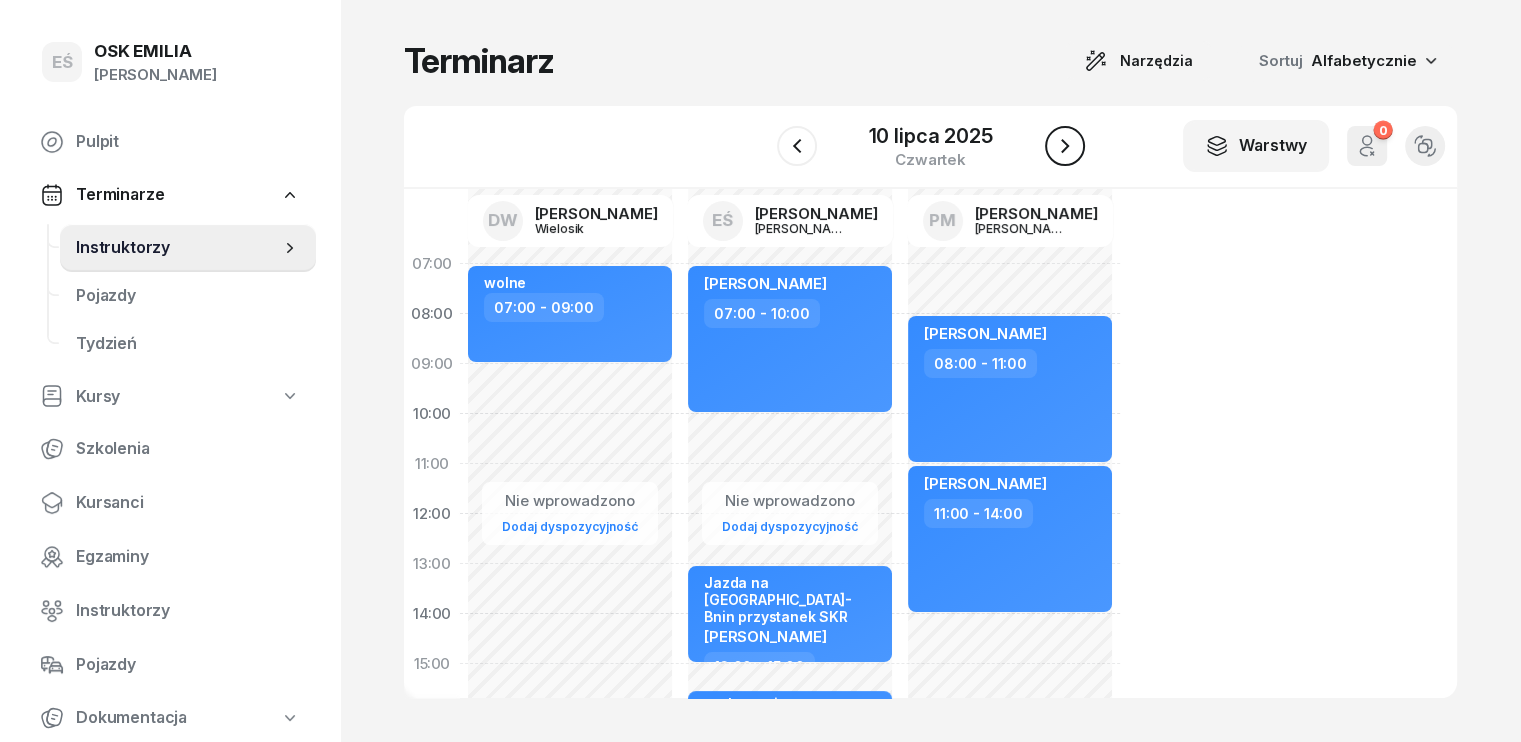 click 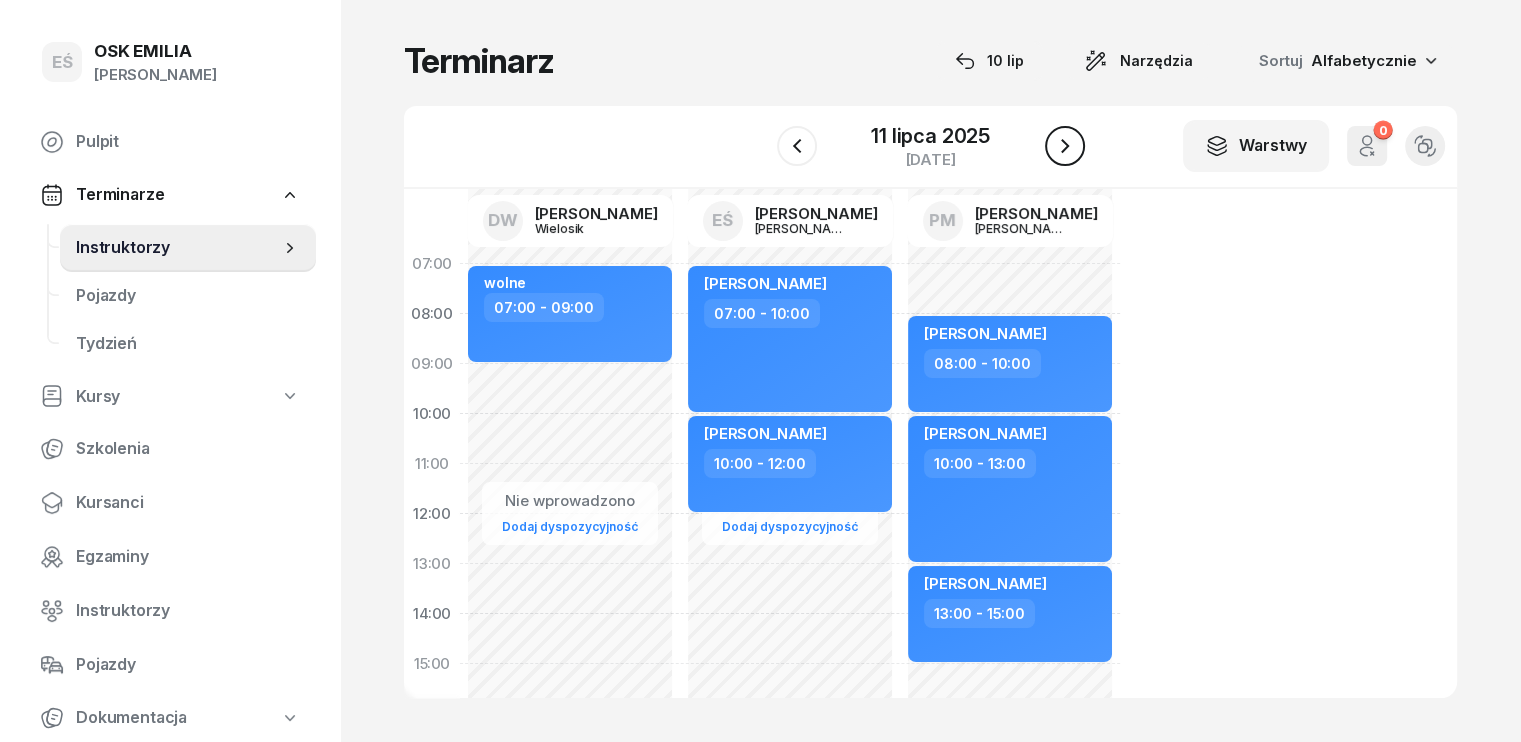 click 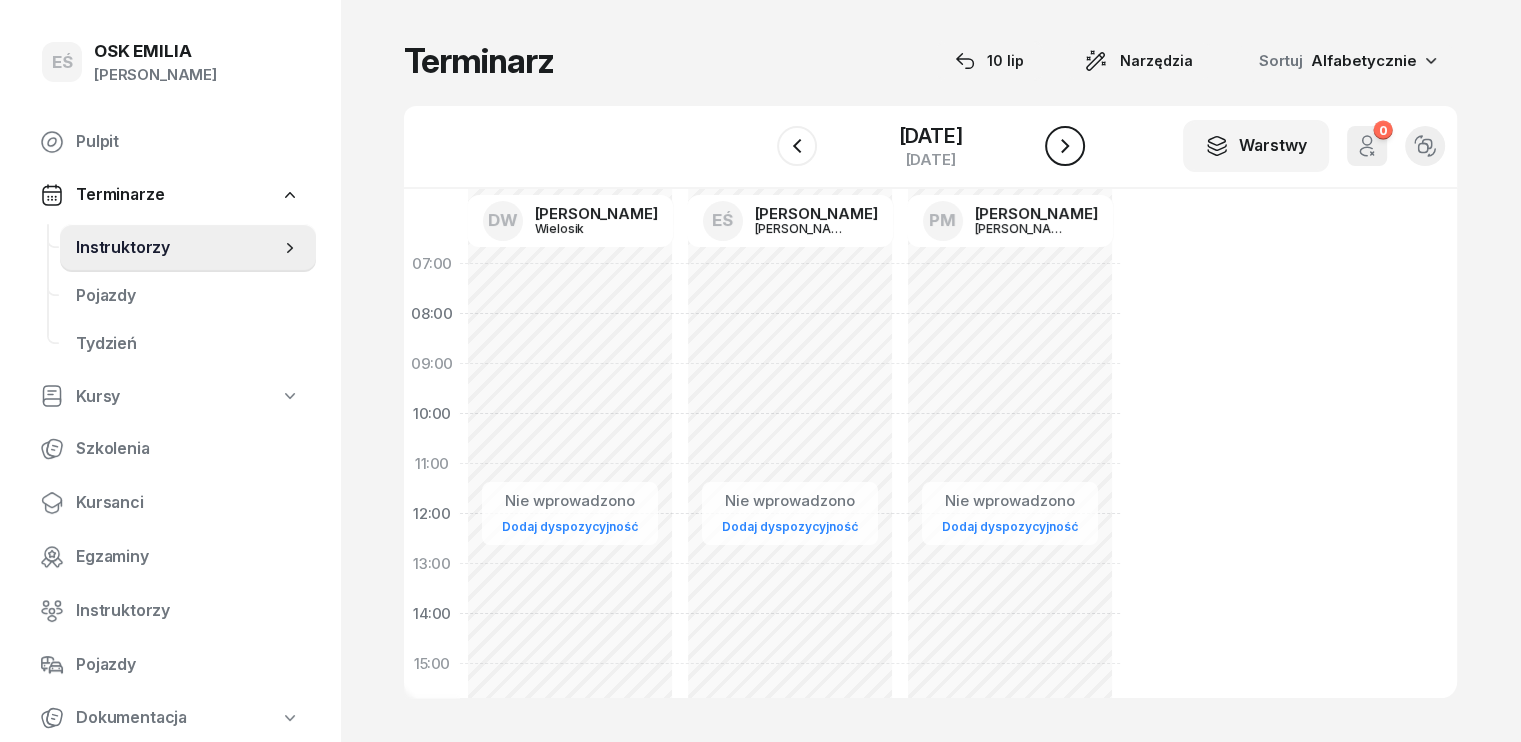 click 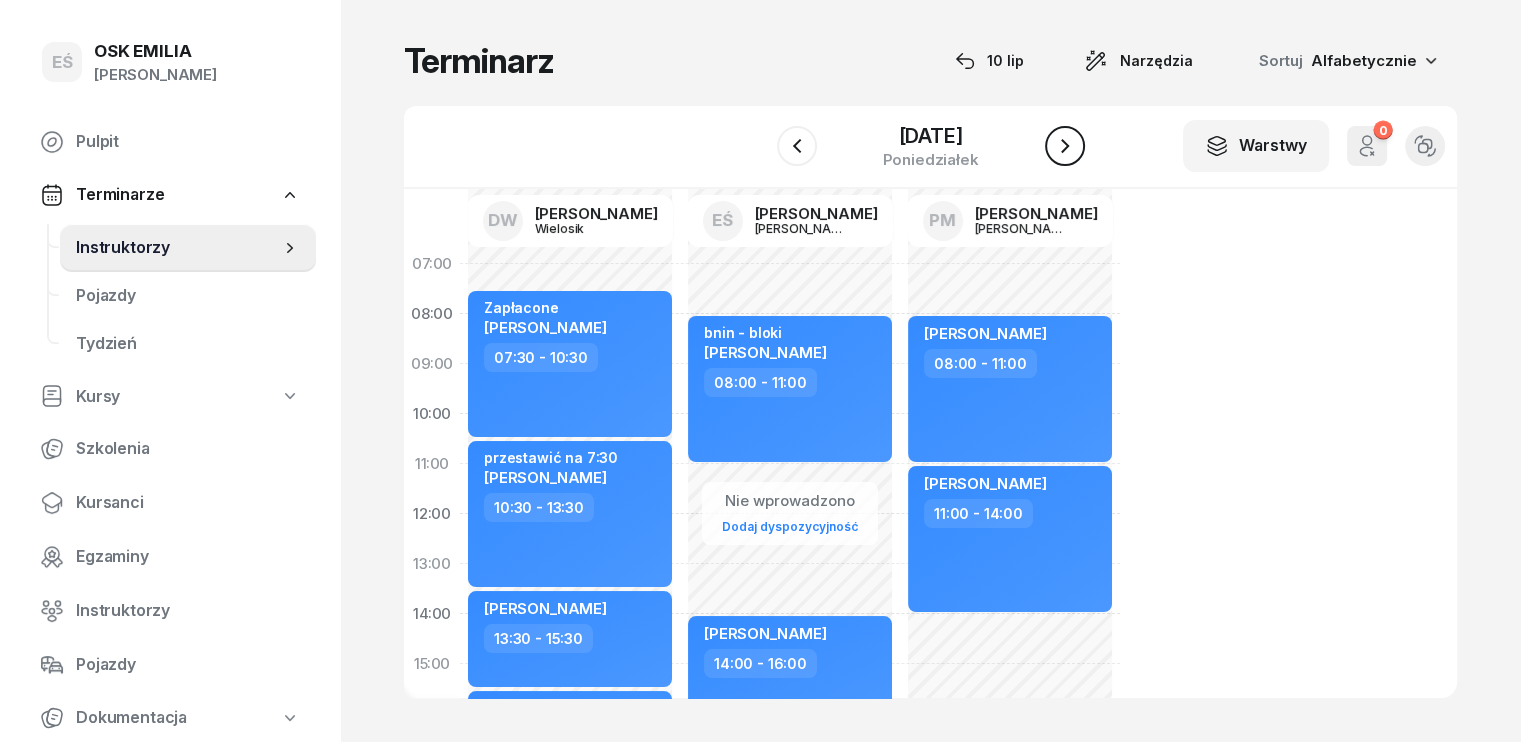click 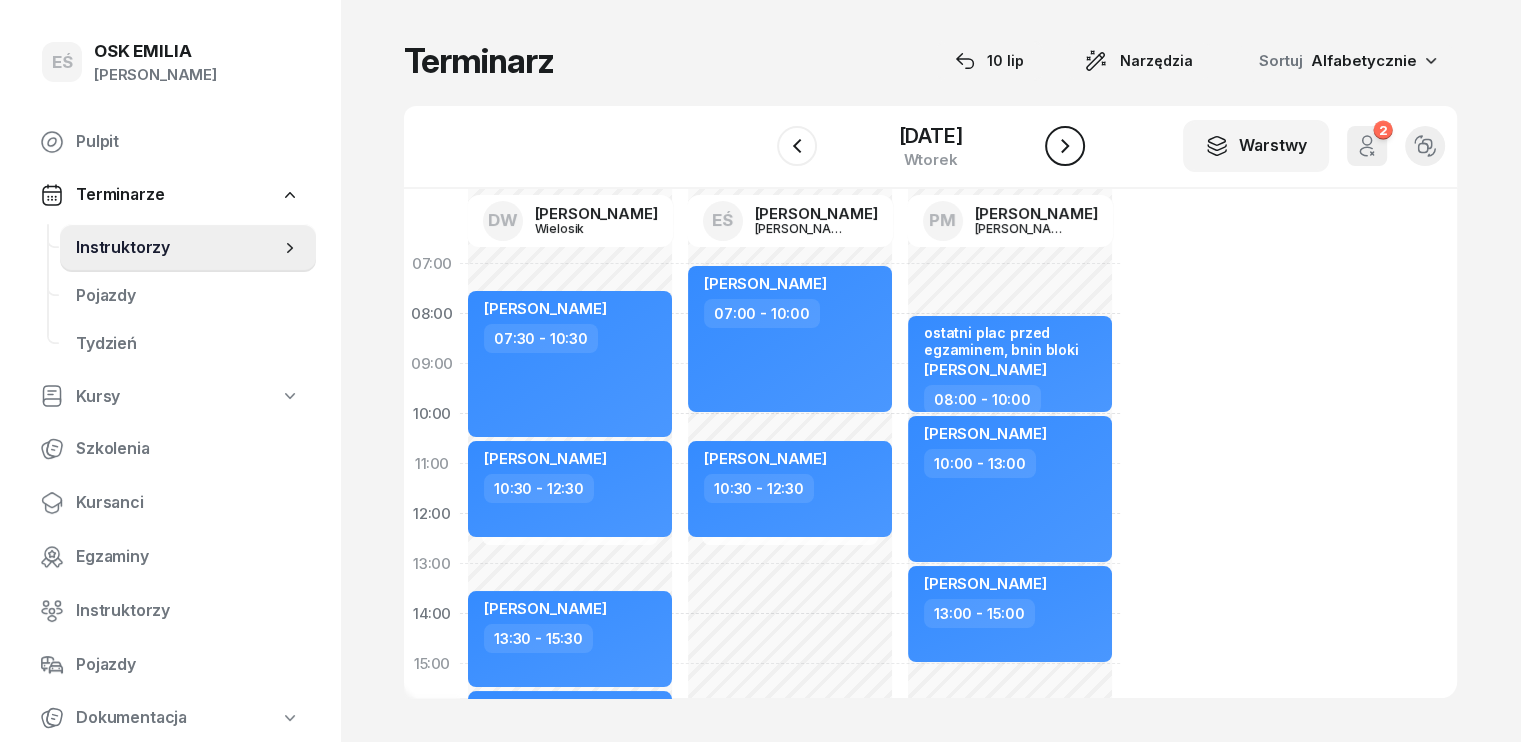 click 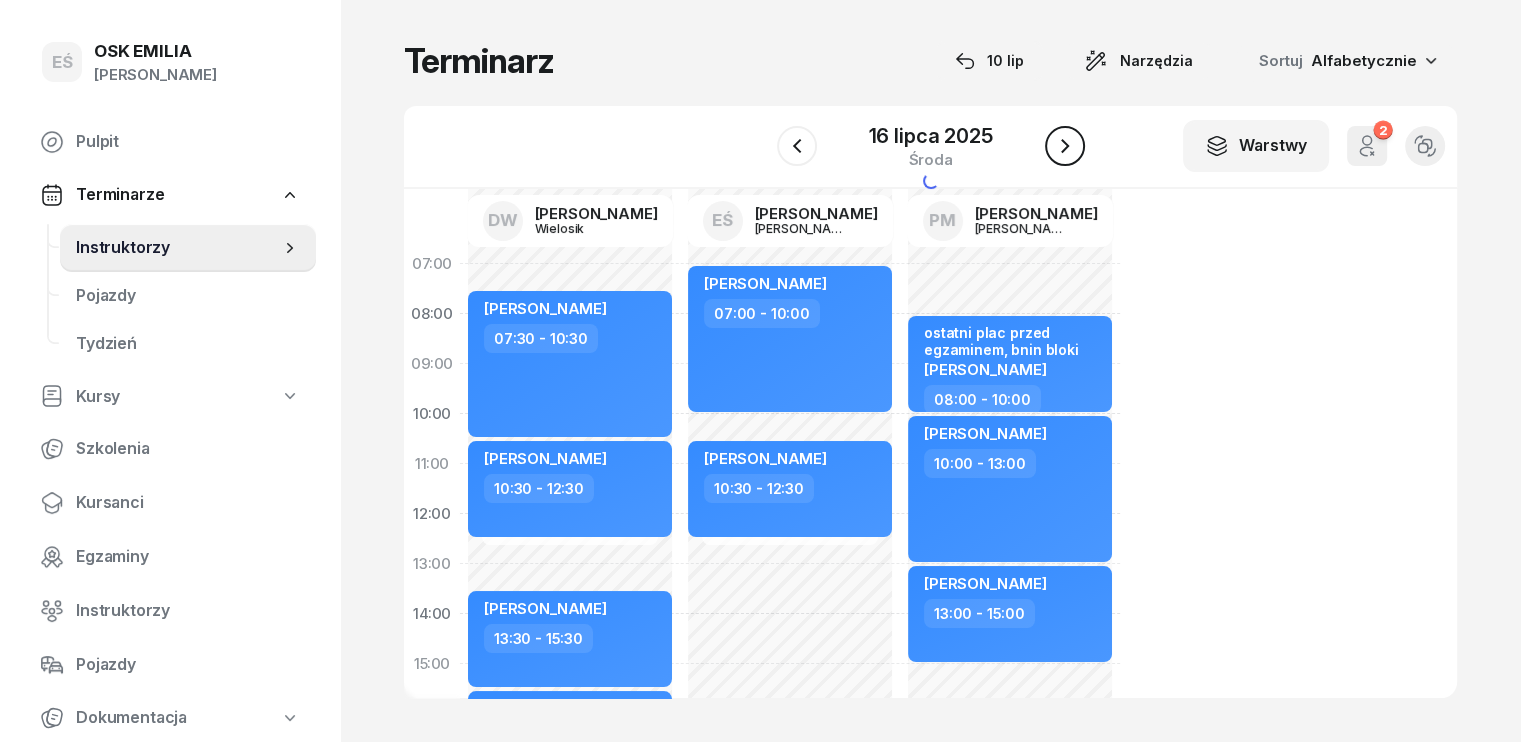 click 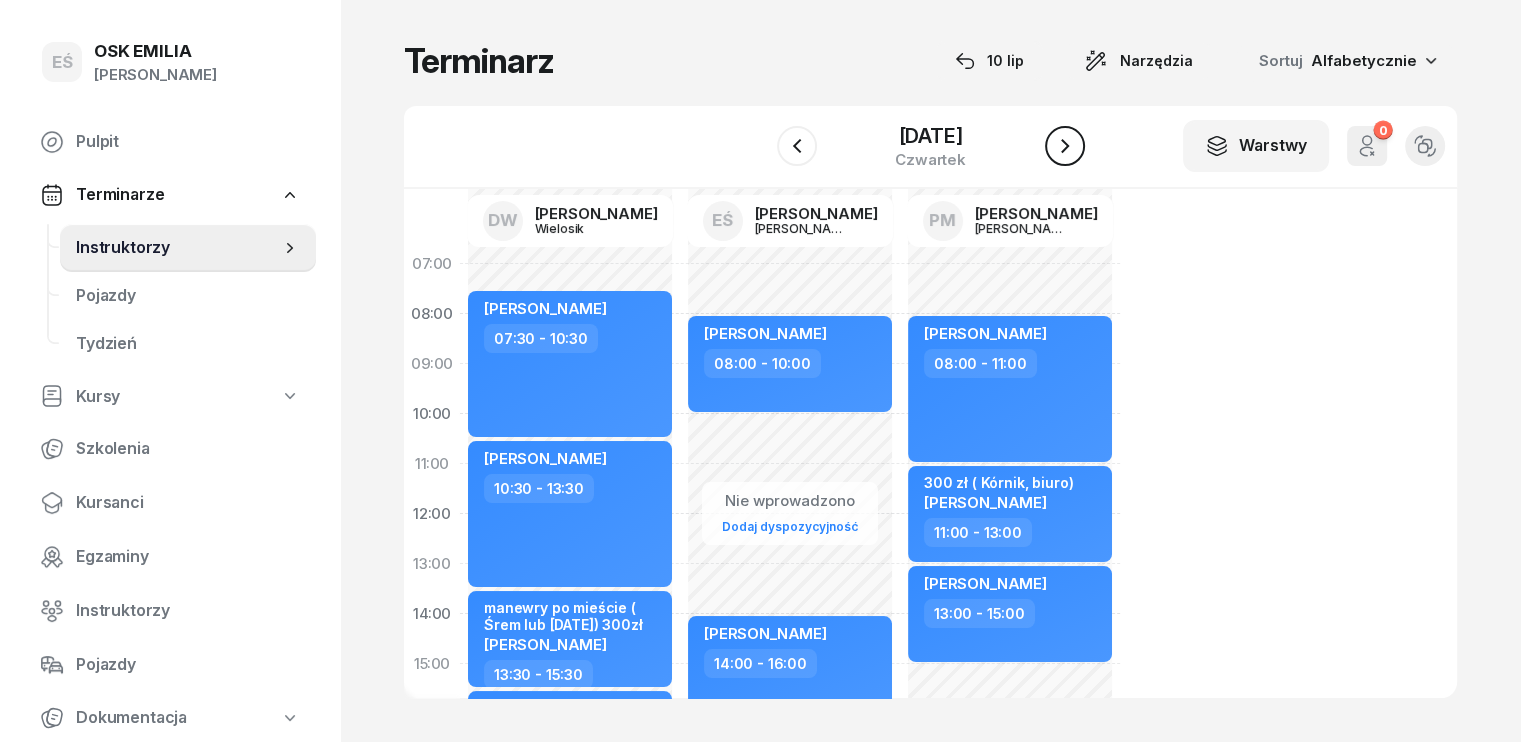 click 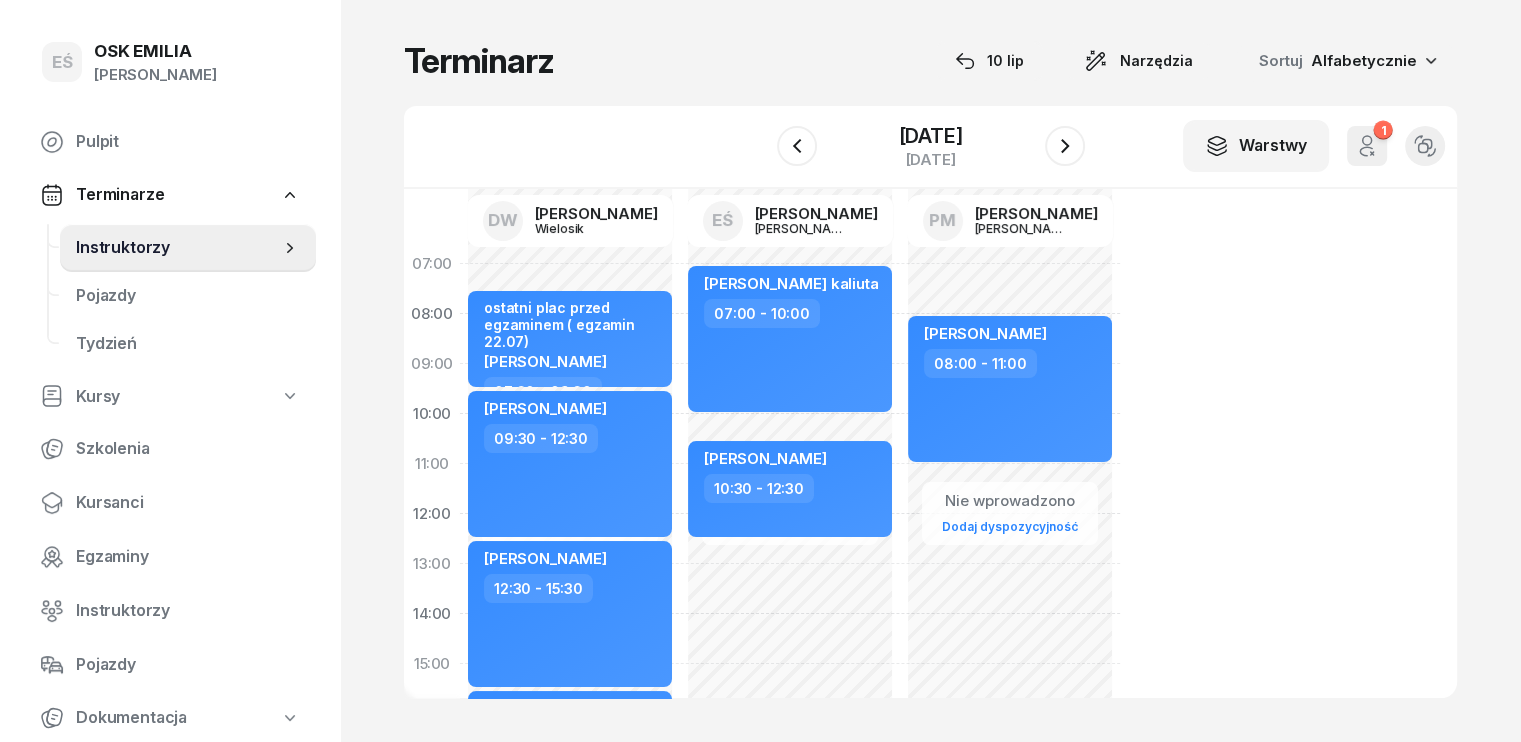click on "Nie wprowadzono Dodaj dyspozycyjność [PERSON_NAME]  08:00 - 11:00 kursant odwołał [PERSON_NAME]  11:00 - 13:00" 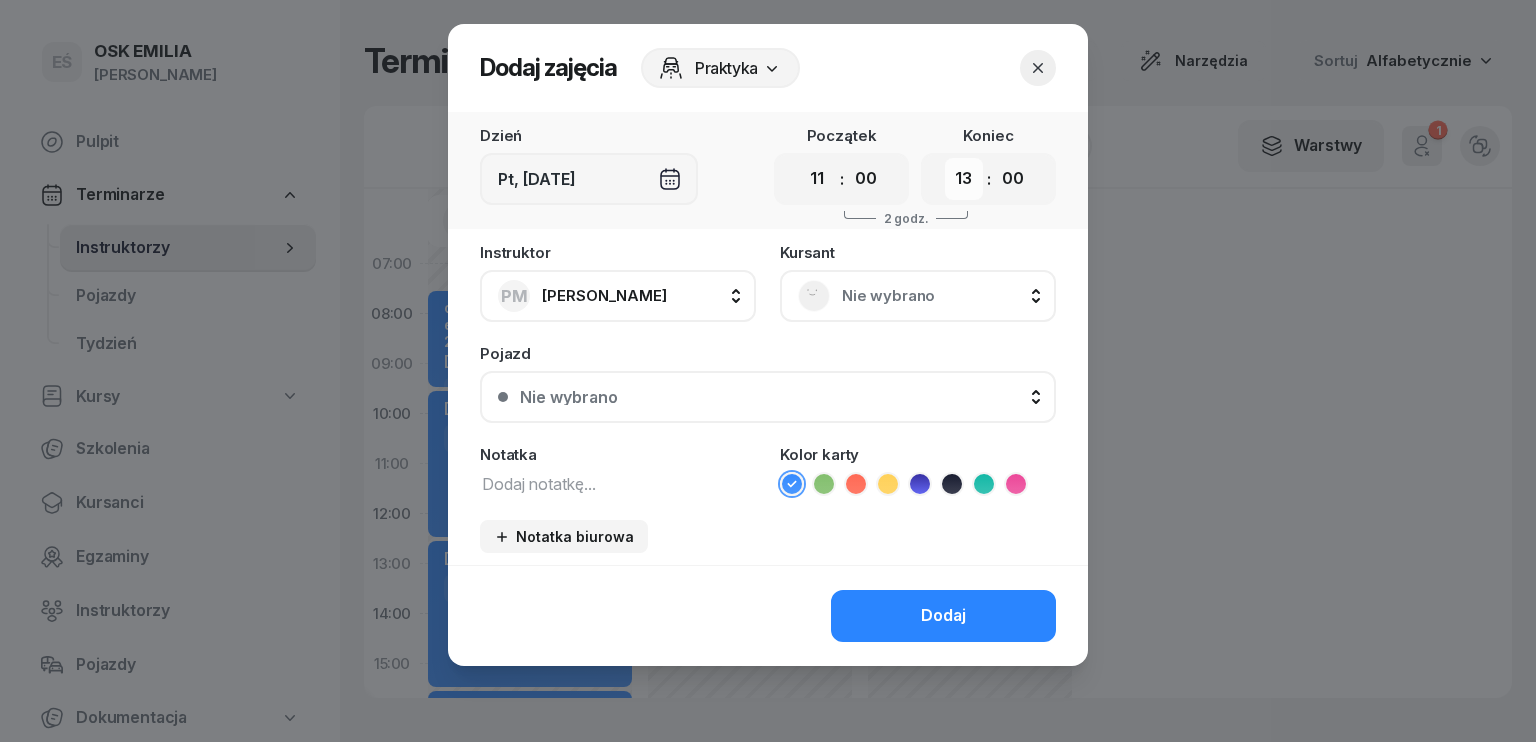 click on "00 01 02 03 04 05 06 07 08 09 10 11 12 13 14 15 16 17 18 19 20 21 22 23" at bounding box center [964, 179] 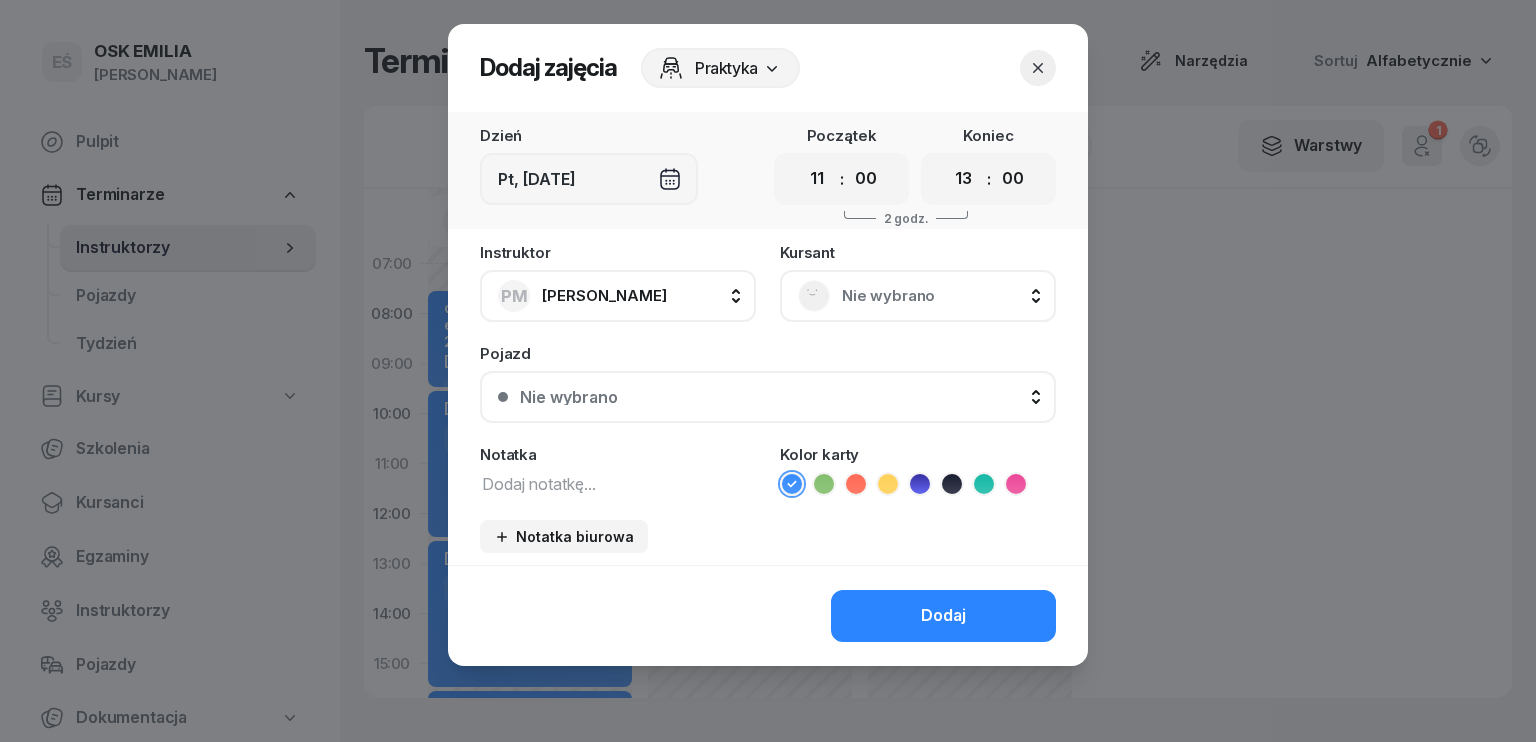 select on "14" 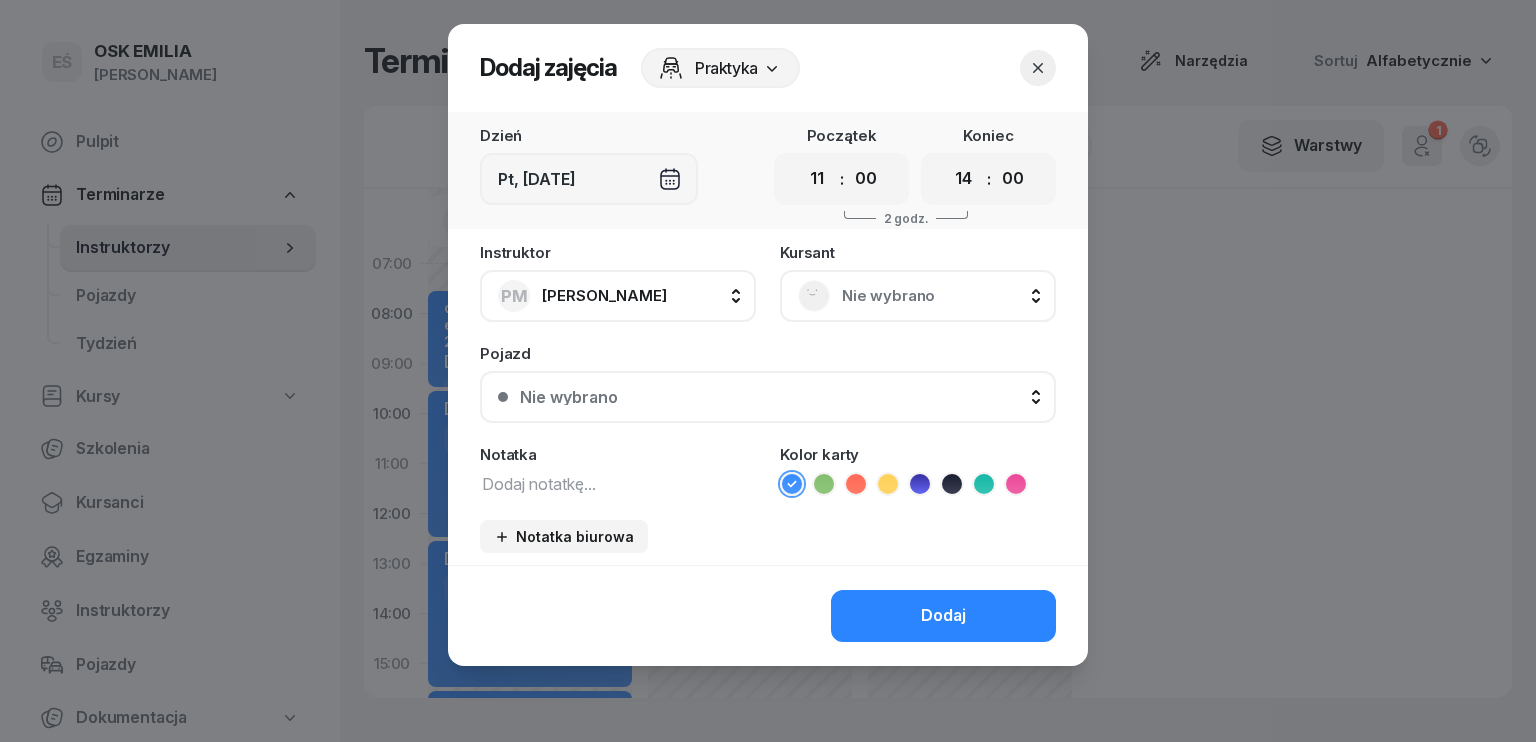 click on "00 01 02 03 04 05 06 07 08 09 10 11 12 13 14 15 16 17 18 19 20 21 22 23" at bounding box center [964, 179] 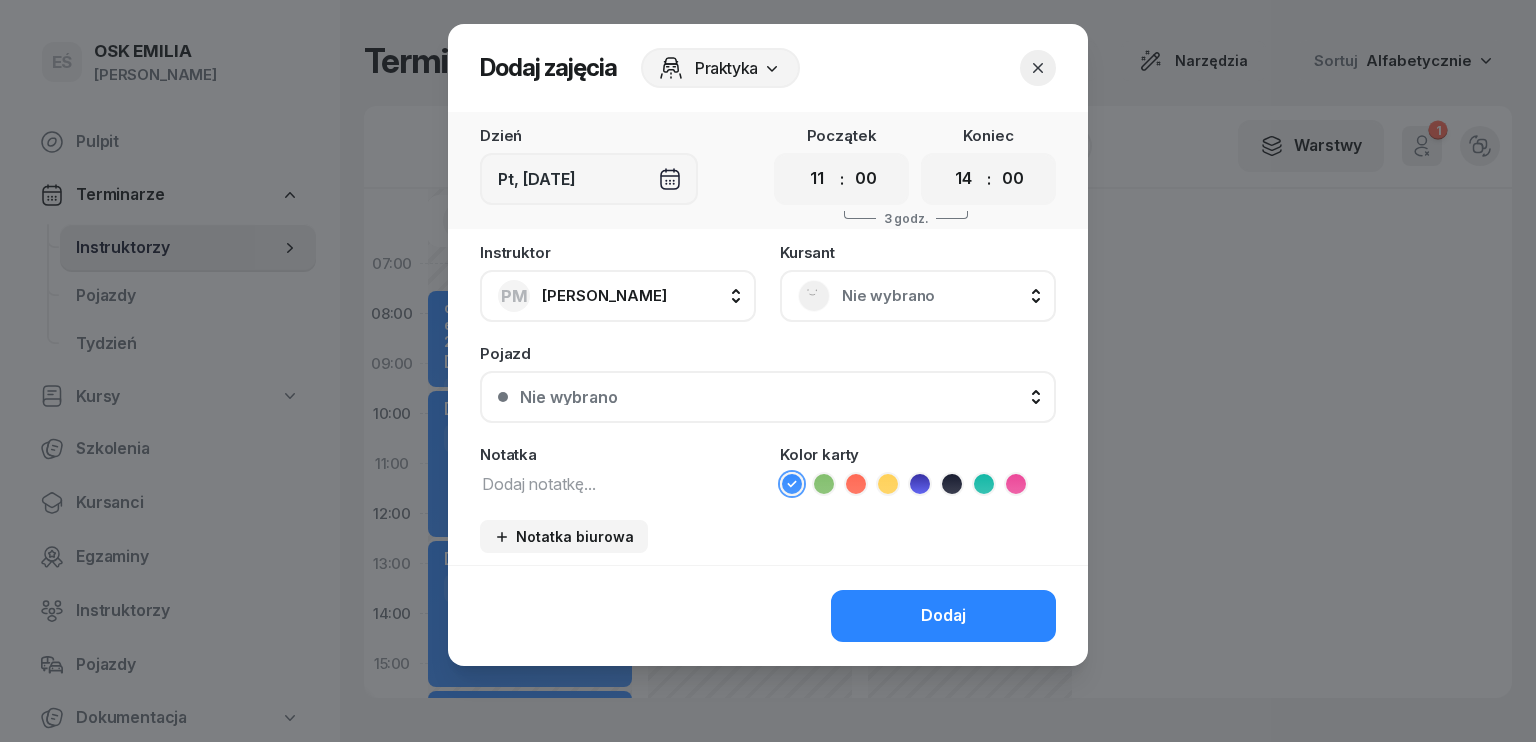 click on "Nie wybrano" at bounding box center [940, 296] 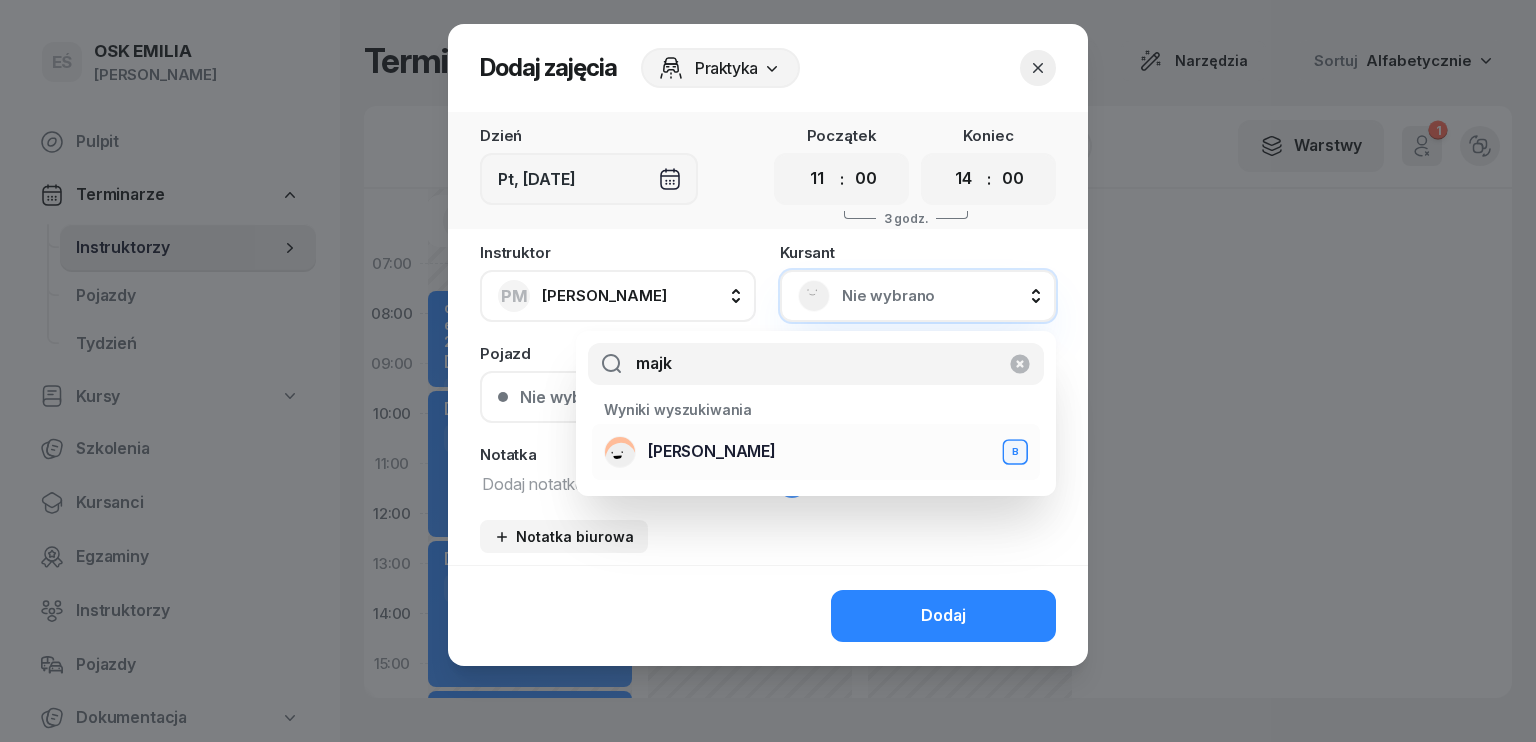 type on "majk" 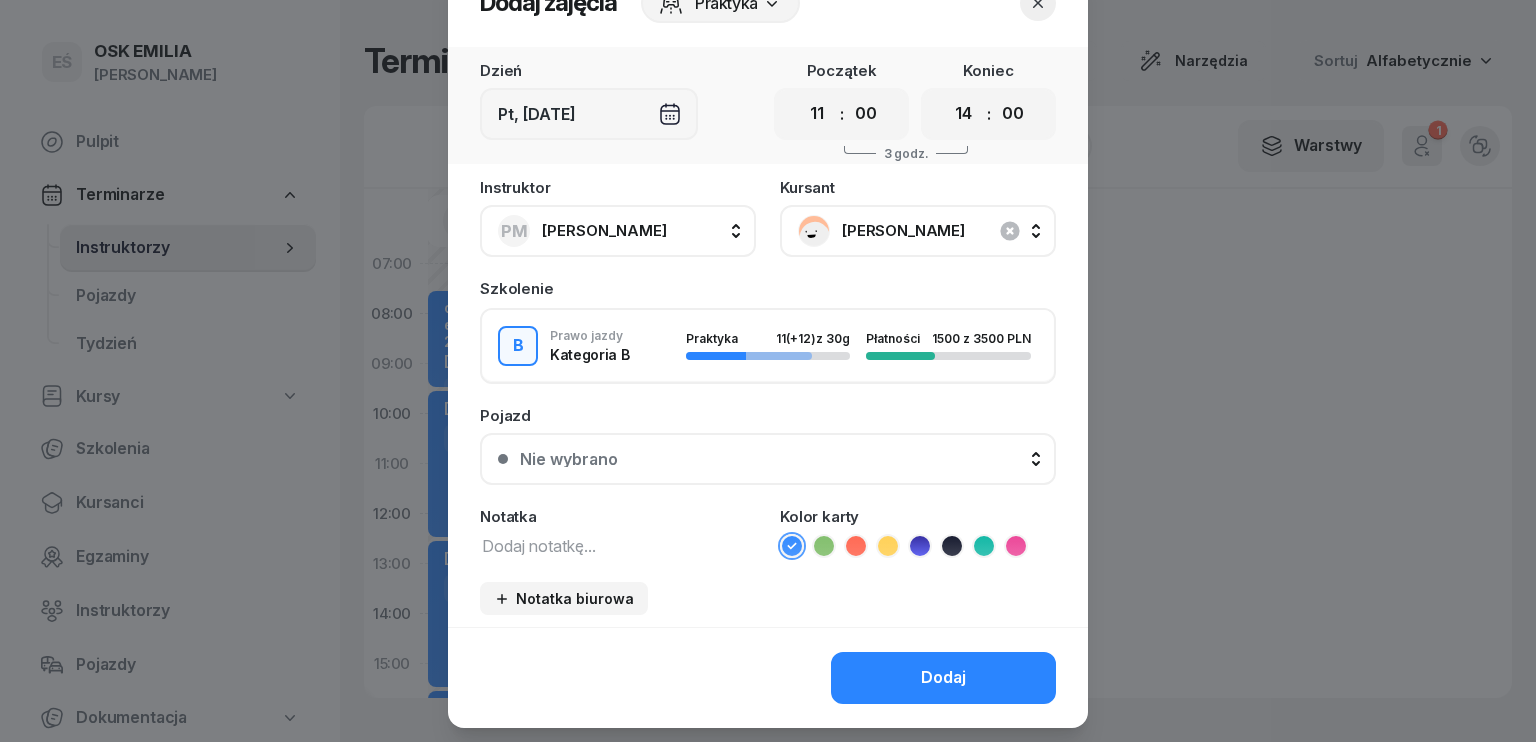 scroll, scrollTop: 100, scrollLeft: 0, axis: vertical 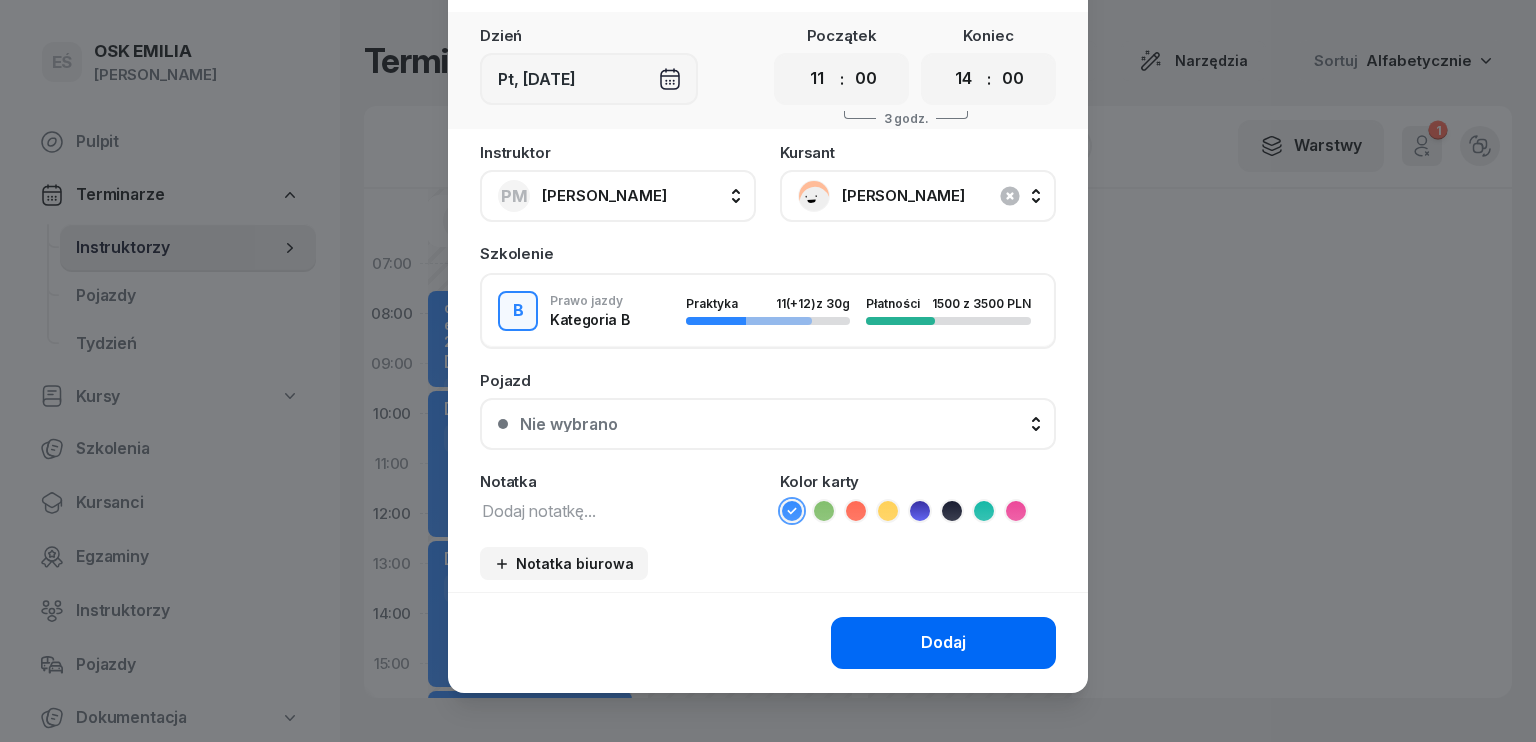click on "Dodaj" 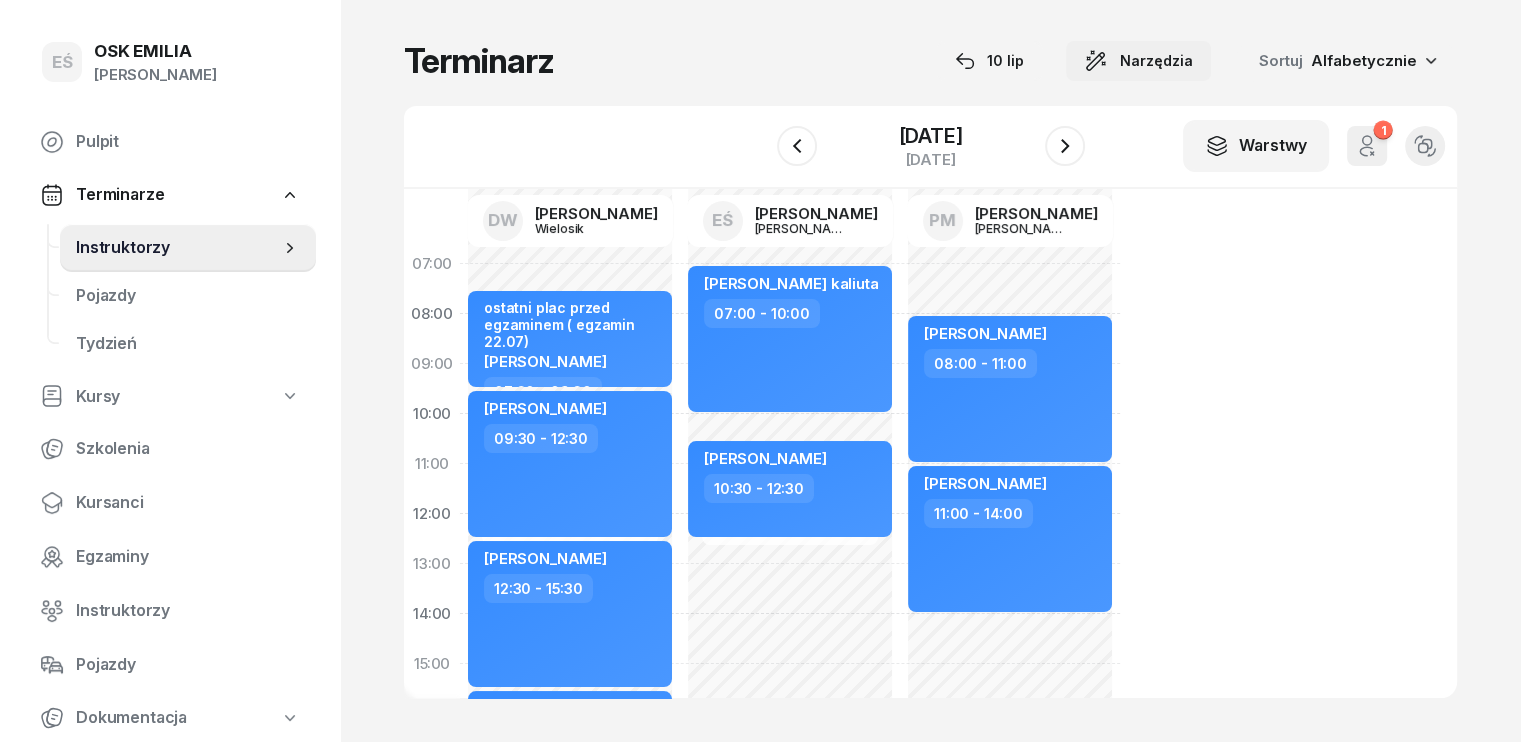 click on "Narzędzia" 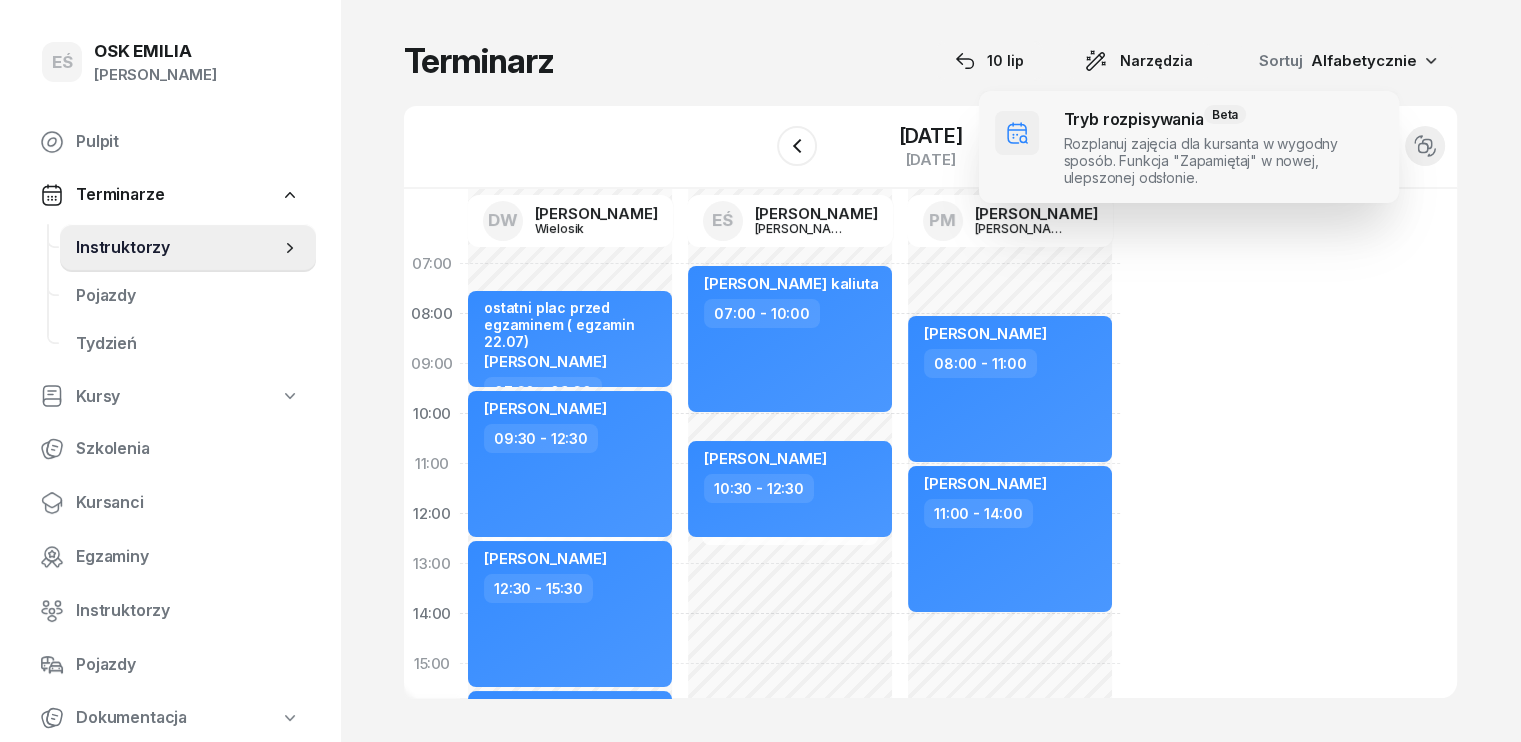 click at bounding box center (1189, 147) 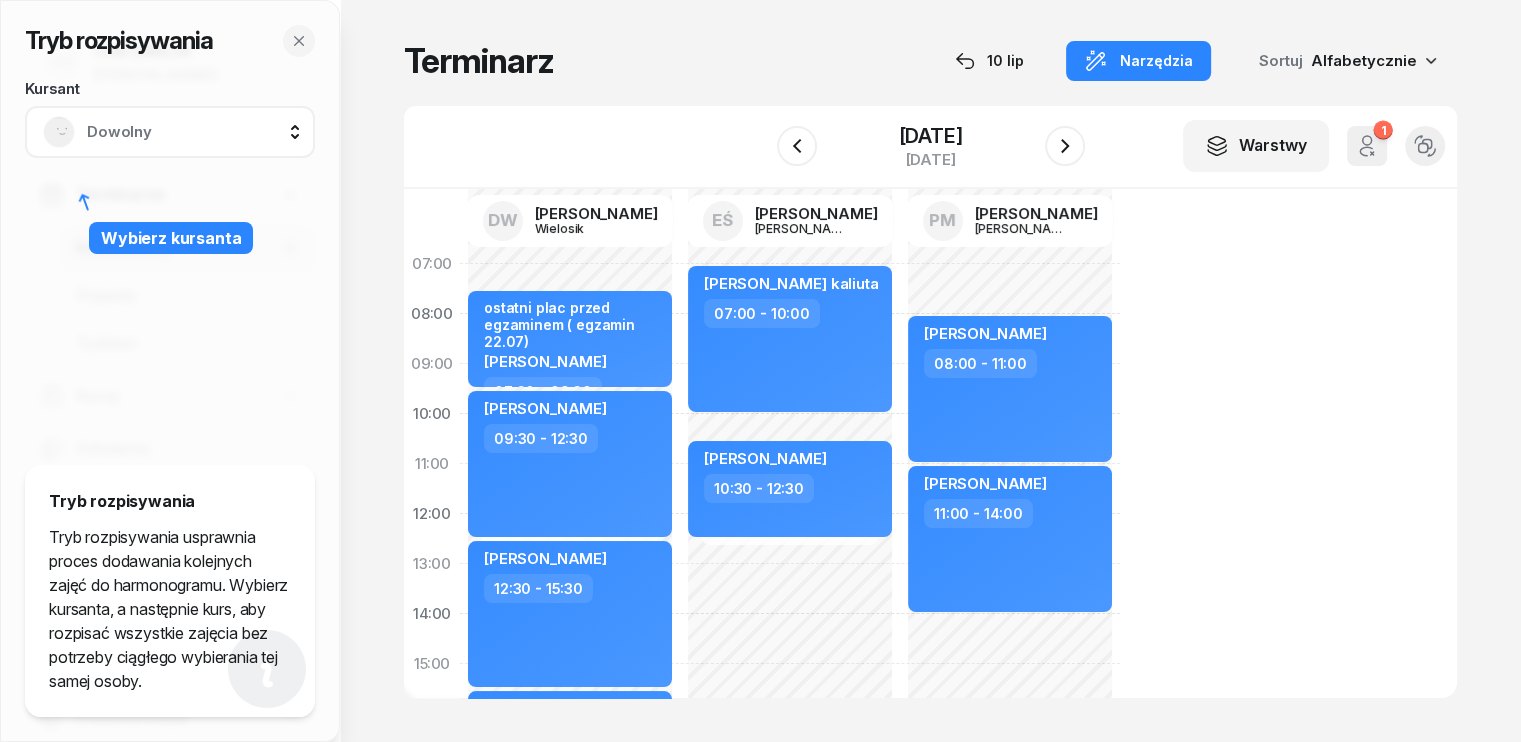 click on "Dowolny" at bounding box center [192, 132] 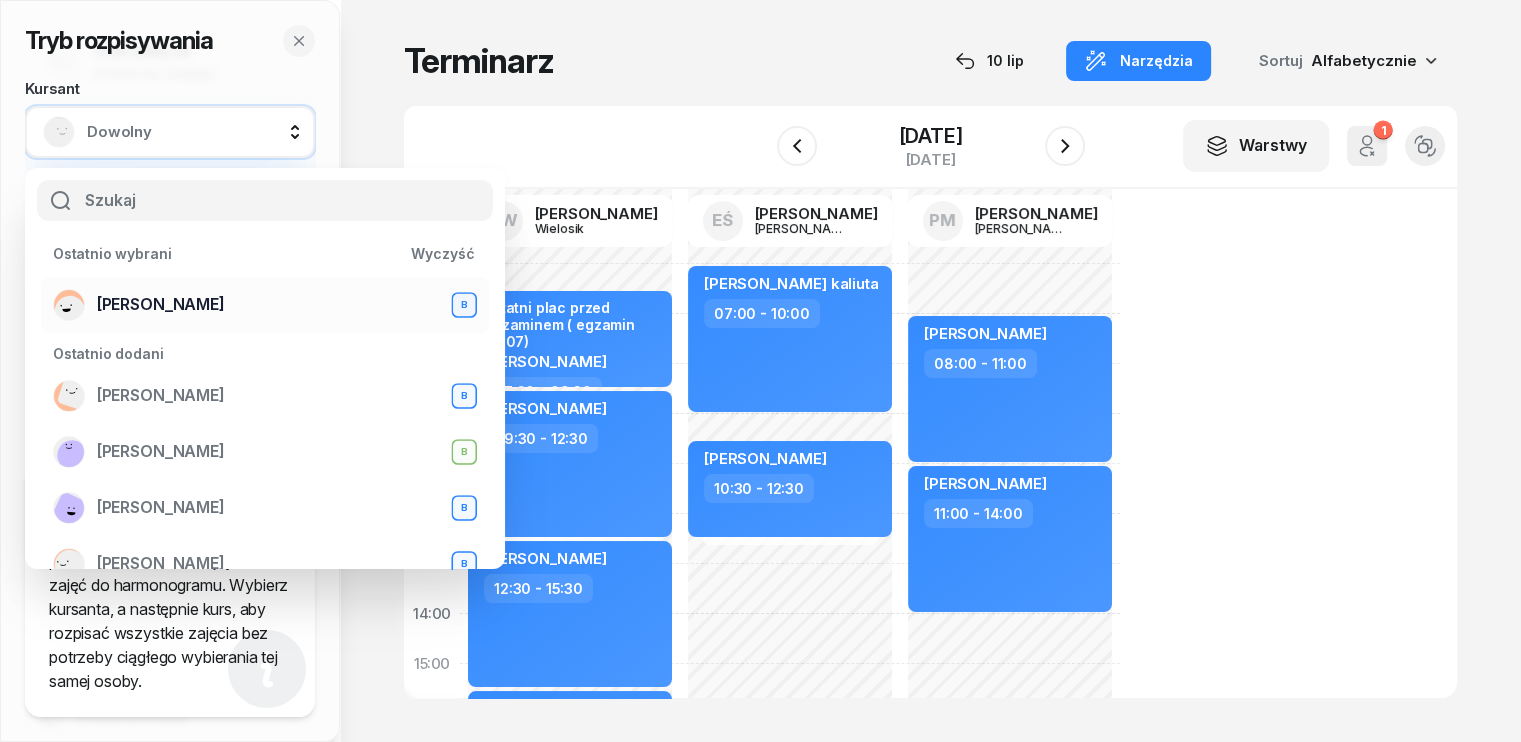 click on "[PERSON_NAME]" at bounding box center [161, 305] 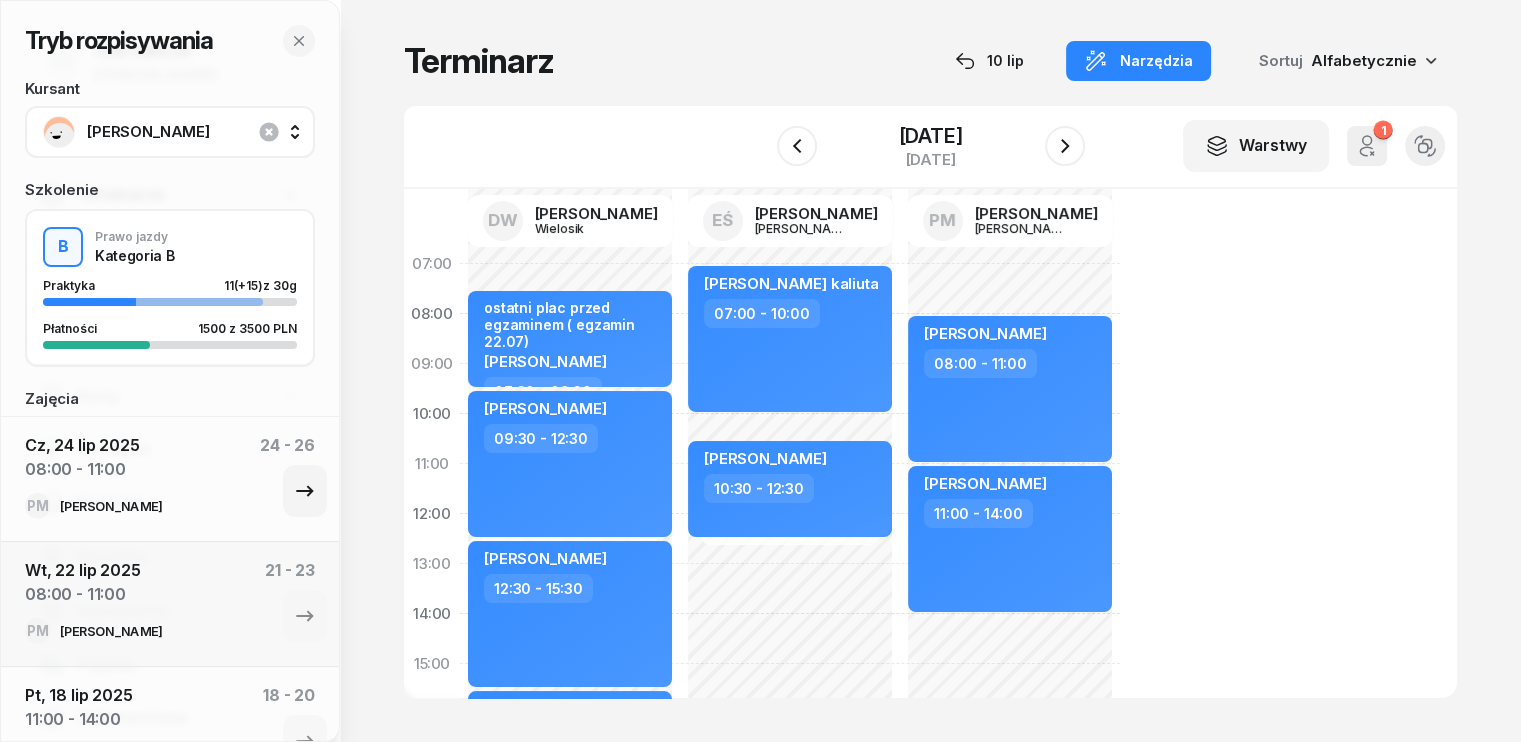 click on "[DATE] 08:00 - 11:00 24 - 26" at bounding box center [170, 463] 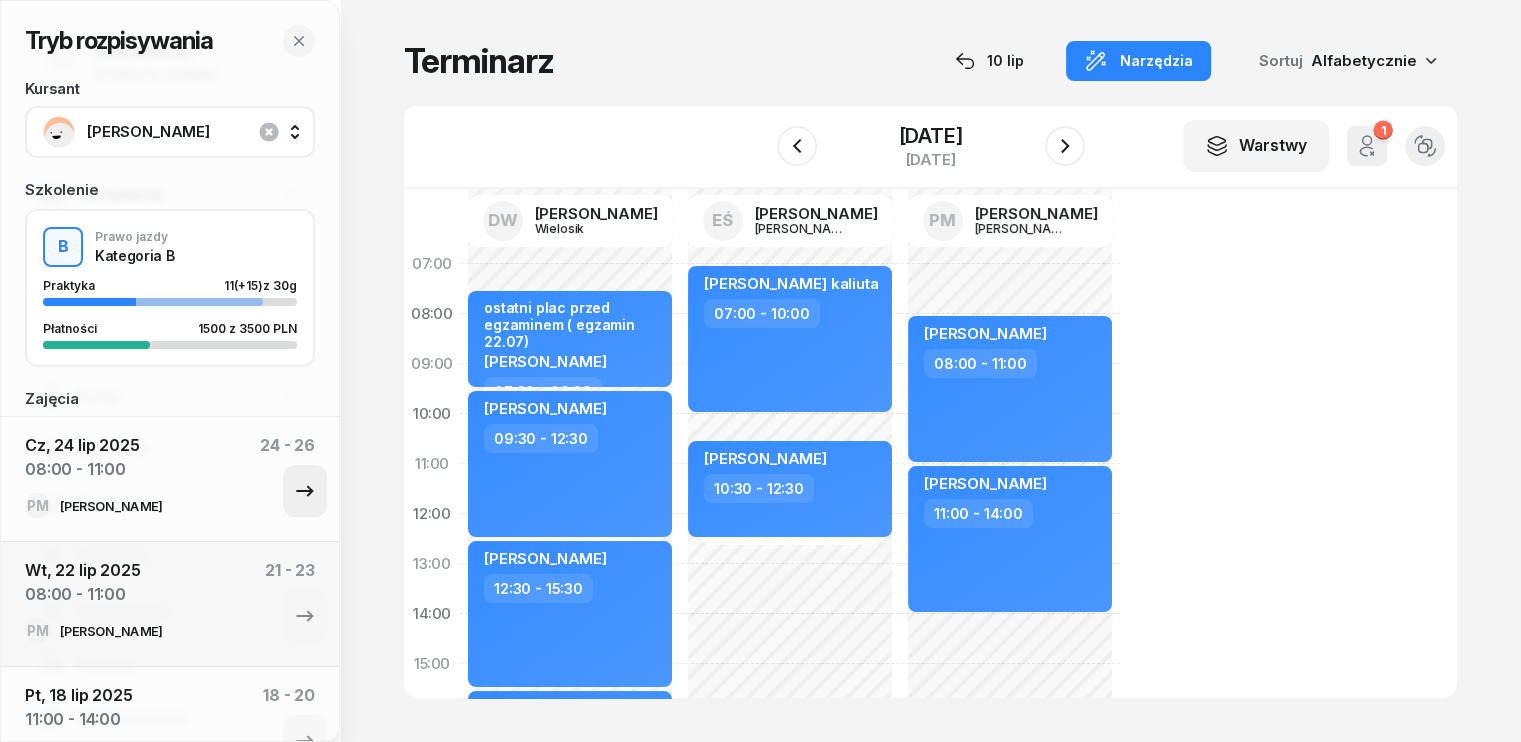 click 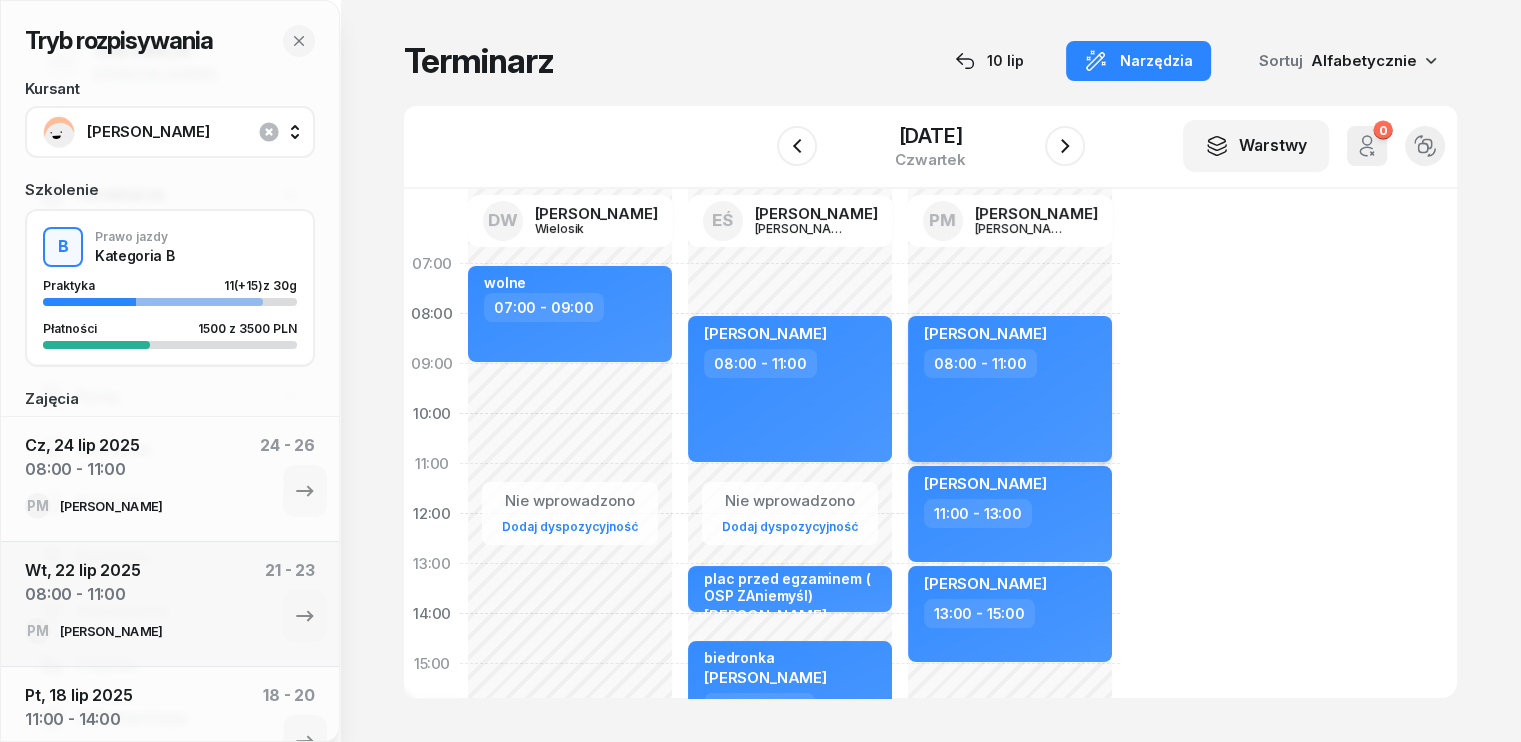 click on "[PERSON_NAME]  08:00 - 11:00" at bounding box center (1010, 389) 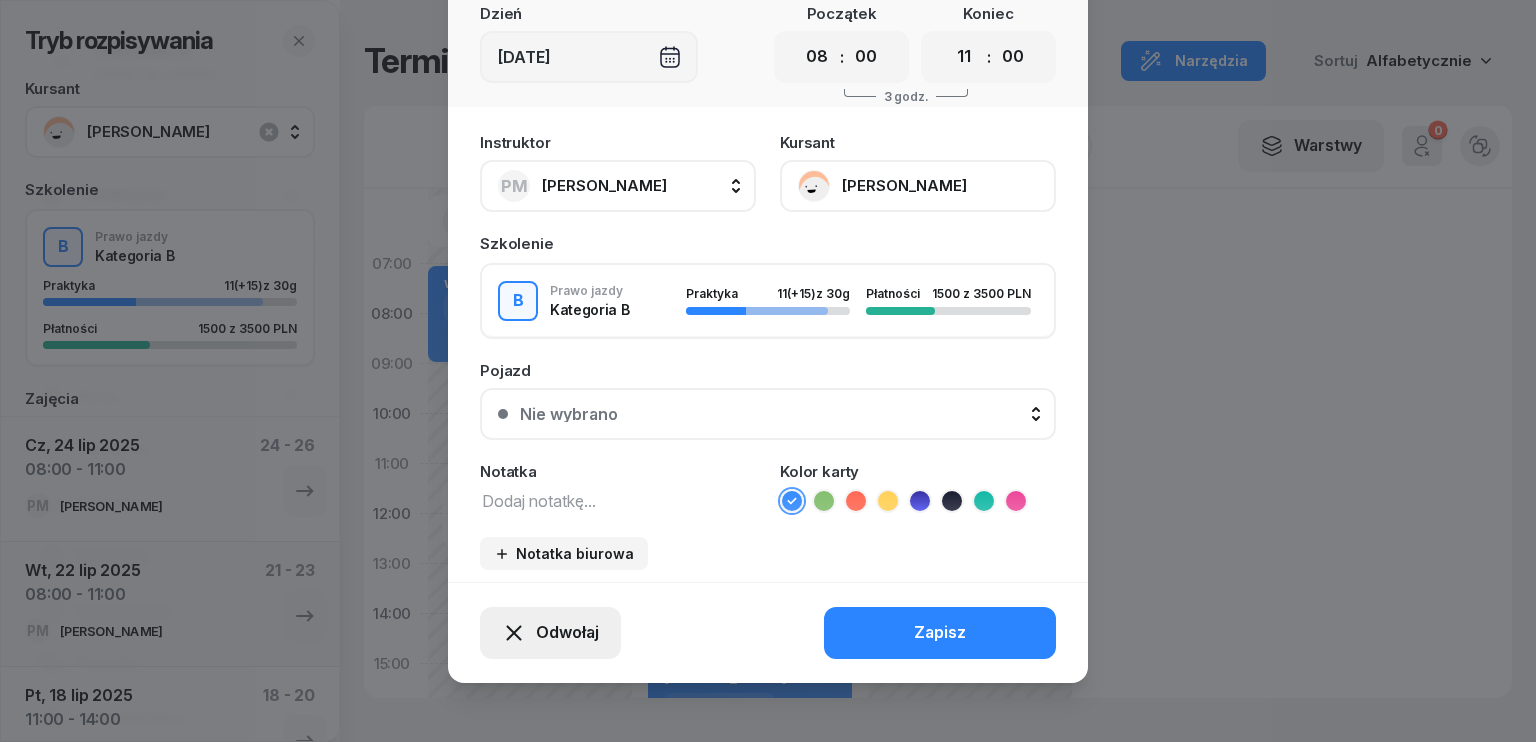 scroll, scrollTop: 124, scrollLeft: 0, axis: vertical 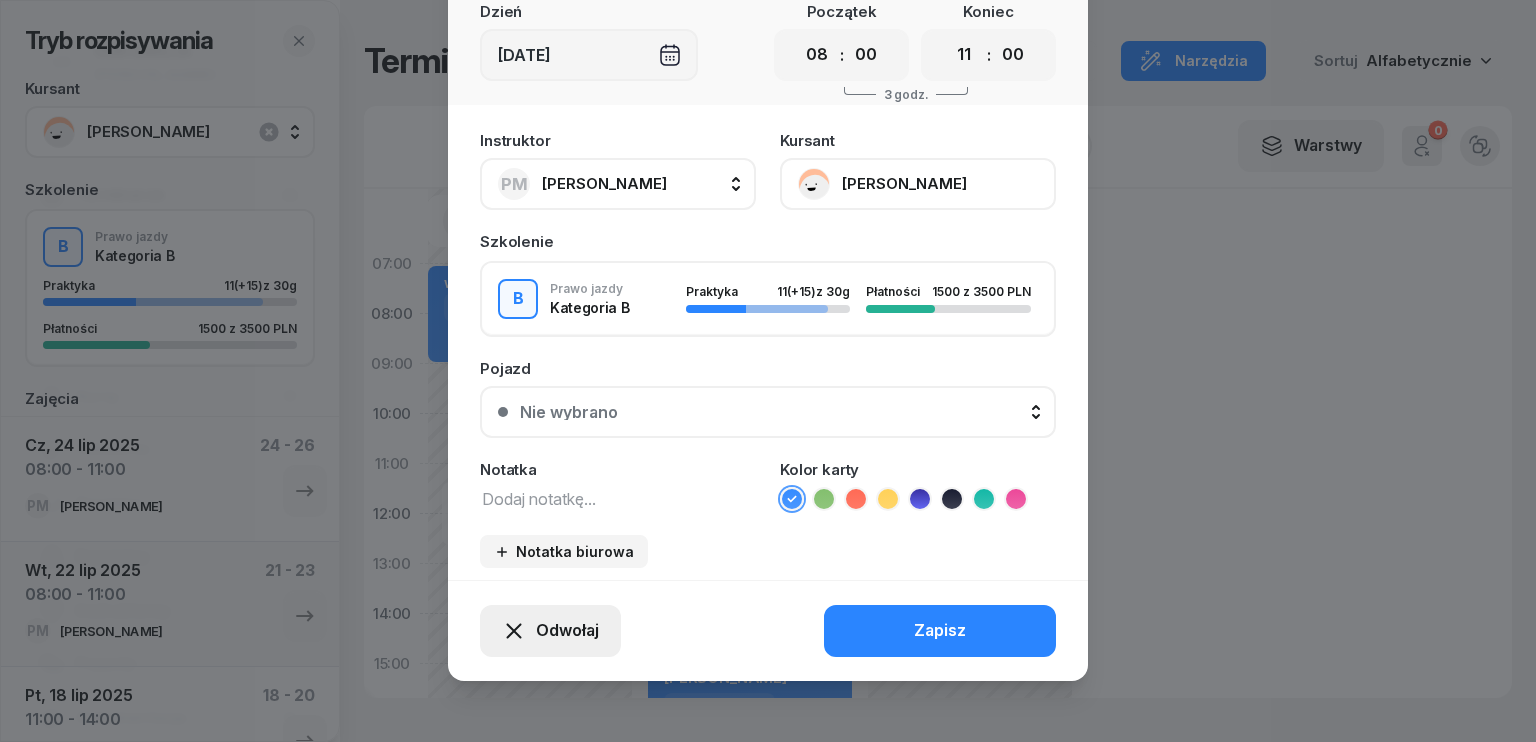 click on "Odwołaj" 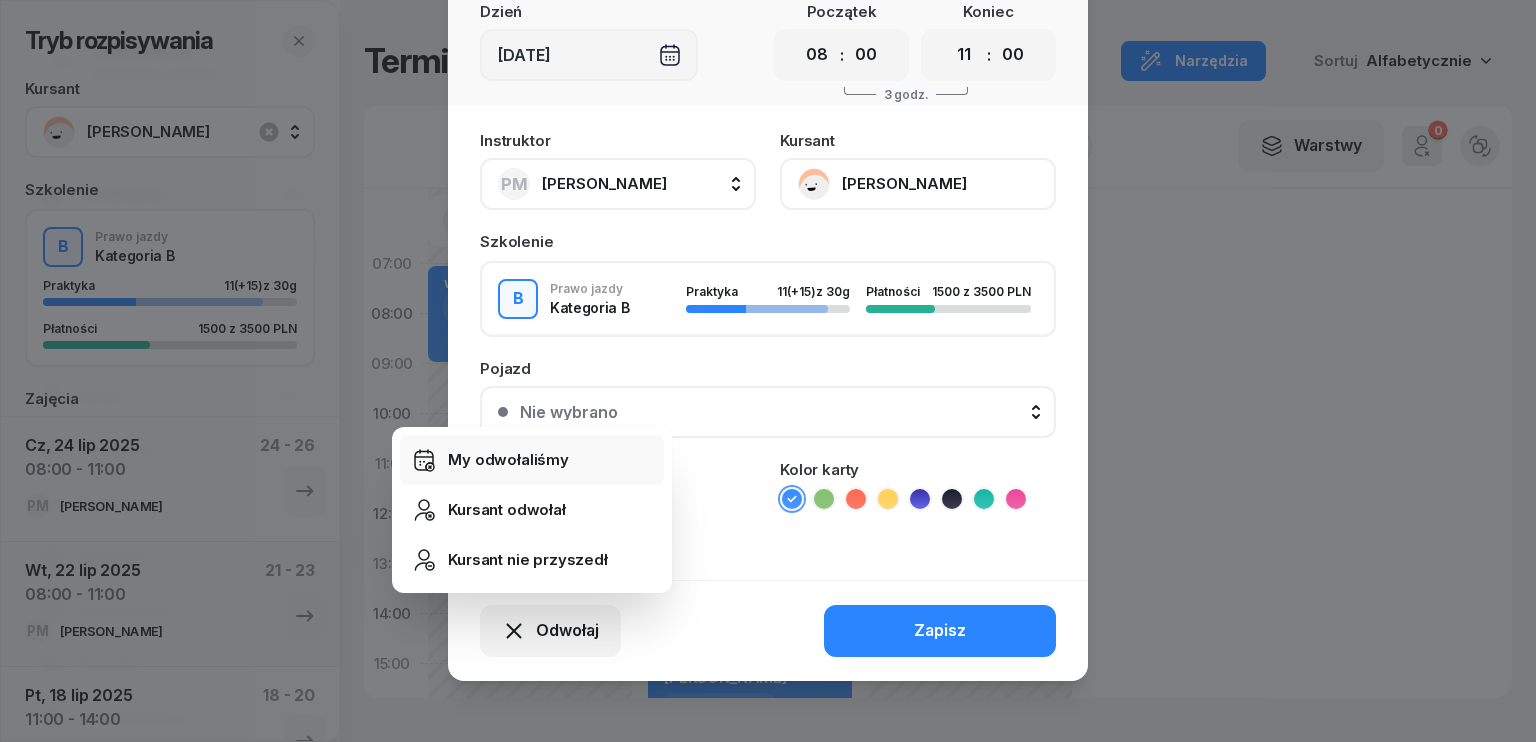 click on "My odwołaliśmy" at bounding box center [508, 460] 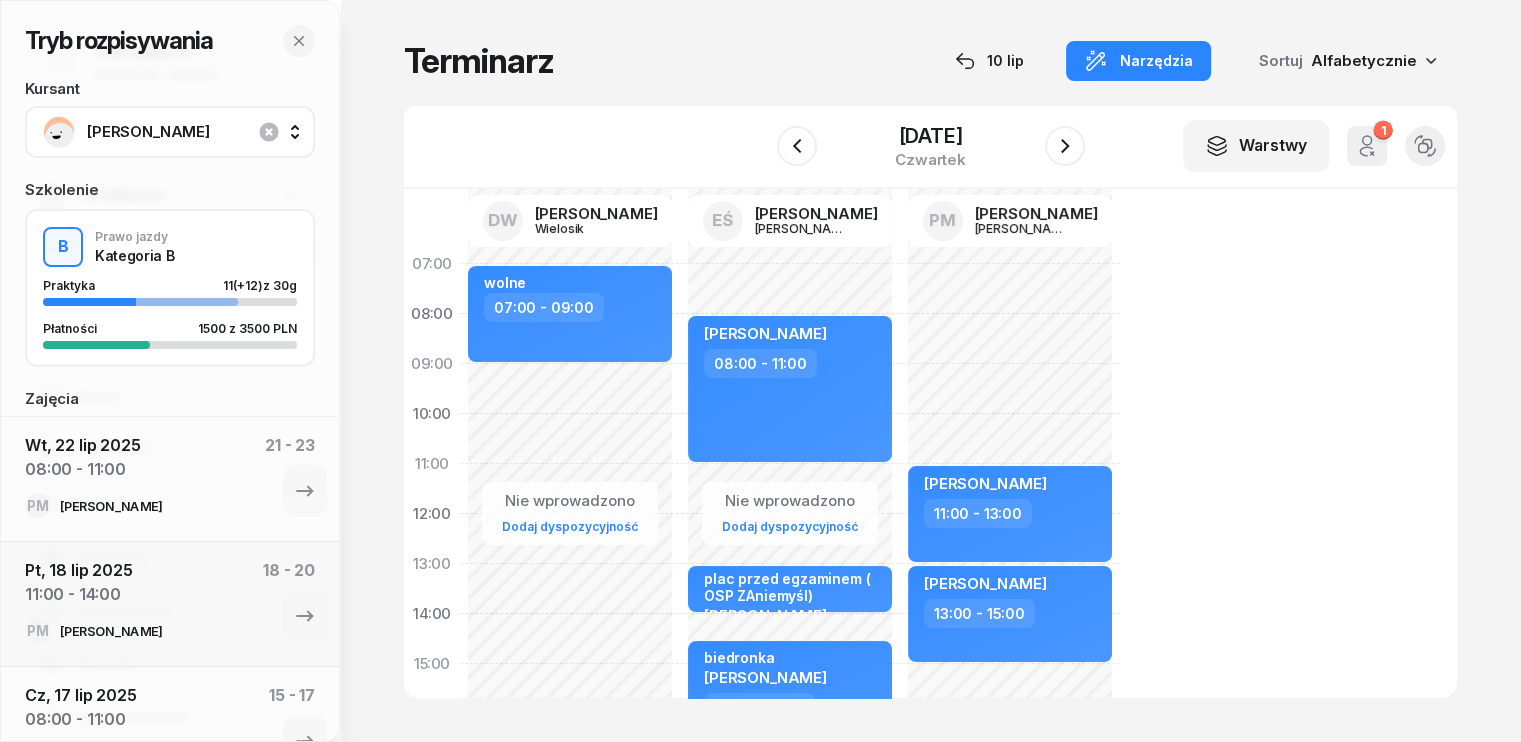 click on "Nie wprowadzono Dodaj dyspozycyjność my odwołaliśmy [PERSON_NAME]  08:00 - 11:00 [PERSON_NAME]  11:00 - 13:00 [PERSON_NAME]  13:00 - 15:00" 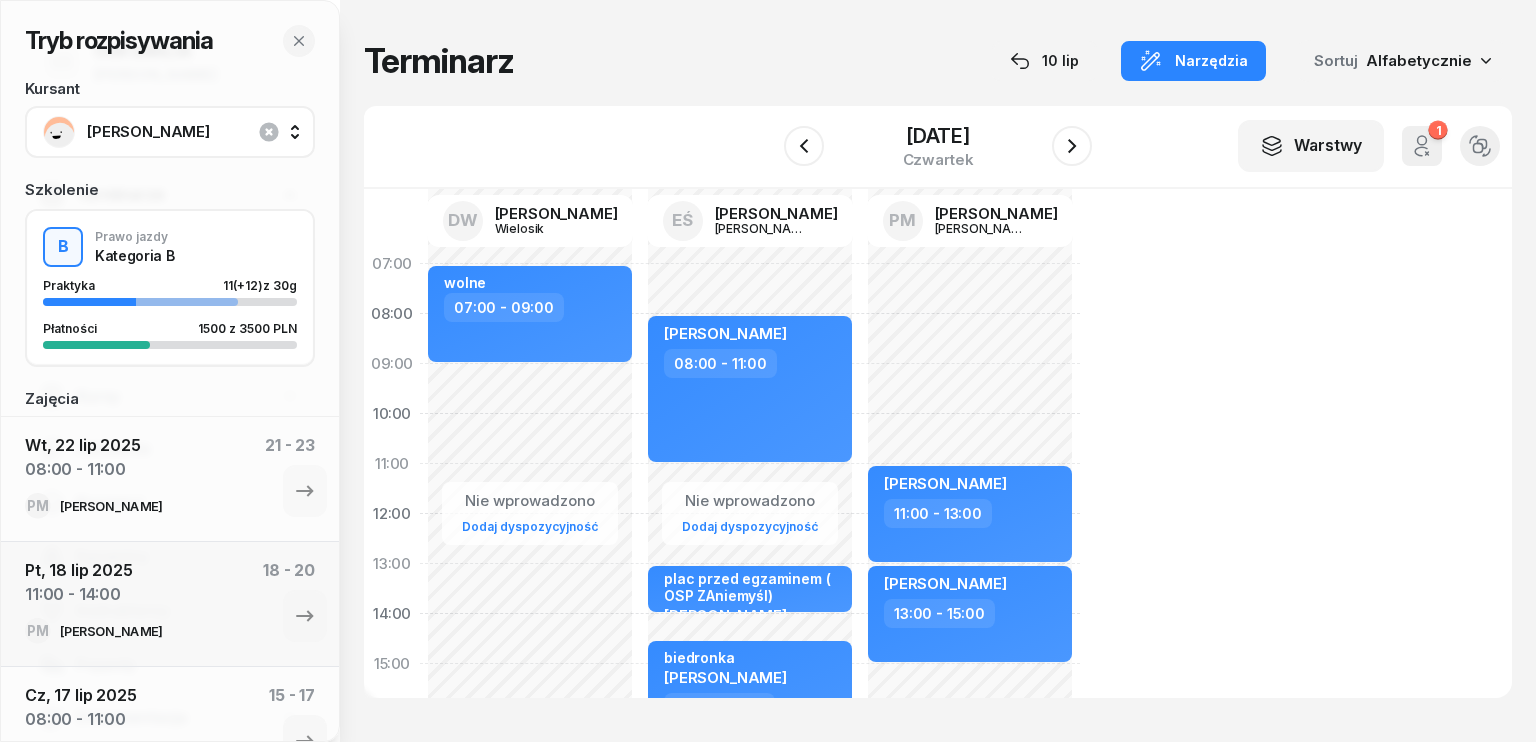 select on "08" 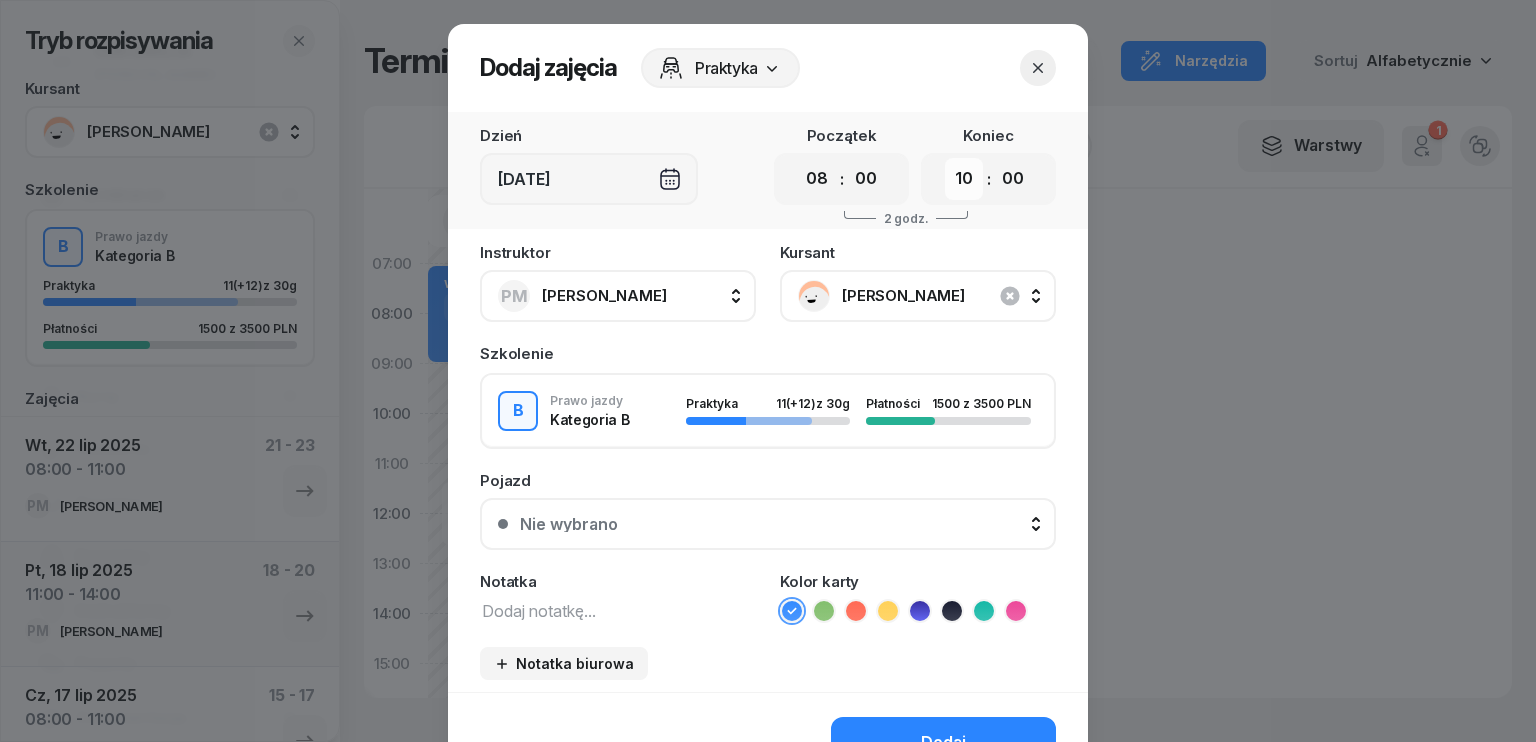 click on "00 01 02 03 04 05 06 07 08 09 10 11 12 13 14 15 16 17 18 19 20 21 22 23" at bounding box center [964, 179] 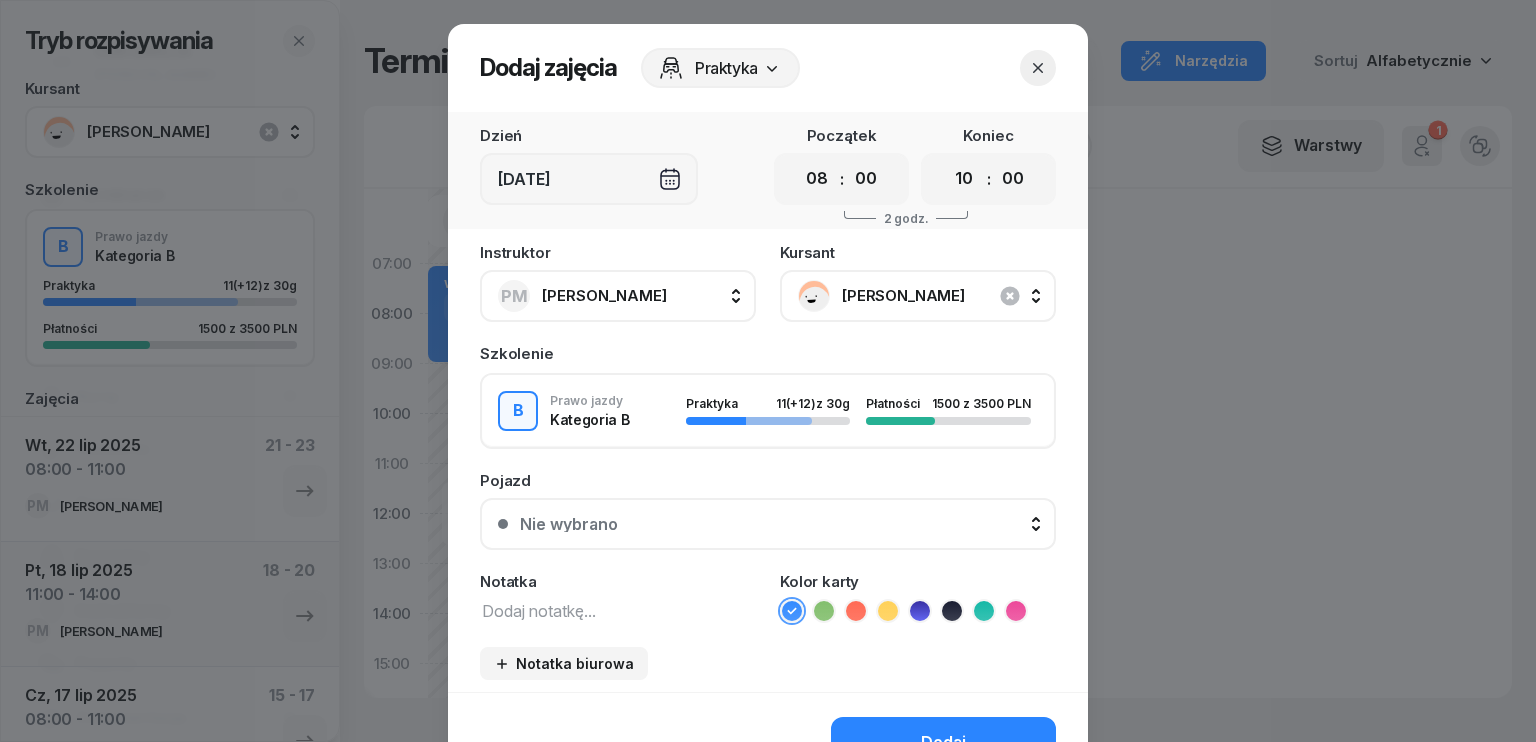 select on "11" 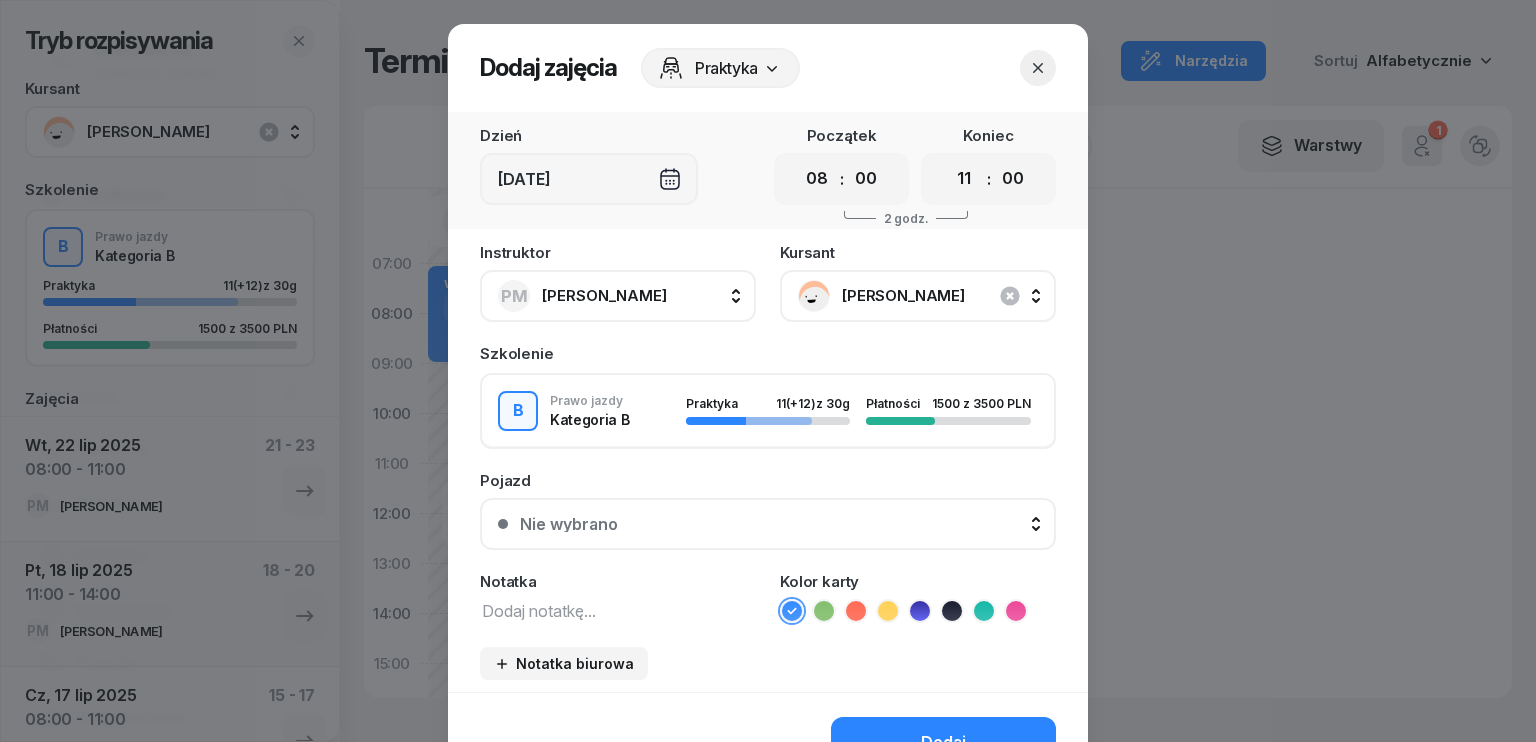 click on "00 01 02 03 04 05 06 07 08 09 10 11 12 13 14 15 16 17 18 19 20 21 22 23" at bounding box center (964, 179) 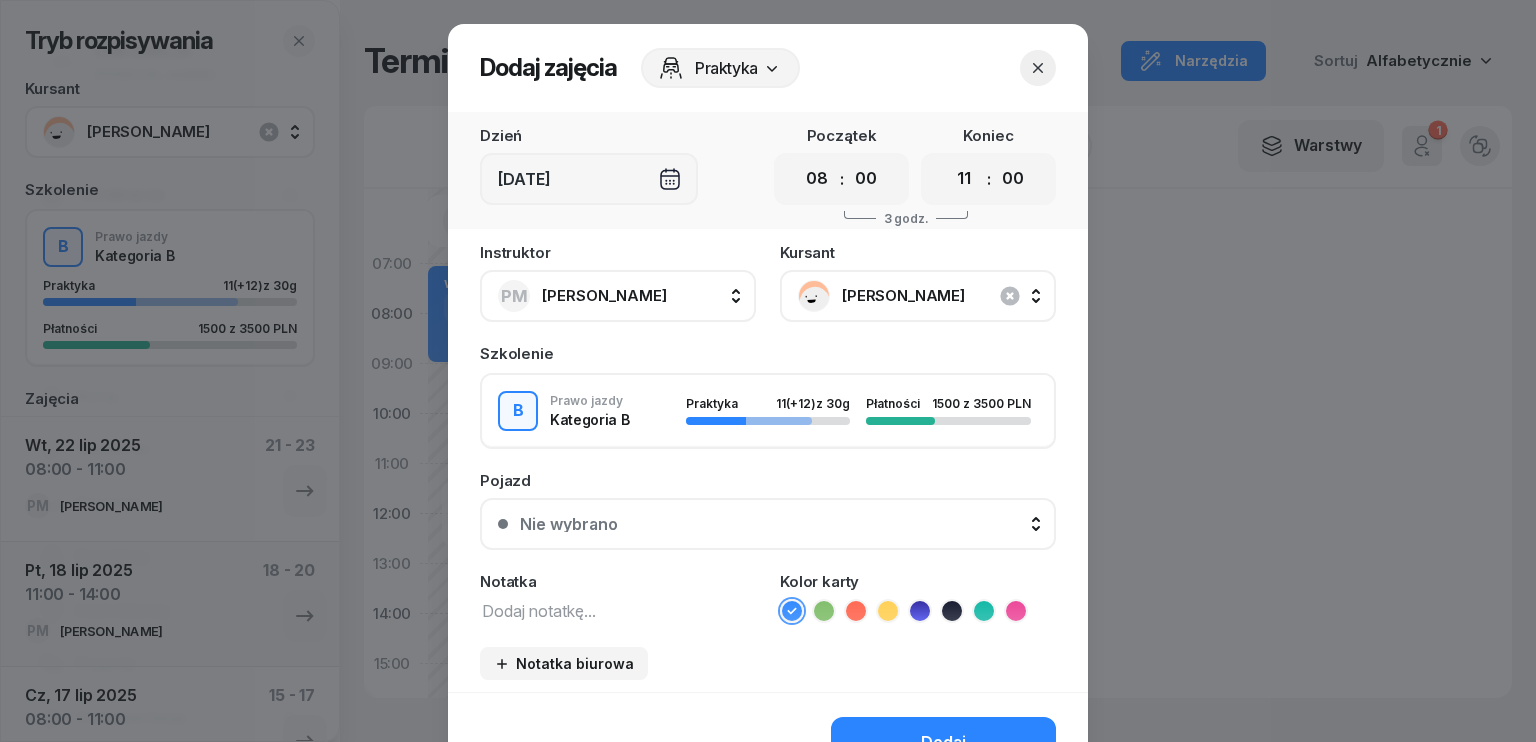 click on "[PERSON_NAME]" at bounding box center (940, 296) 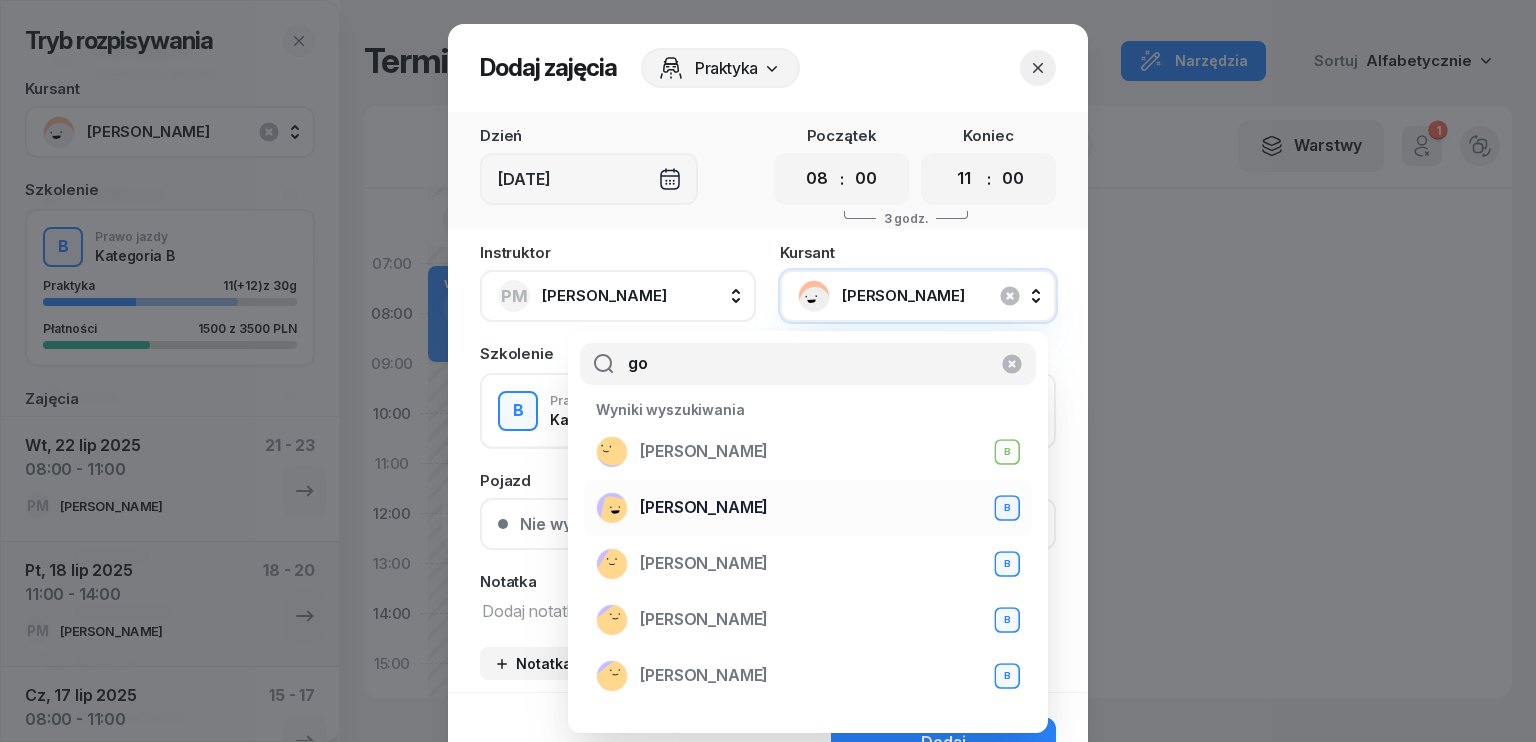 type on "go" 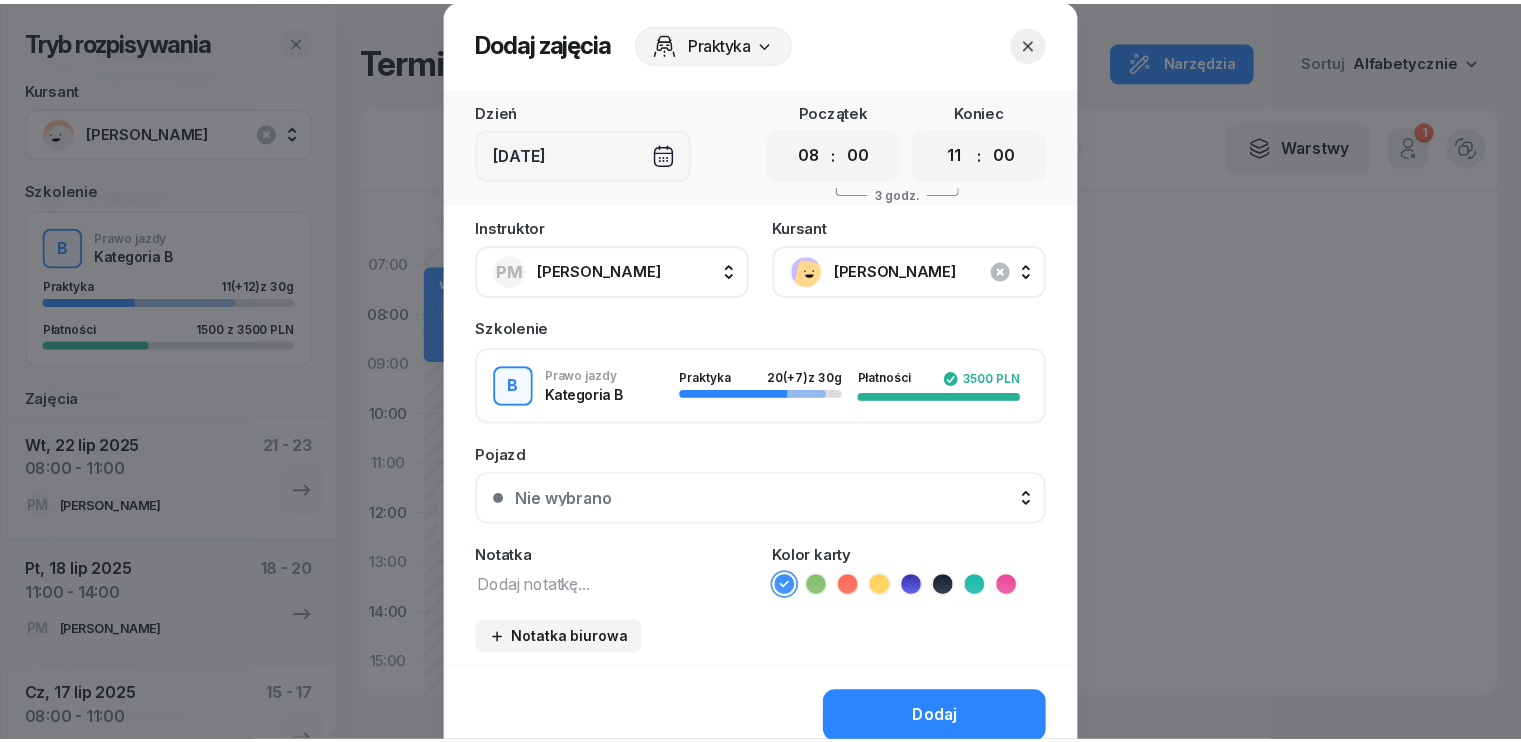scroll, scrollTop: 100, scrollLeft: 0, axis: vertical 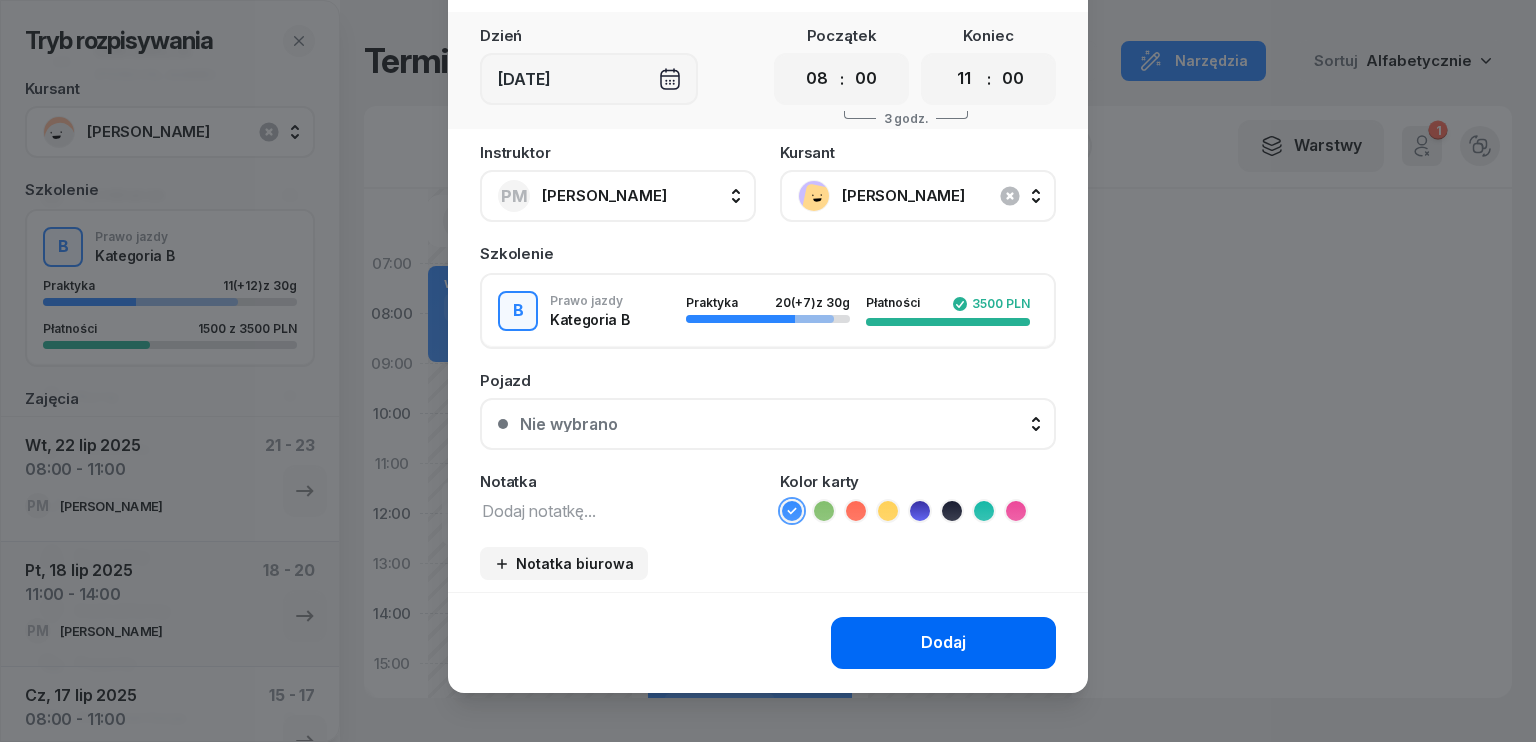 click on "Dodaj" 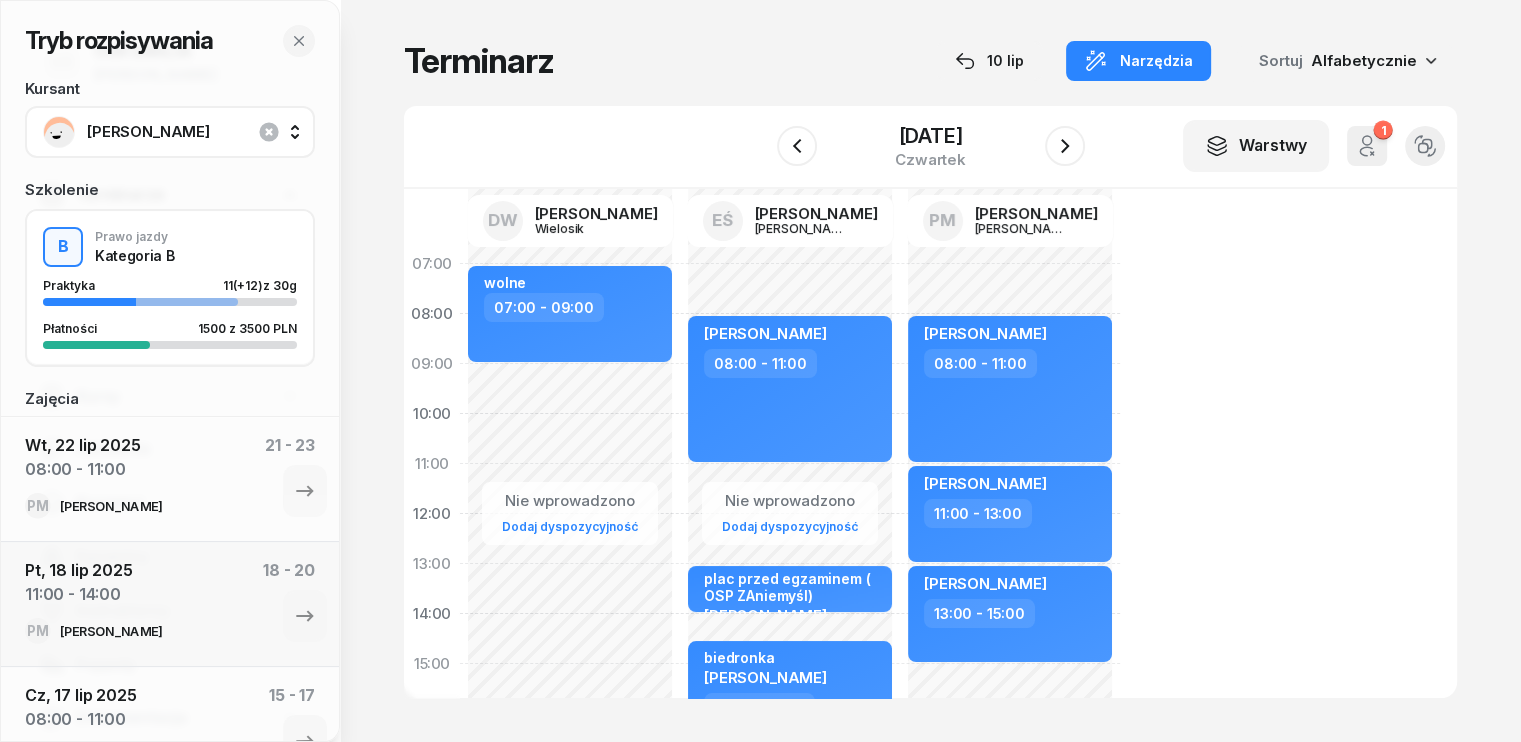 click on "[PERSON_NAME]" at bounding box center (192, 132) 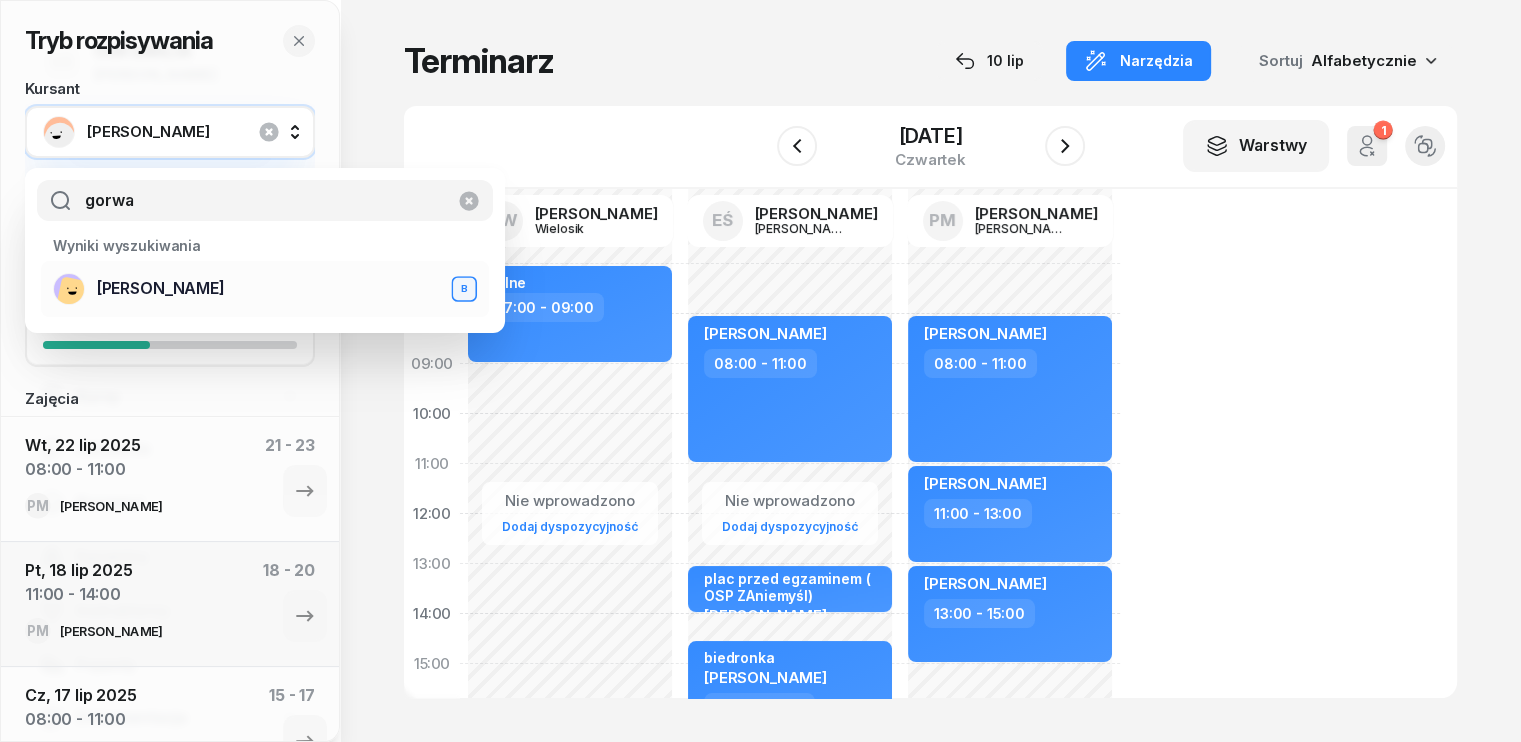 type on "gorwa" 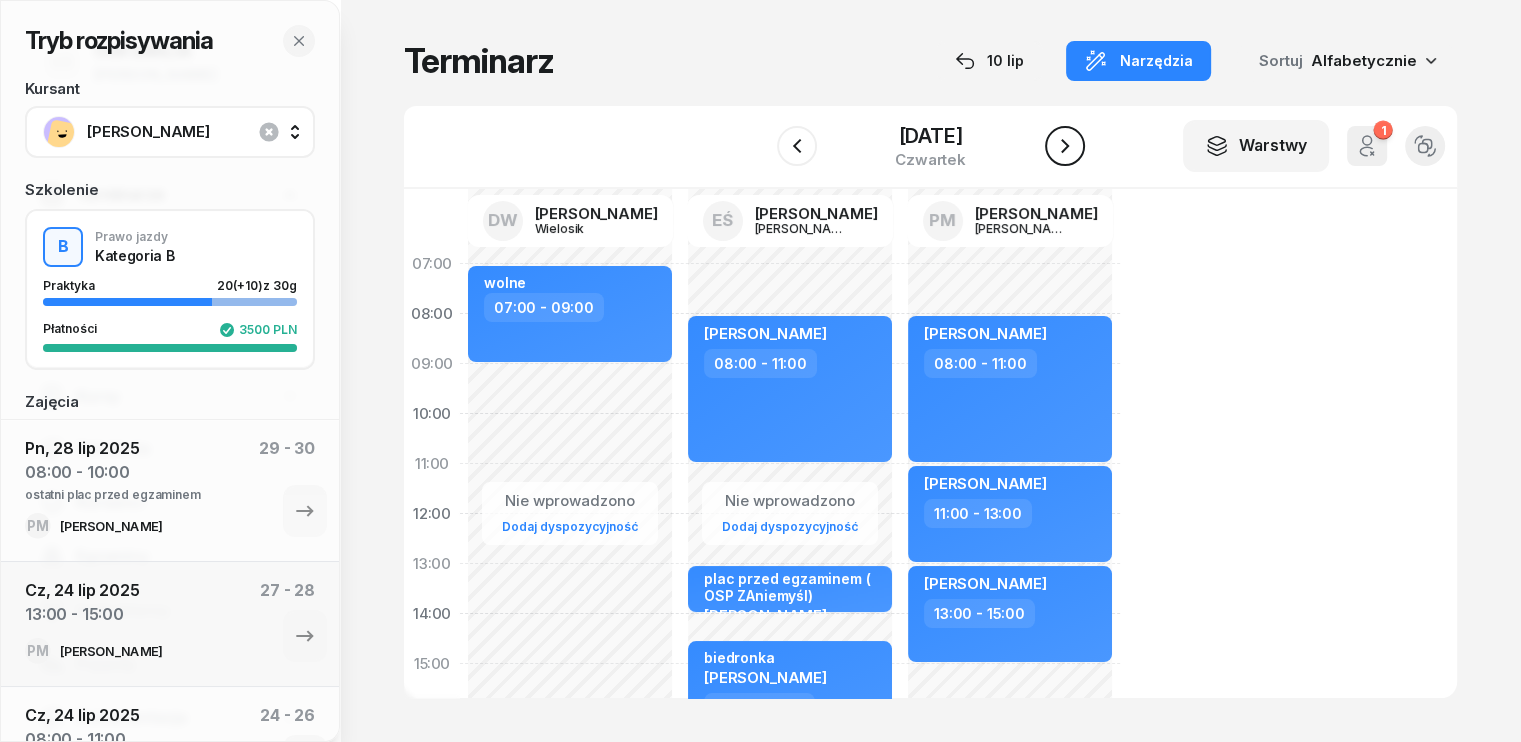 click 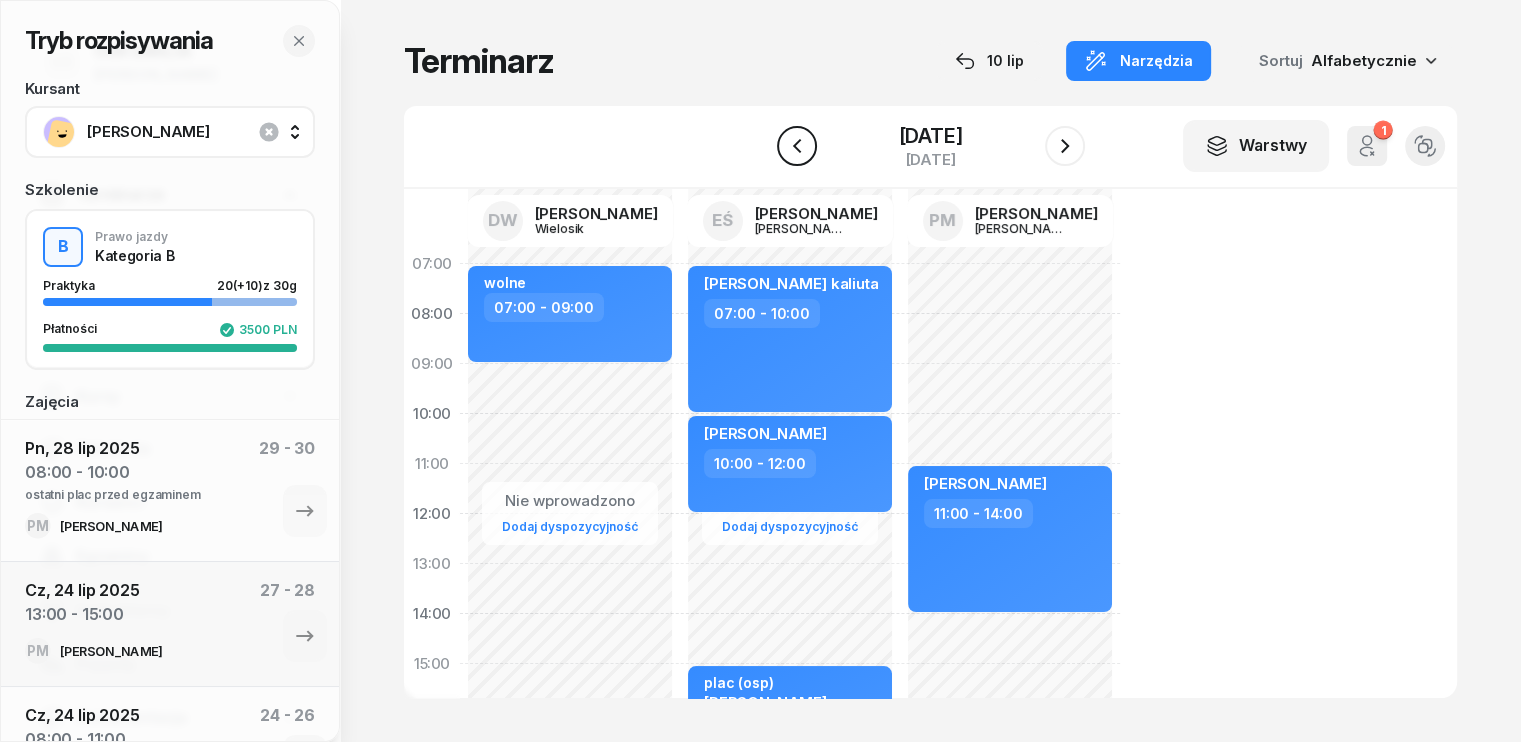 click 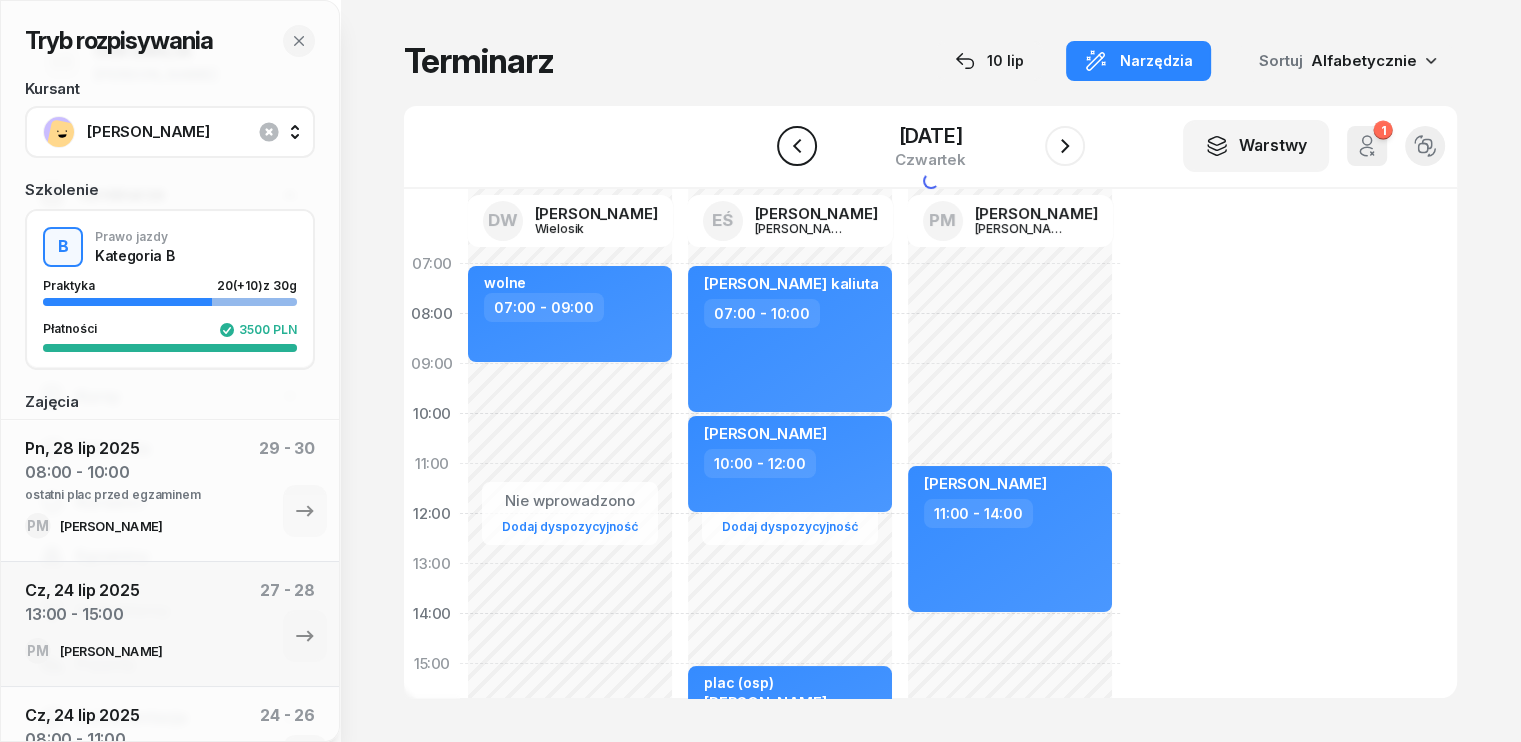 click 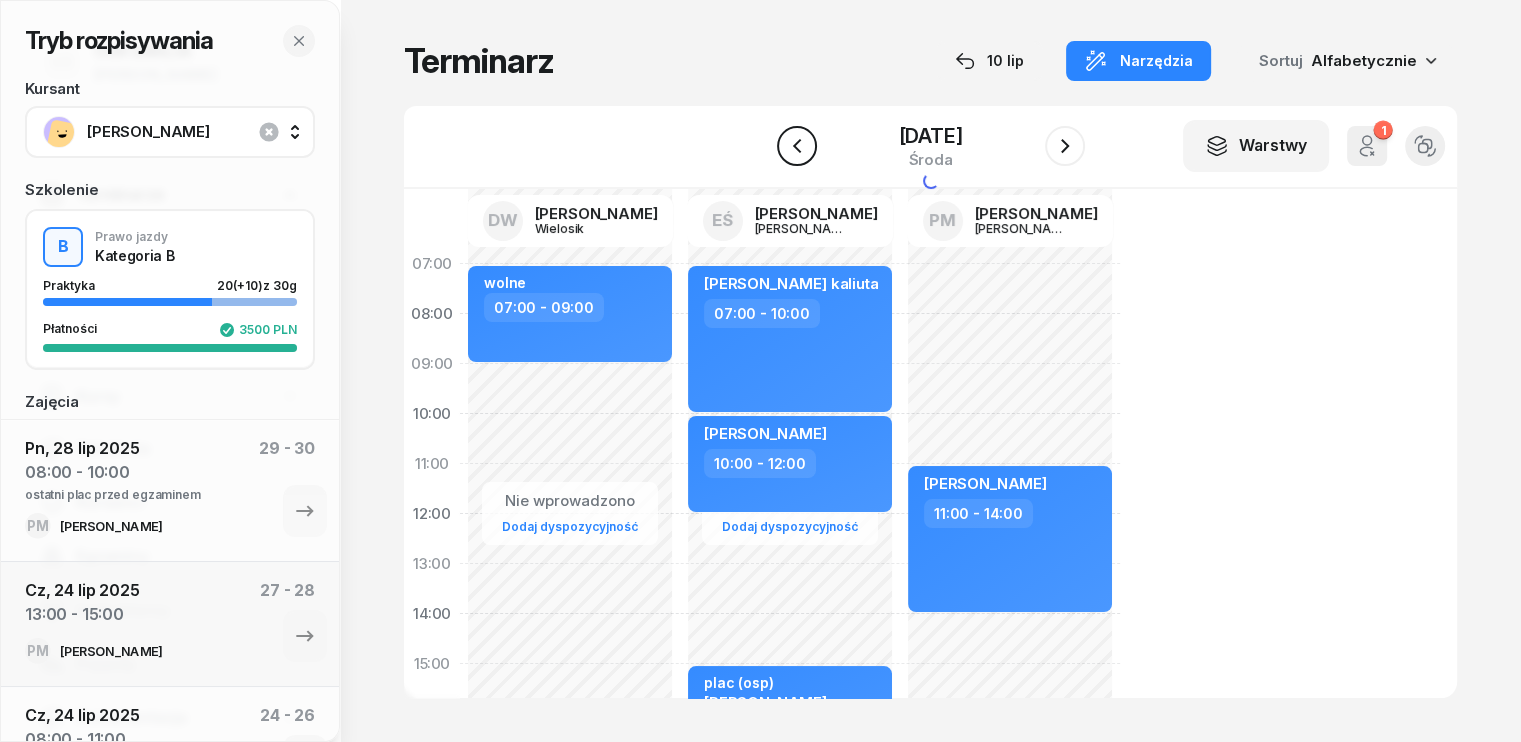 click 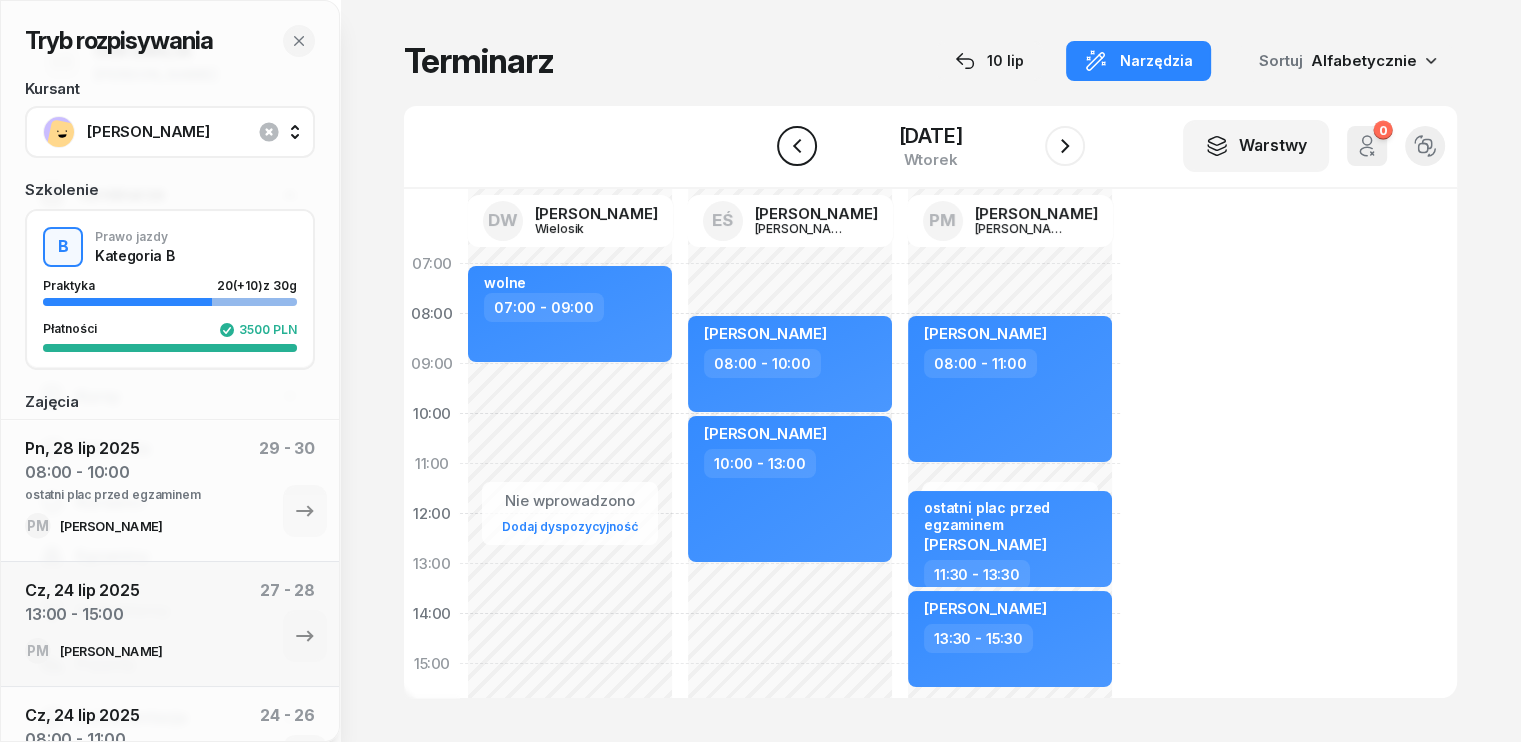 click 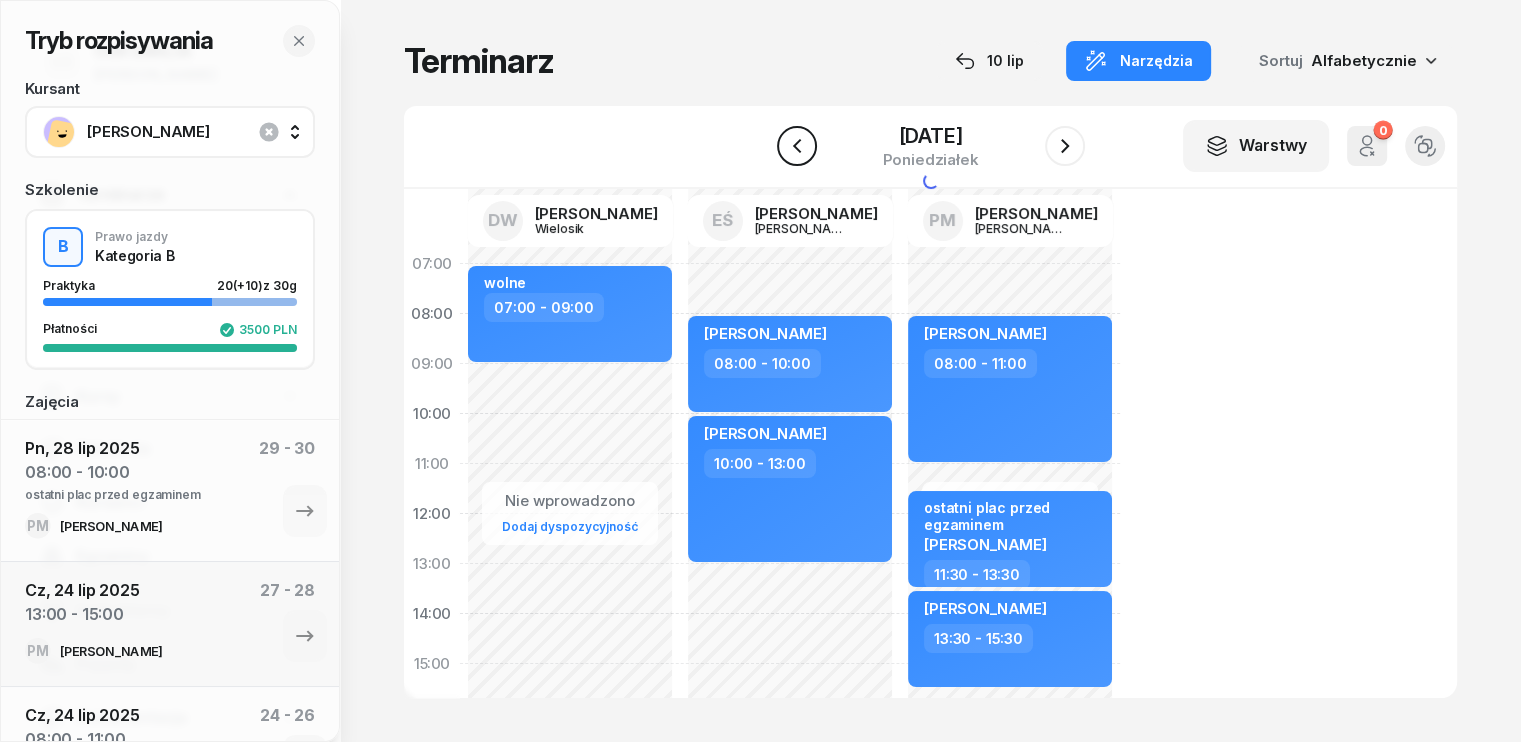 click 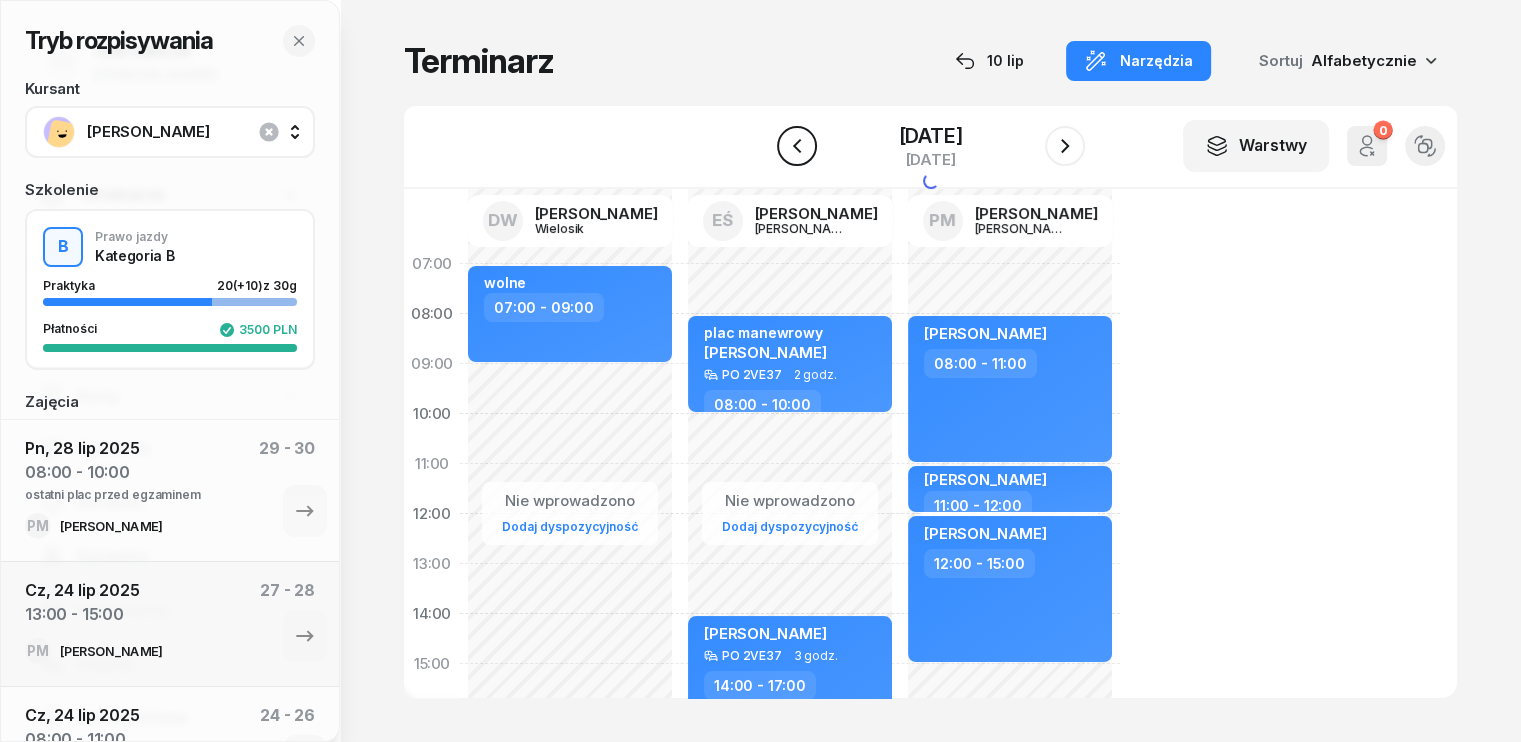 click 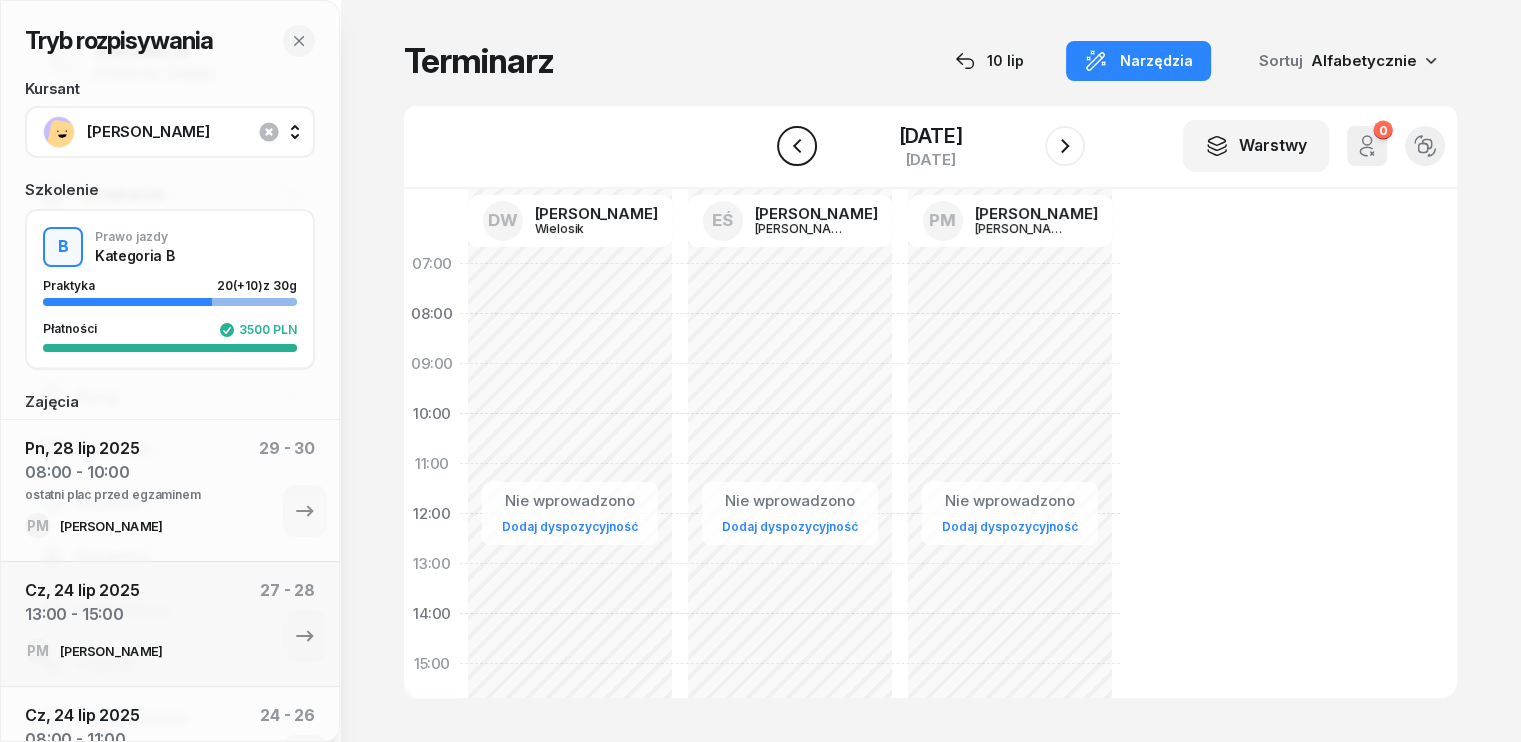 click 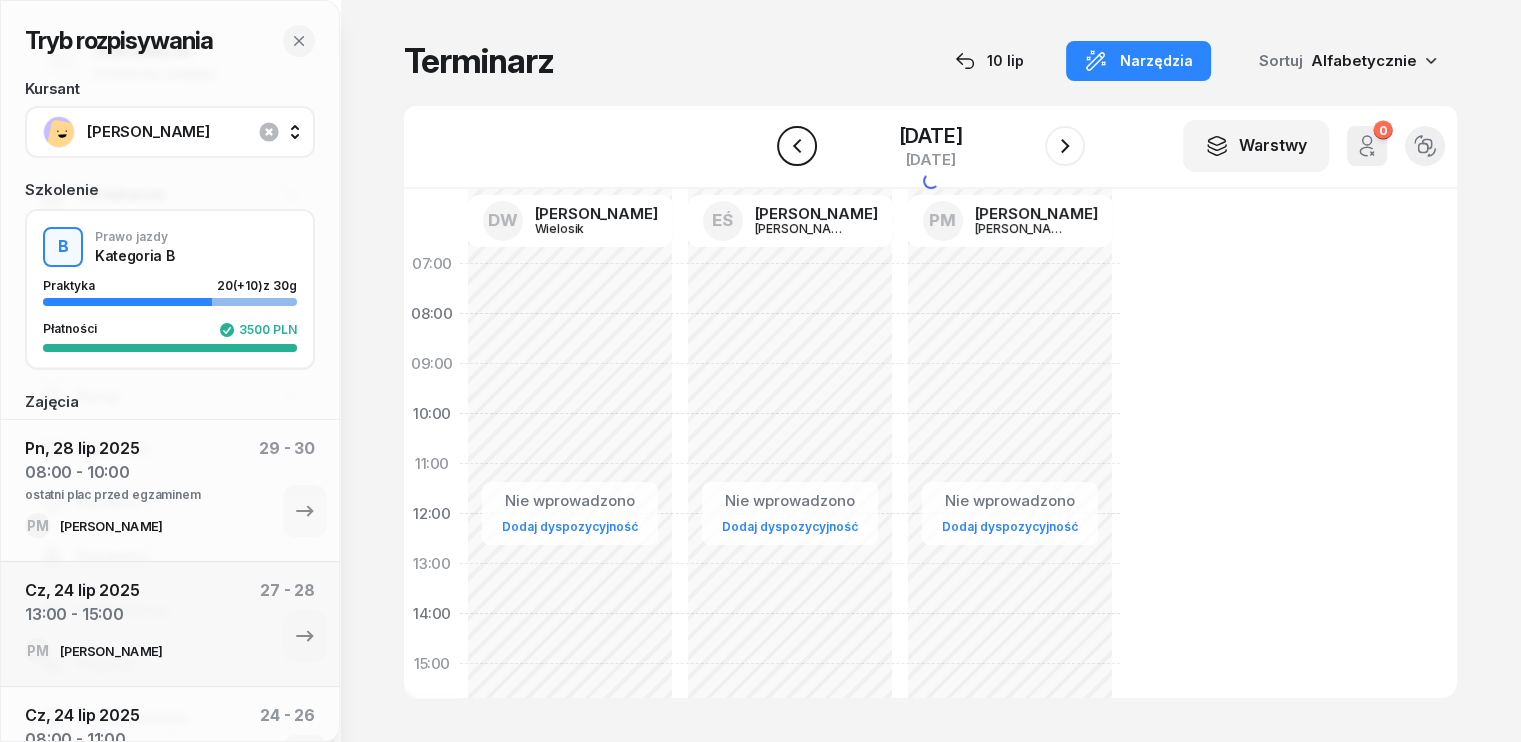 click 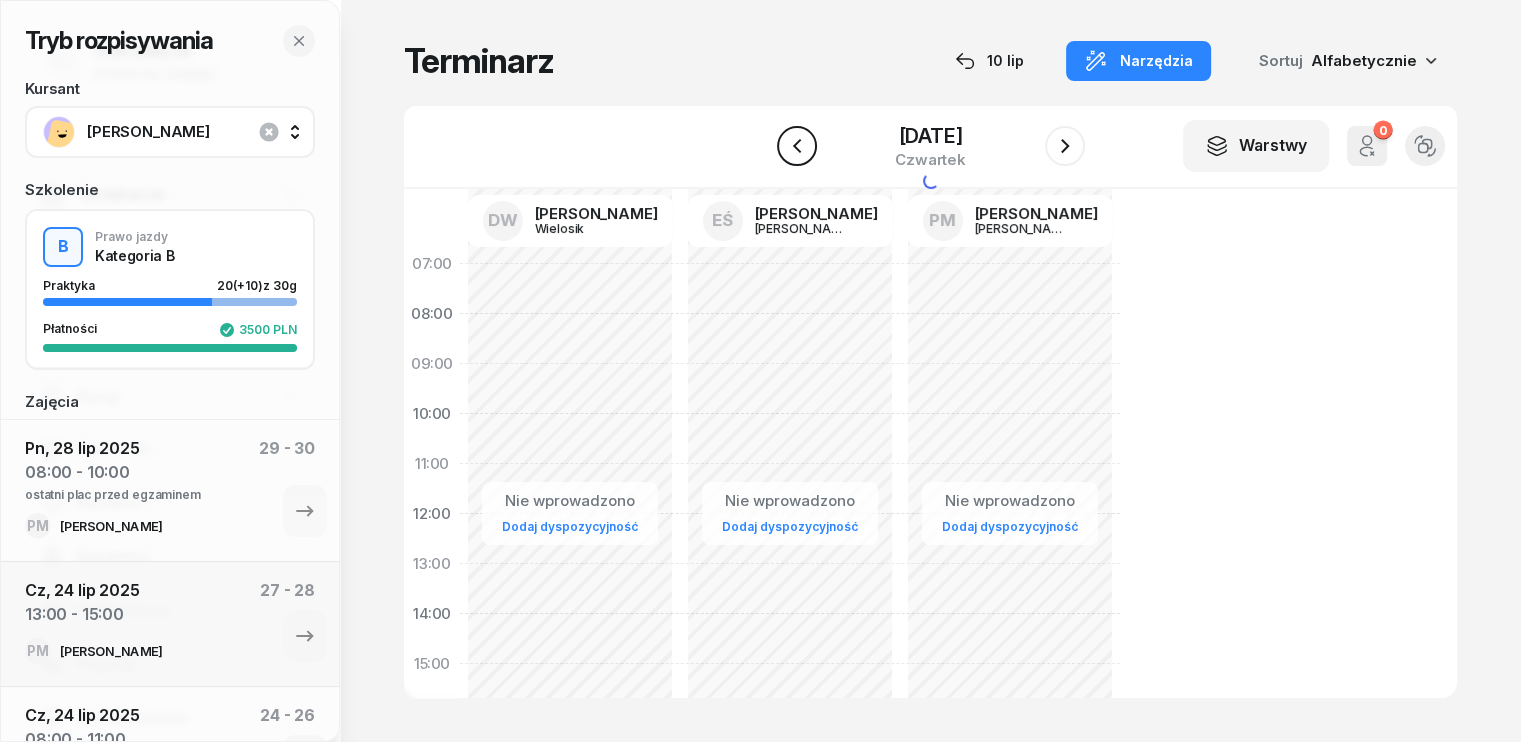 click 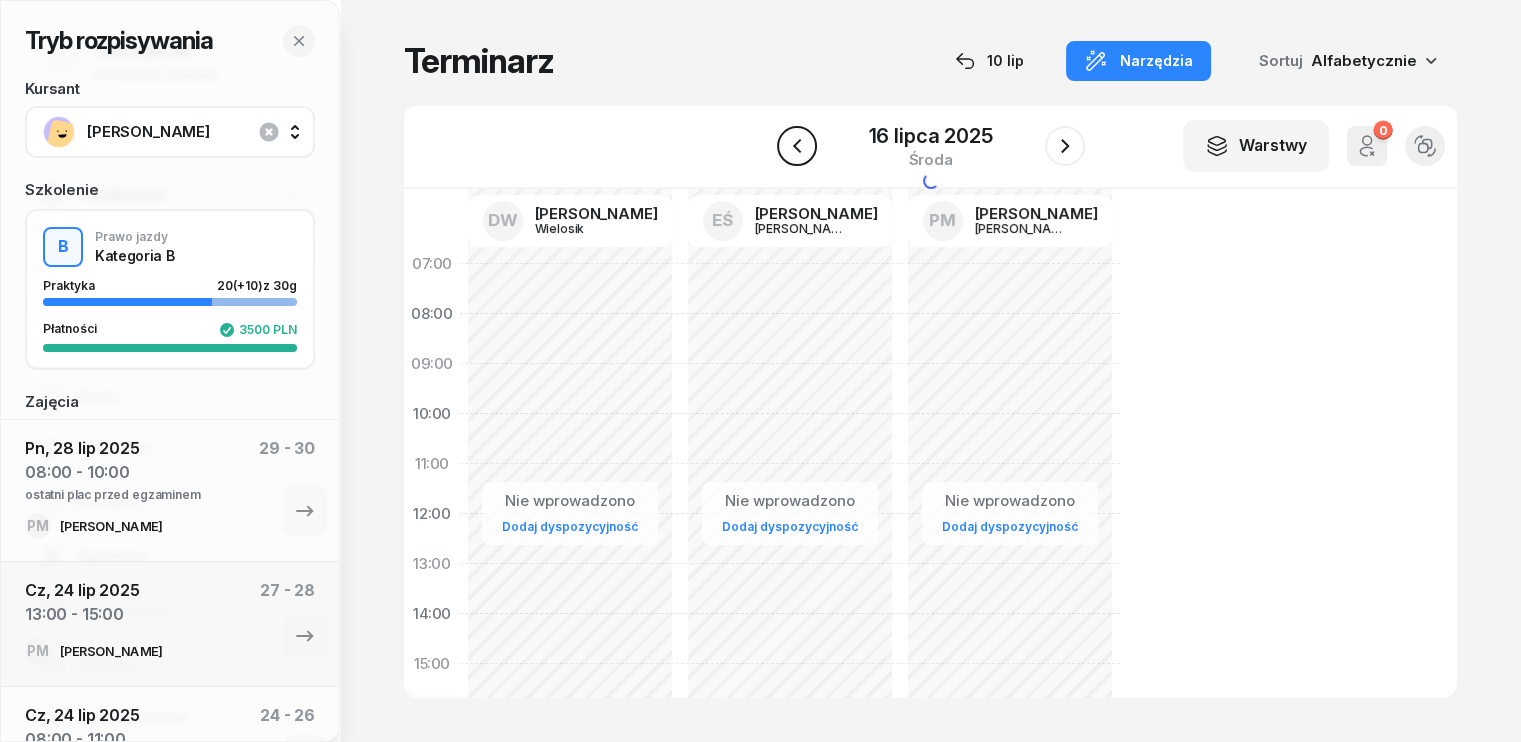 click 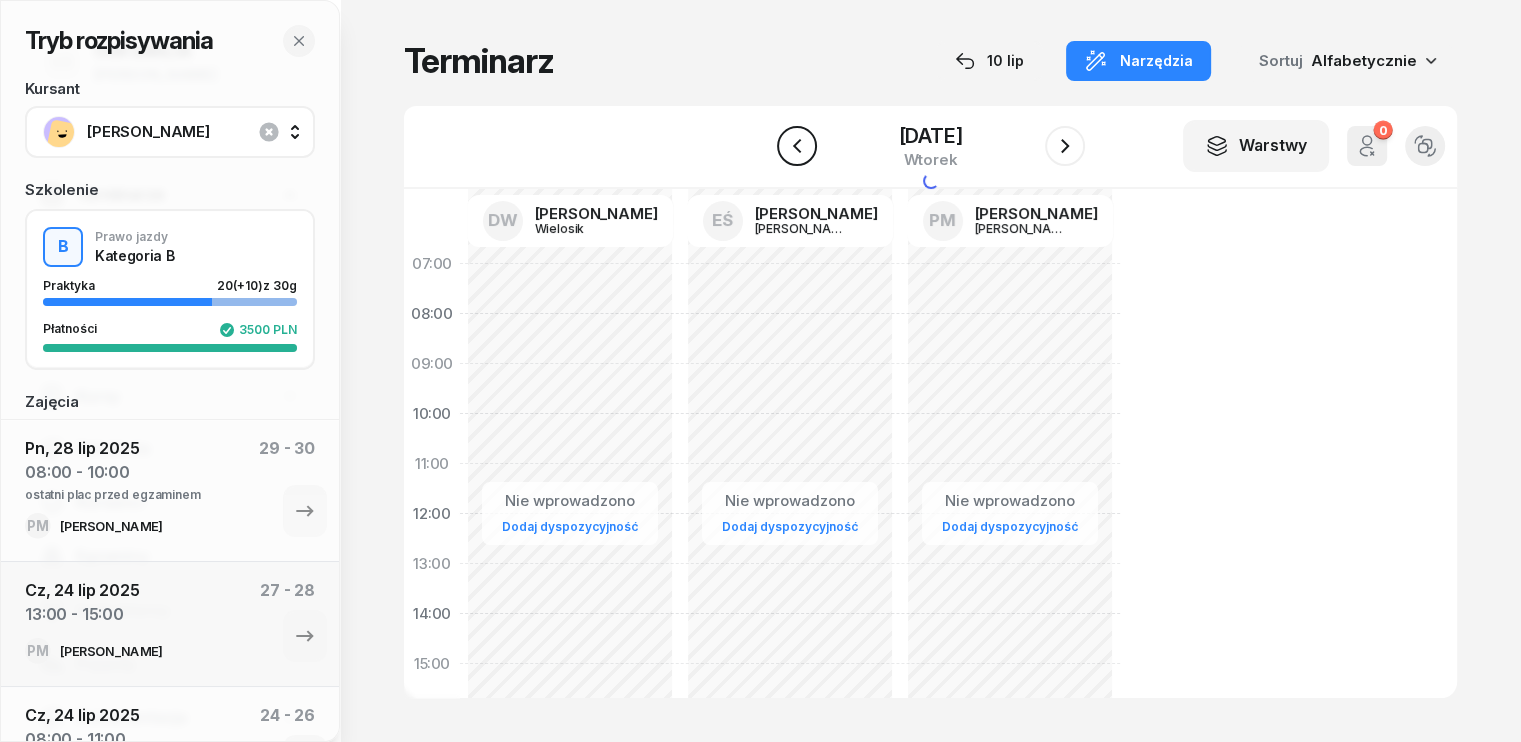 click 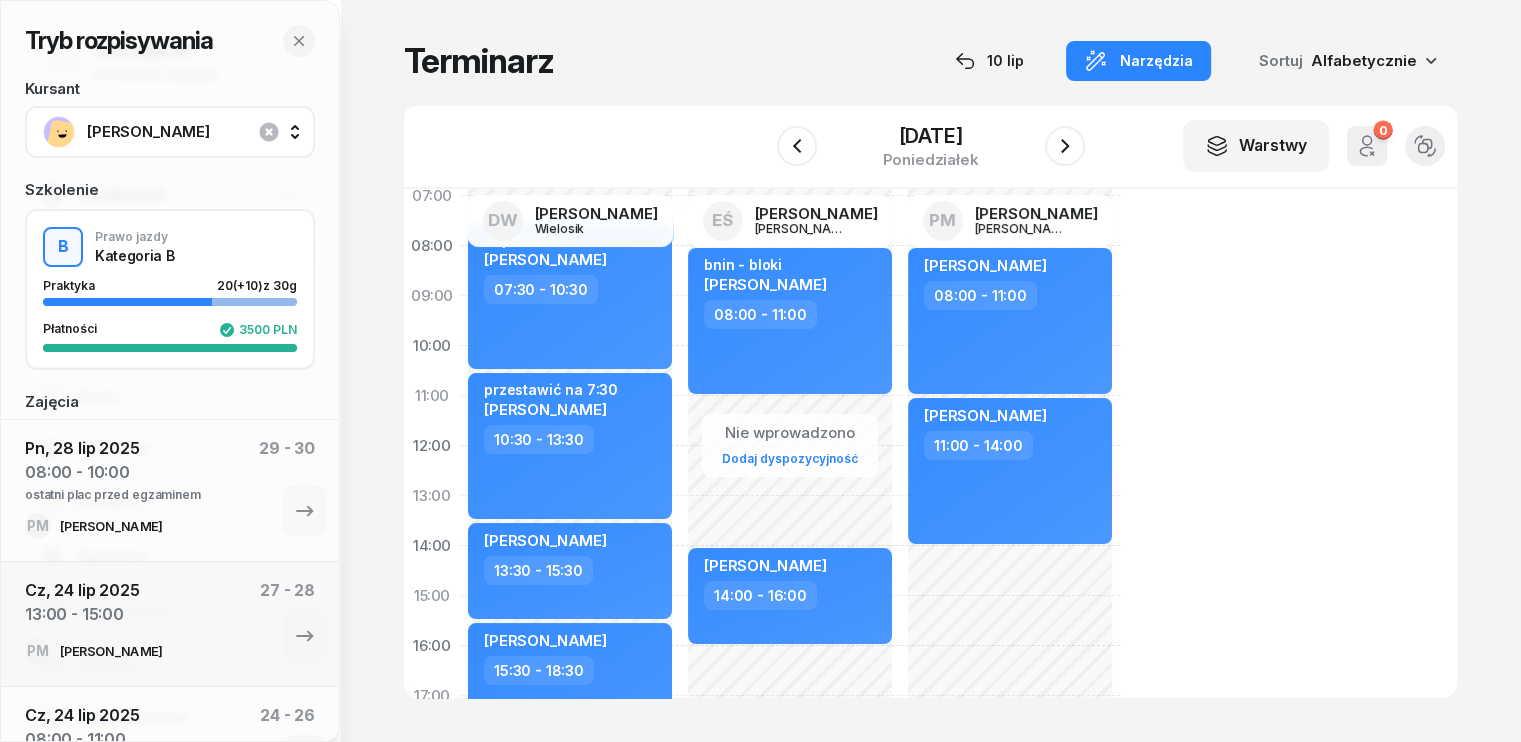 scroll, scrollTop: 100, scrollLeft: 0, axis: vertical 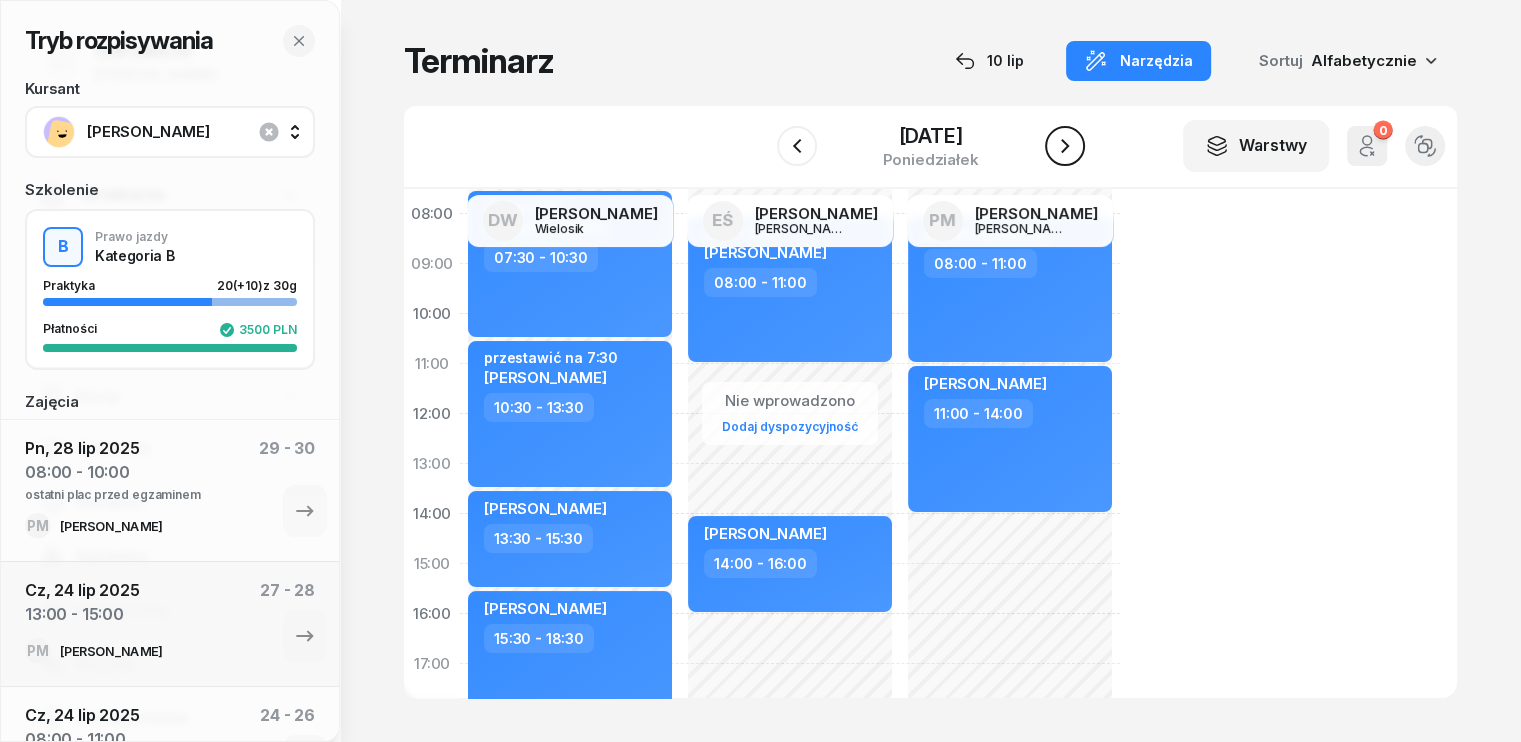 click at bounding box center (1065, 146) 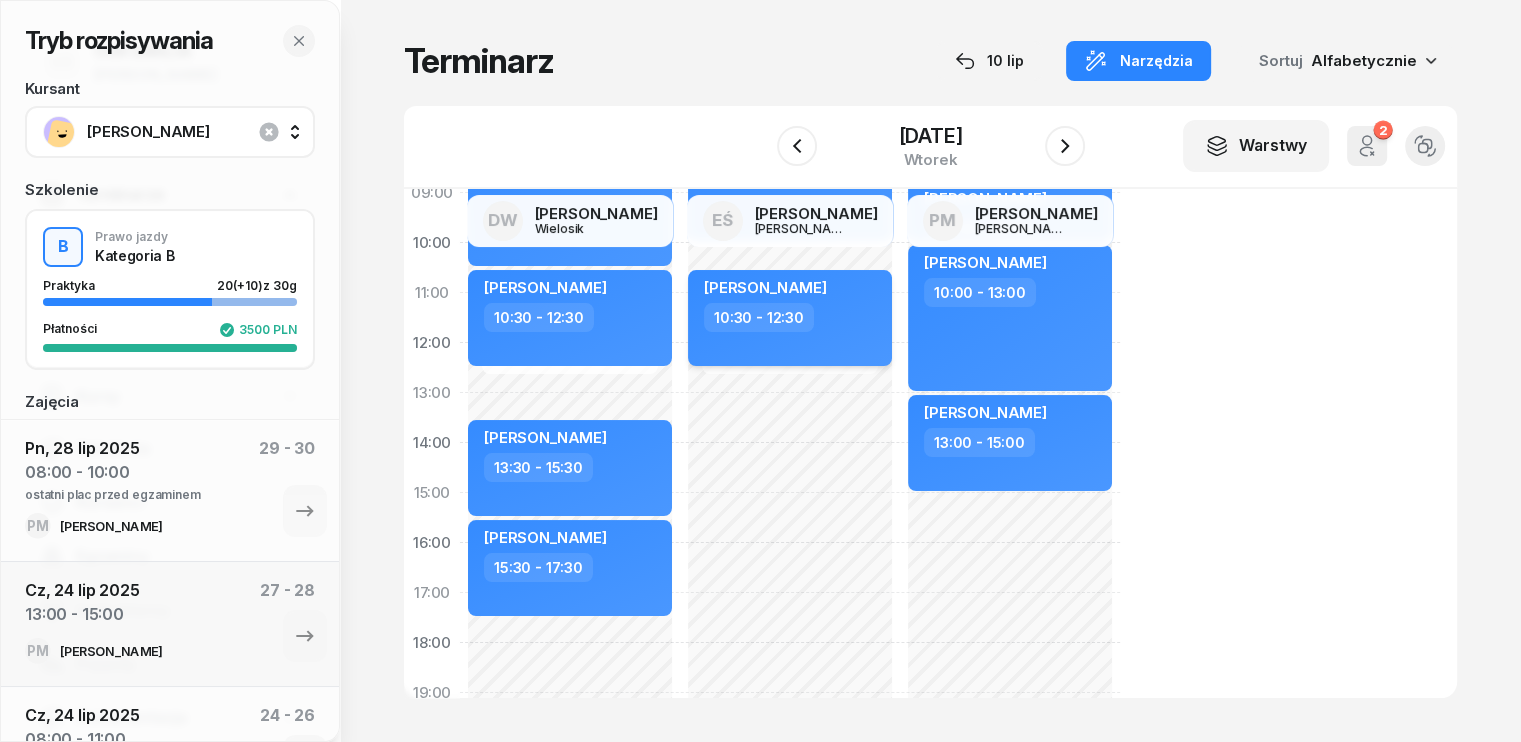 scroll, scrollTop: 200, scrollLeft: 0, axis: vertical 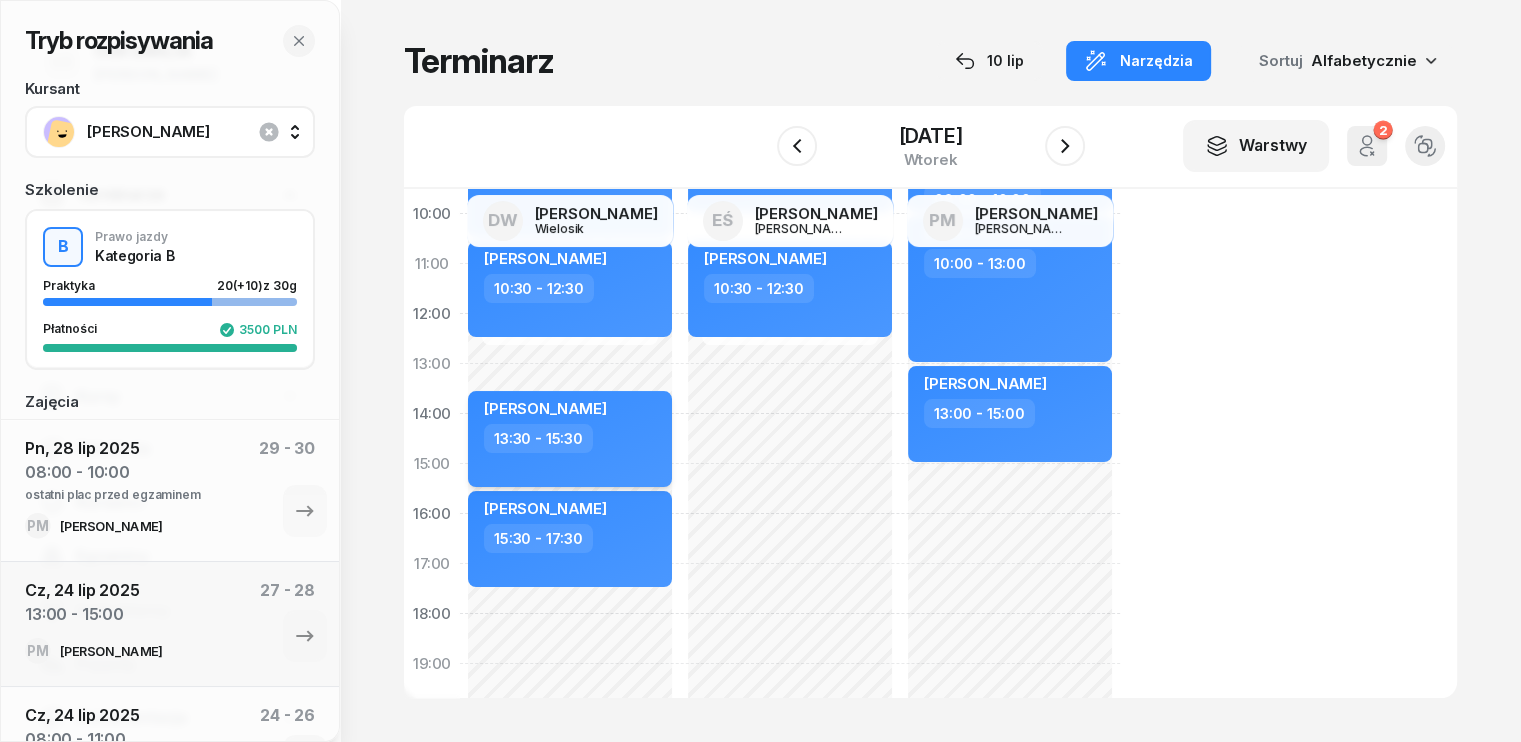 click on "13:30 - 15:30" at bounding box center [572, 438] 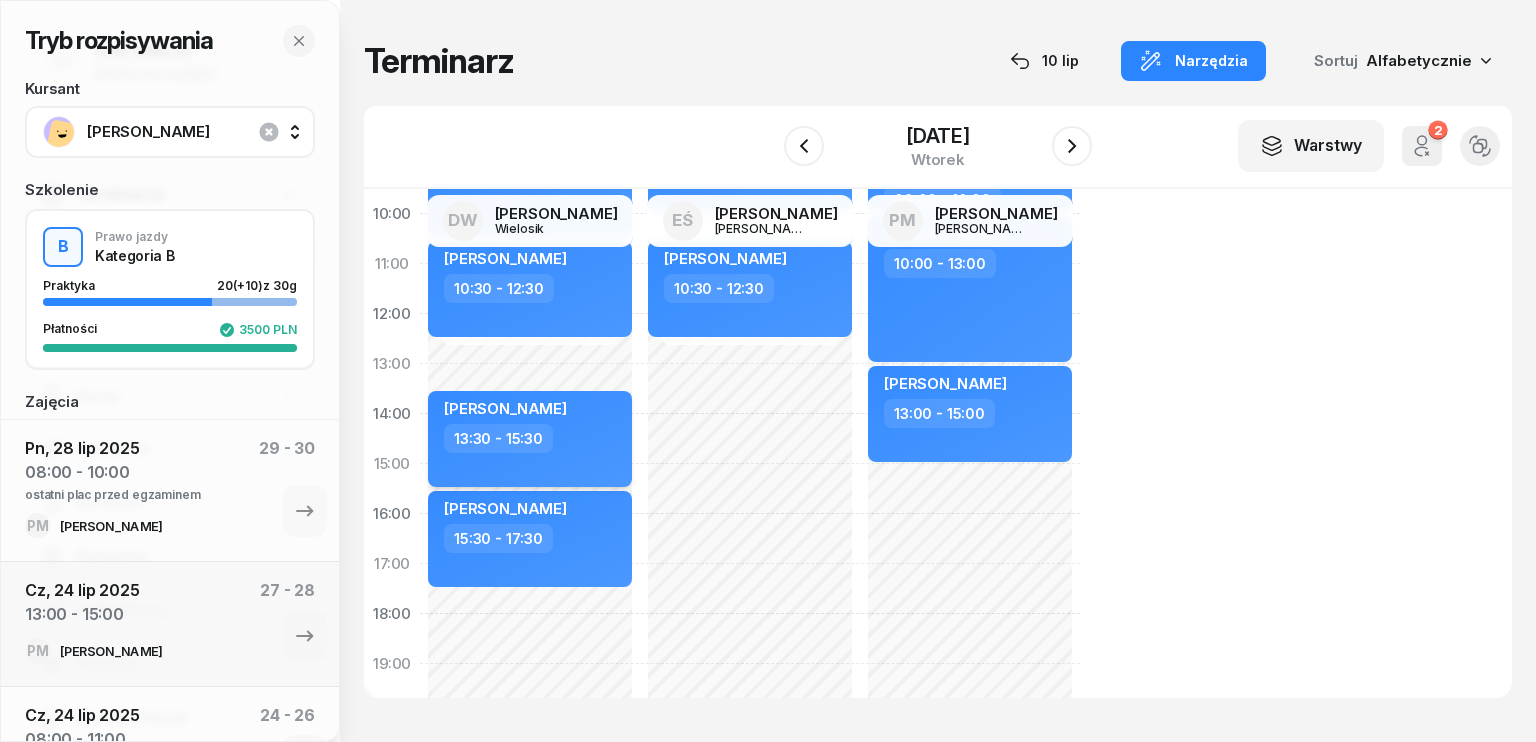 select on "13" 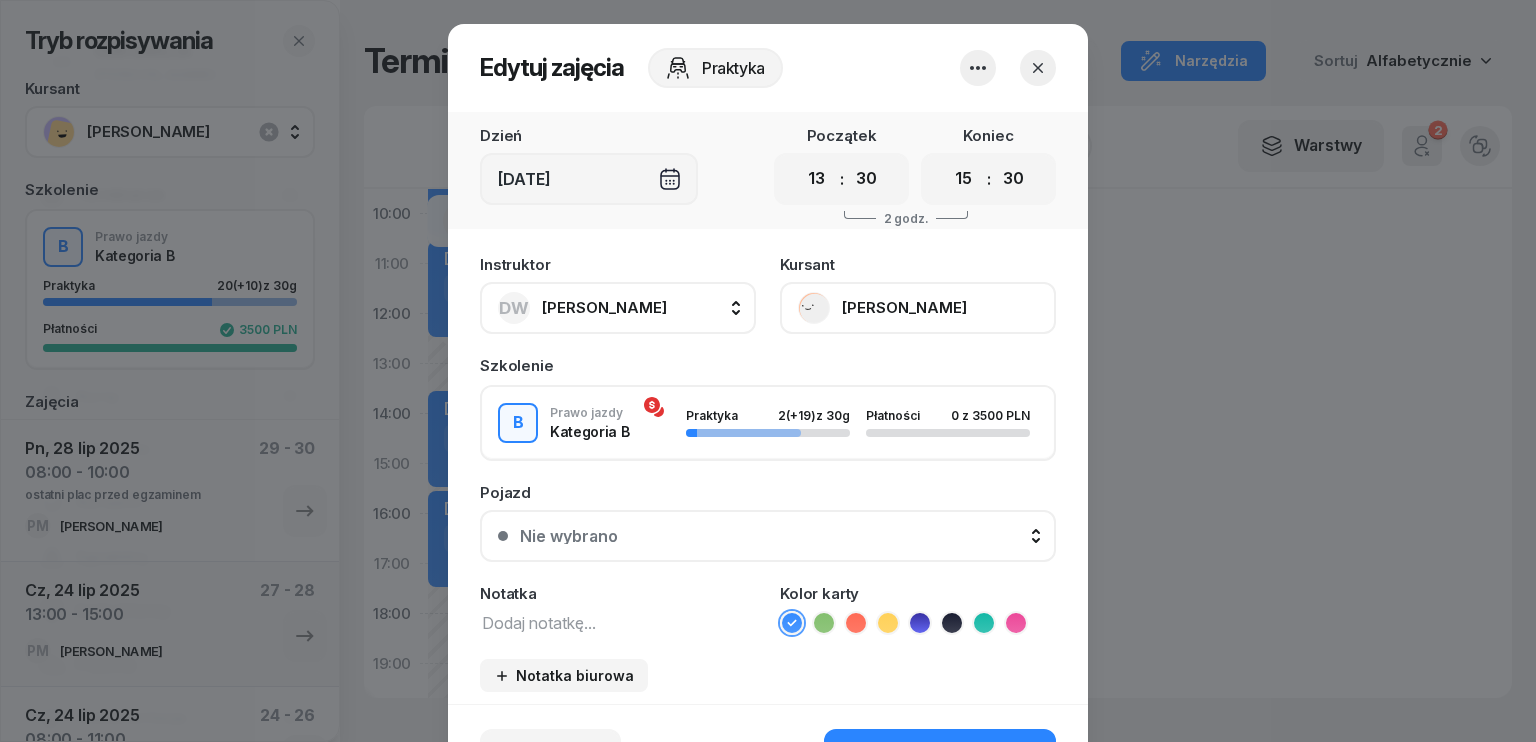 click on "[PERSON_NAME]" 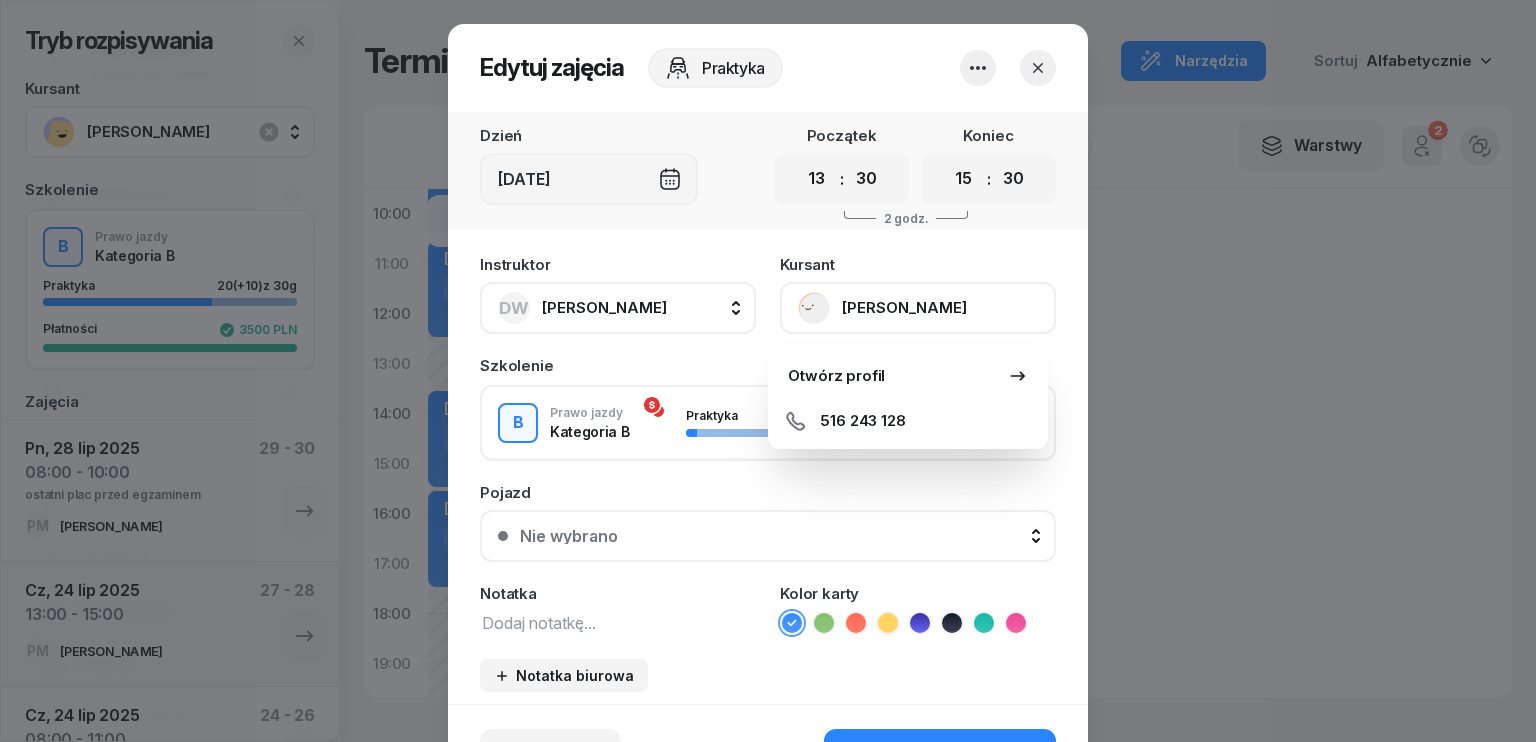 click 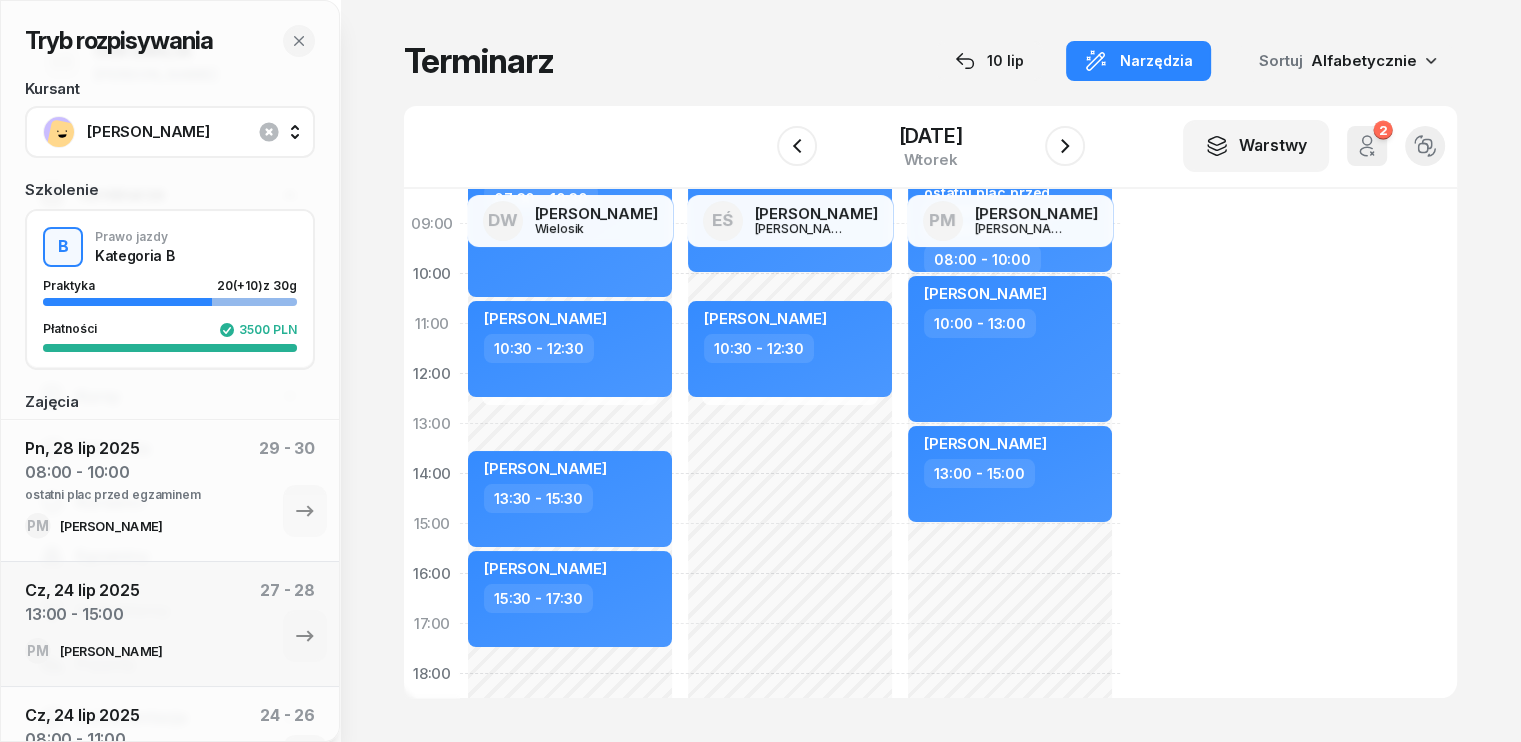 scroll, scrollTop: 240, scrollLeft: 0, axis: vertical 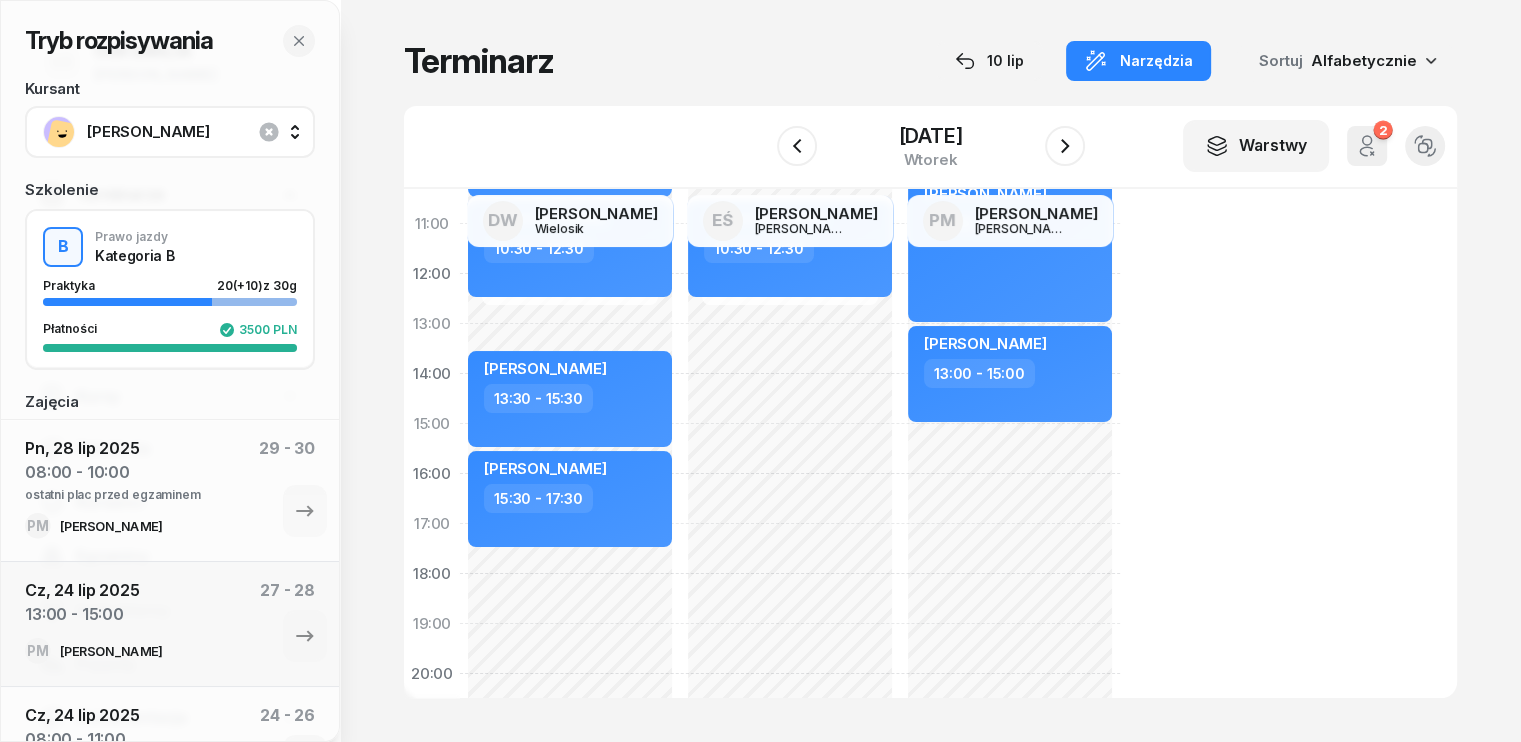 click on "[PERSON_NAME]" at bounding box center (192, 132) 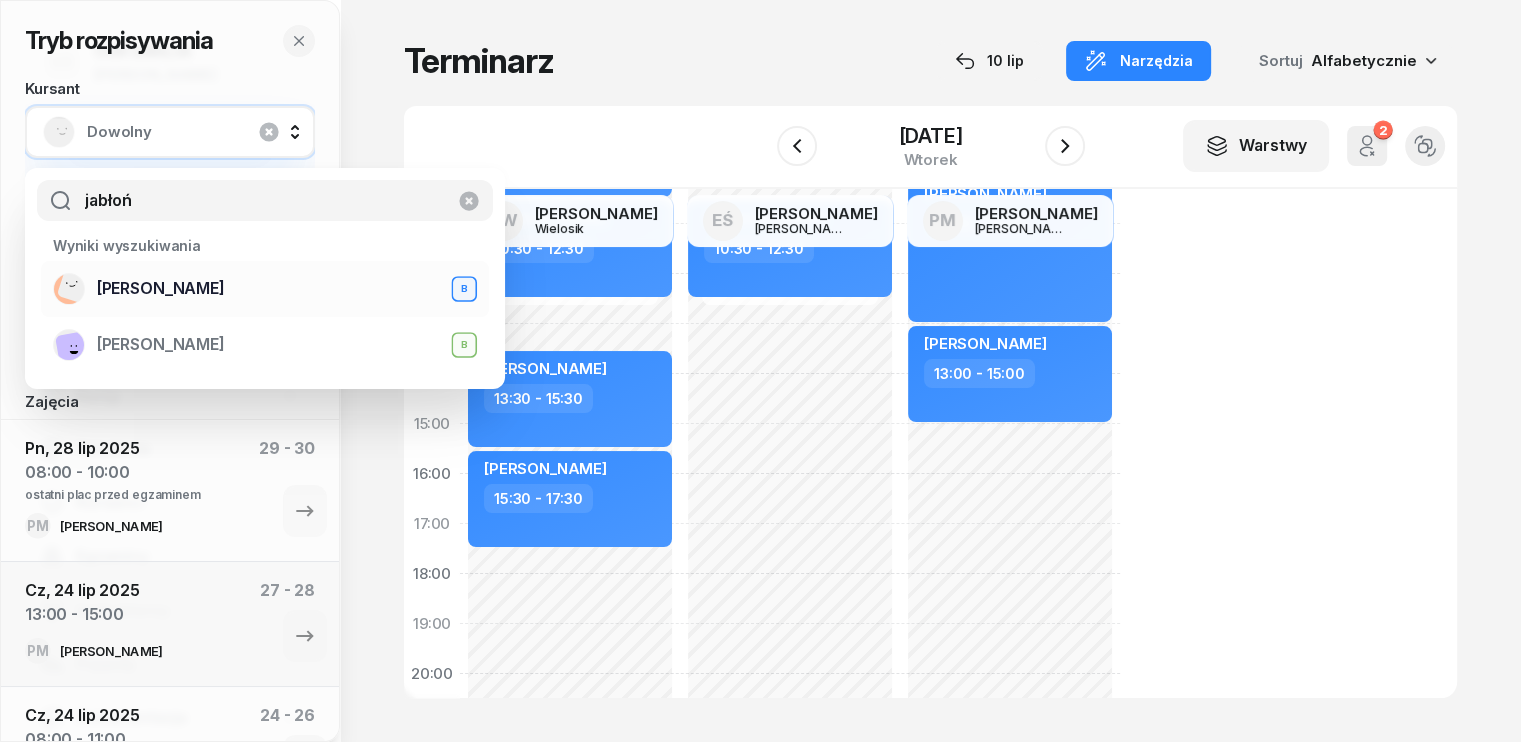 type on "jabłoń" 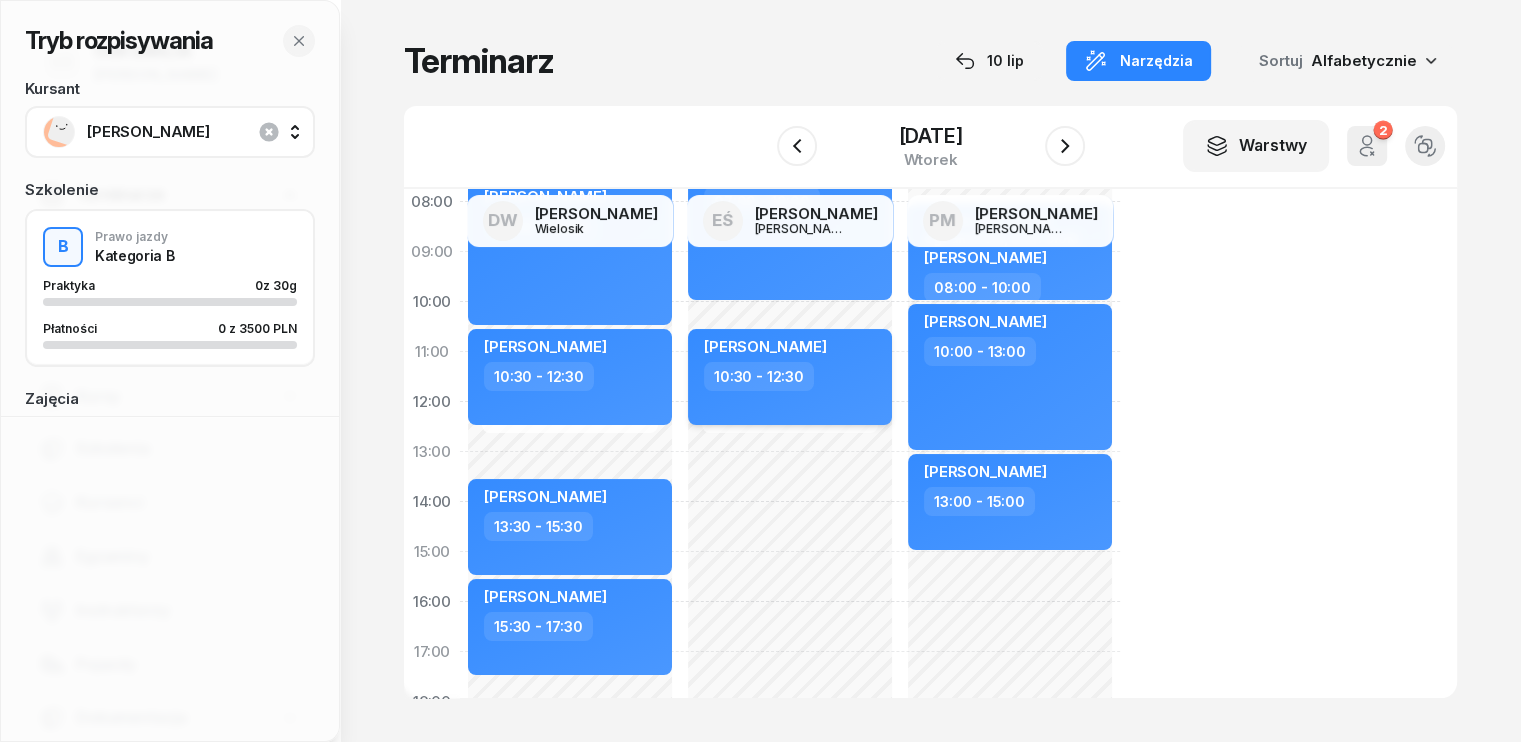 scroll, scrollTop: 140, scrollLeft: 0, axis: vertical 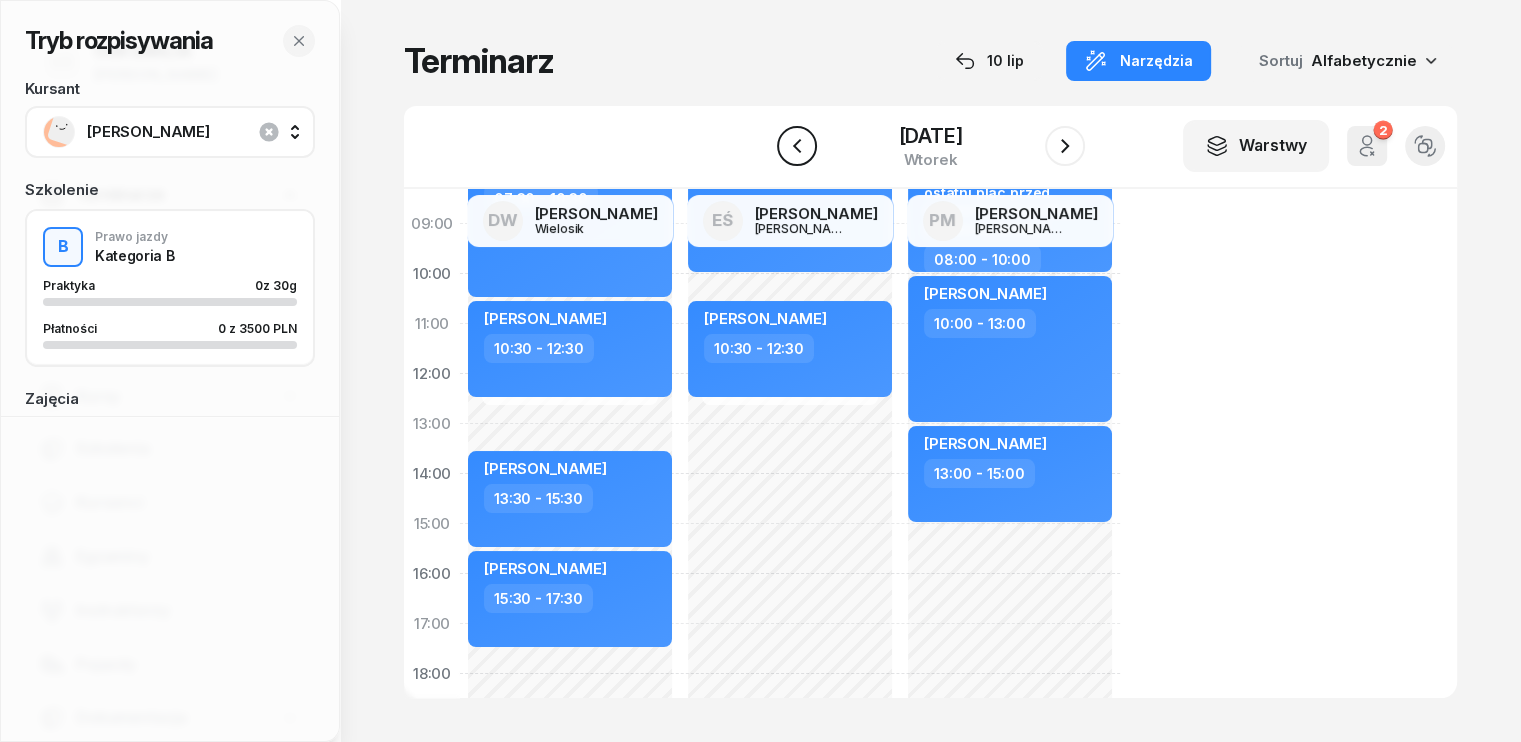 click 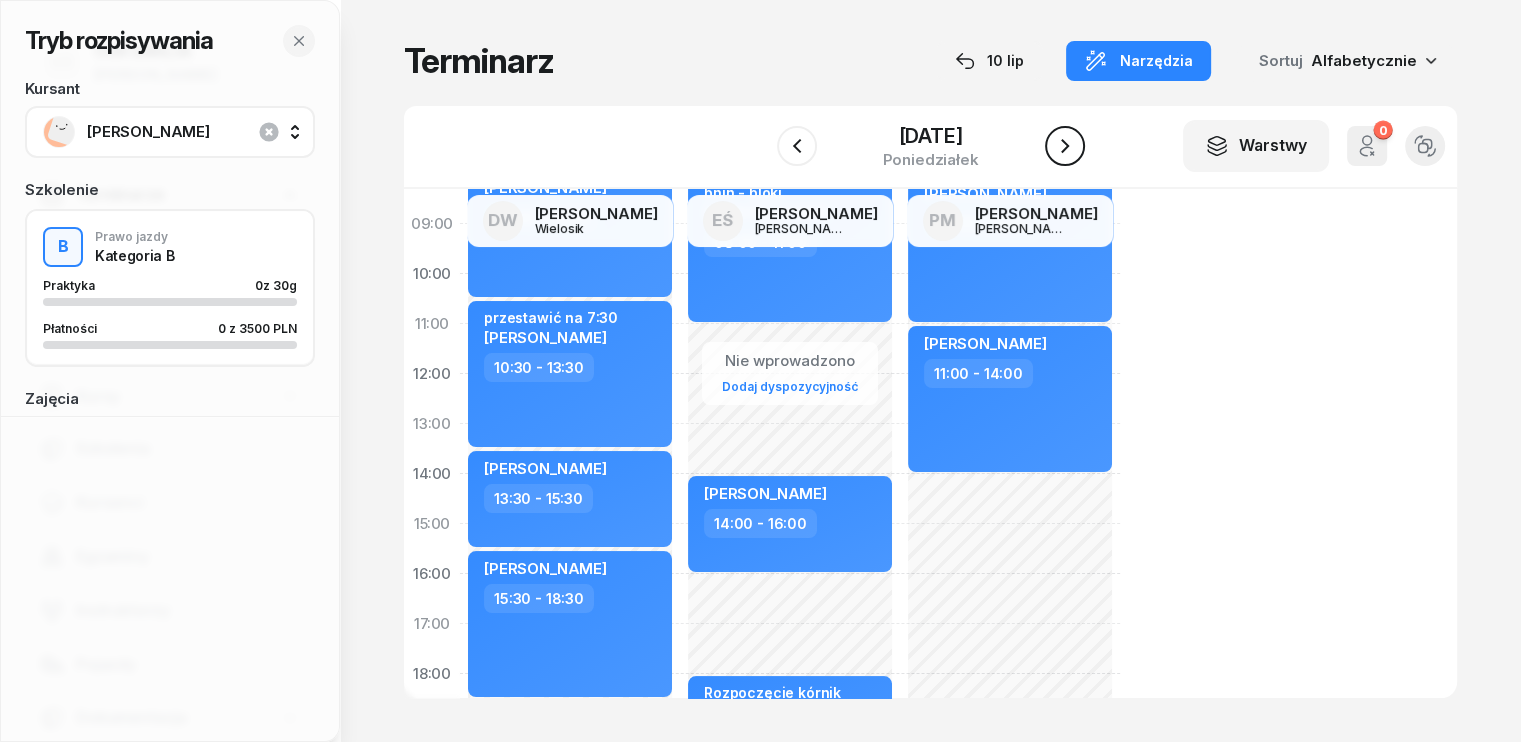 click 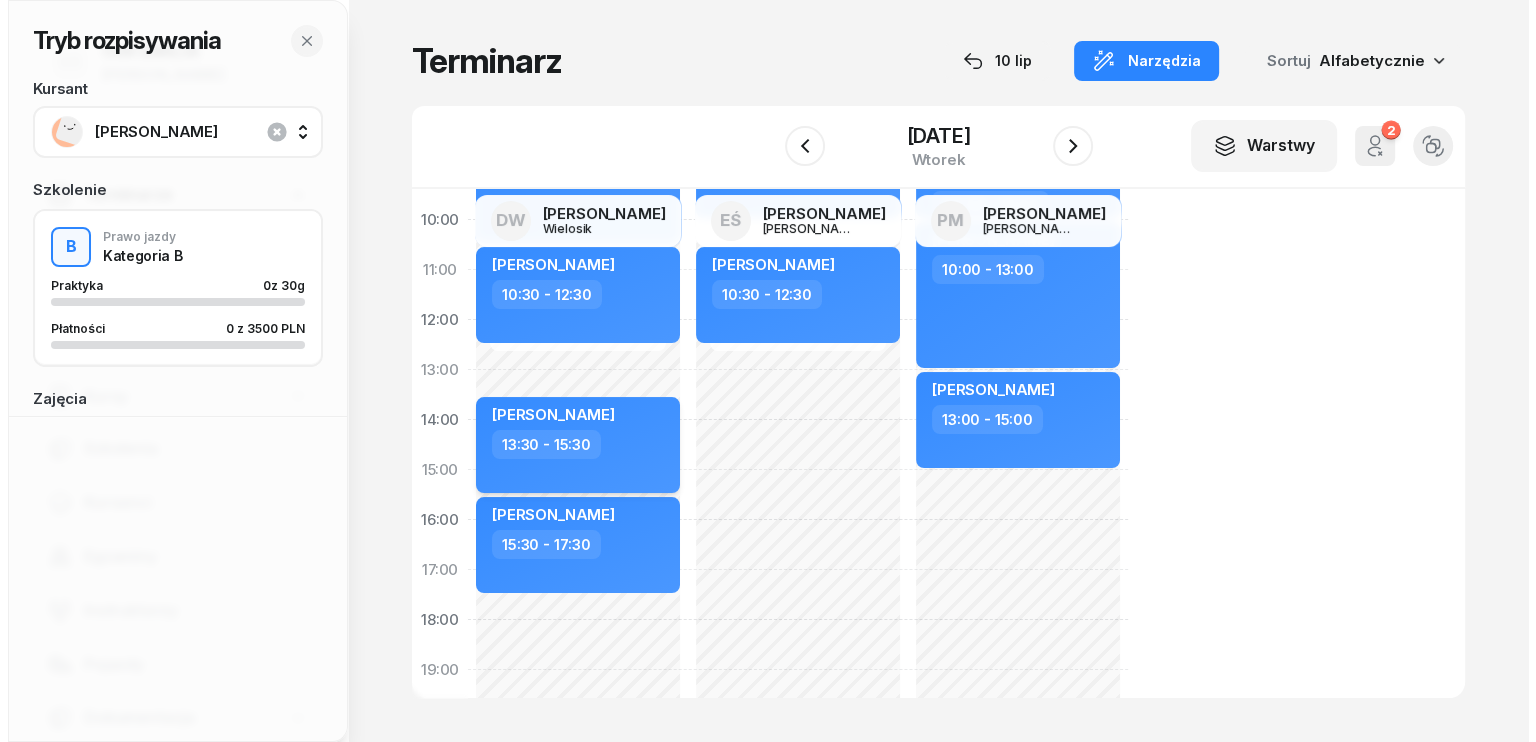 scroll, scrollTop: 240, scrollLeft: 0, axis: vertical 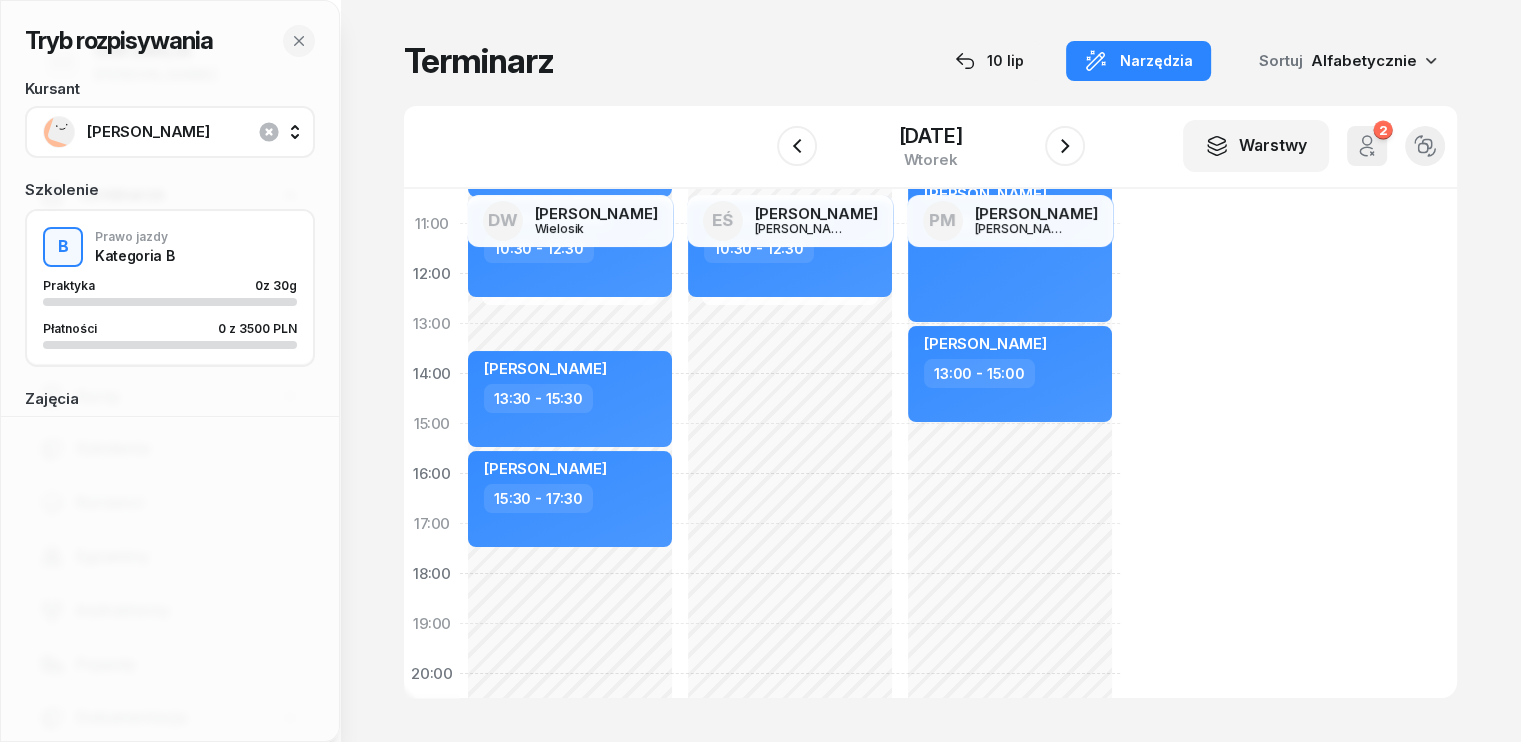 click on "Nie wprowadzono Dodaj dyspozycyjność [PERSON_NAME]  07:30 - 10:30 my odwołaliśmy [PERSON_NAME]  10:30 - 12:30 kursant odwołał [PERSON_NAME]  10:30 - 13:30 [PERSON_NAME]  10:30 - 12:30 [PERSON_NAME]  13:30 - 15:30 [PERSON_NAME]  15:30 - 17:30" 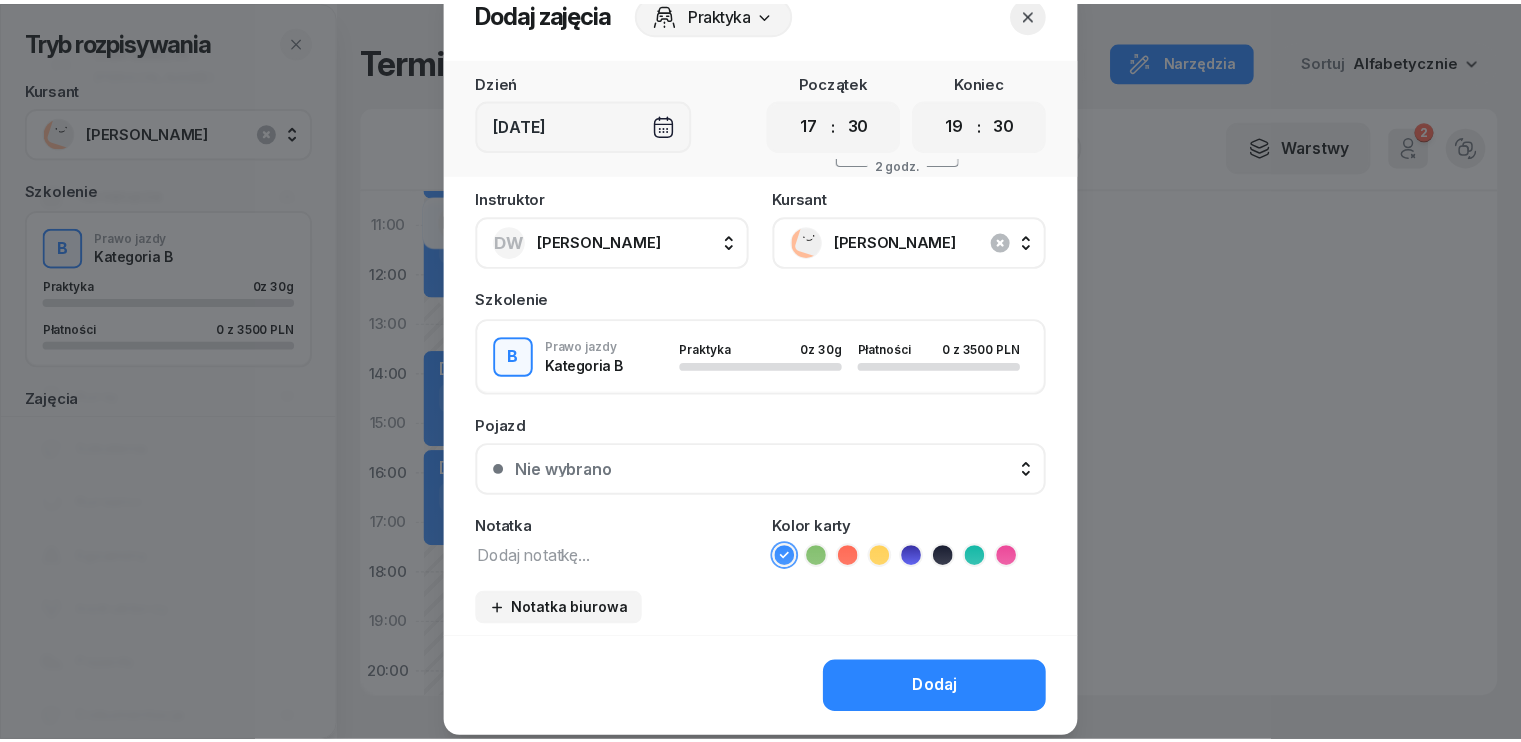 scroll, scrollTop: 100, scrollLeft: 0, axis: vertical 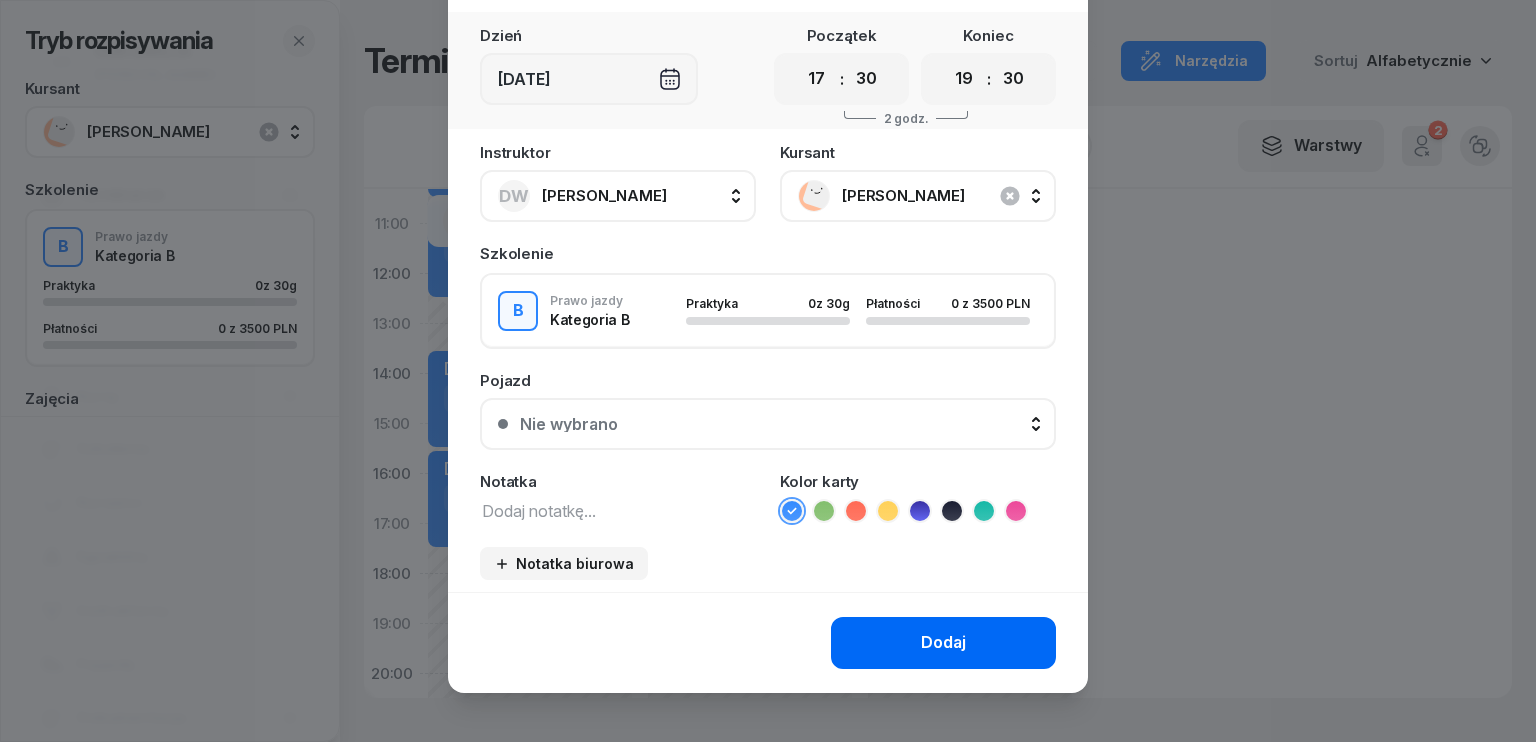 click on "Dodaj" at bounding box center (943, 643) 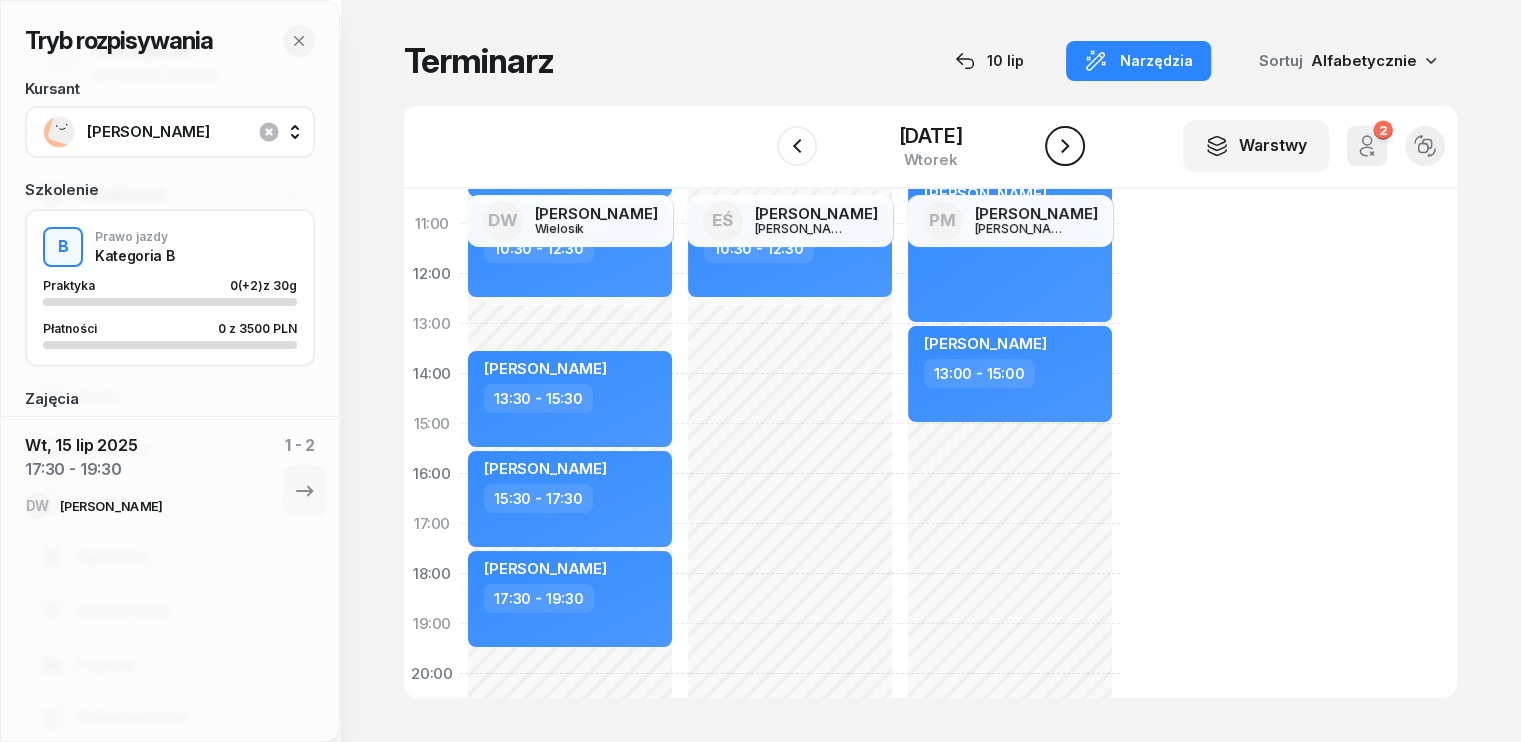 click 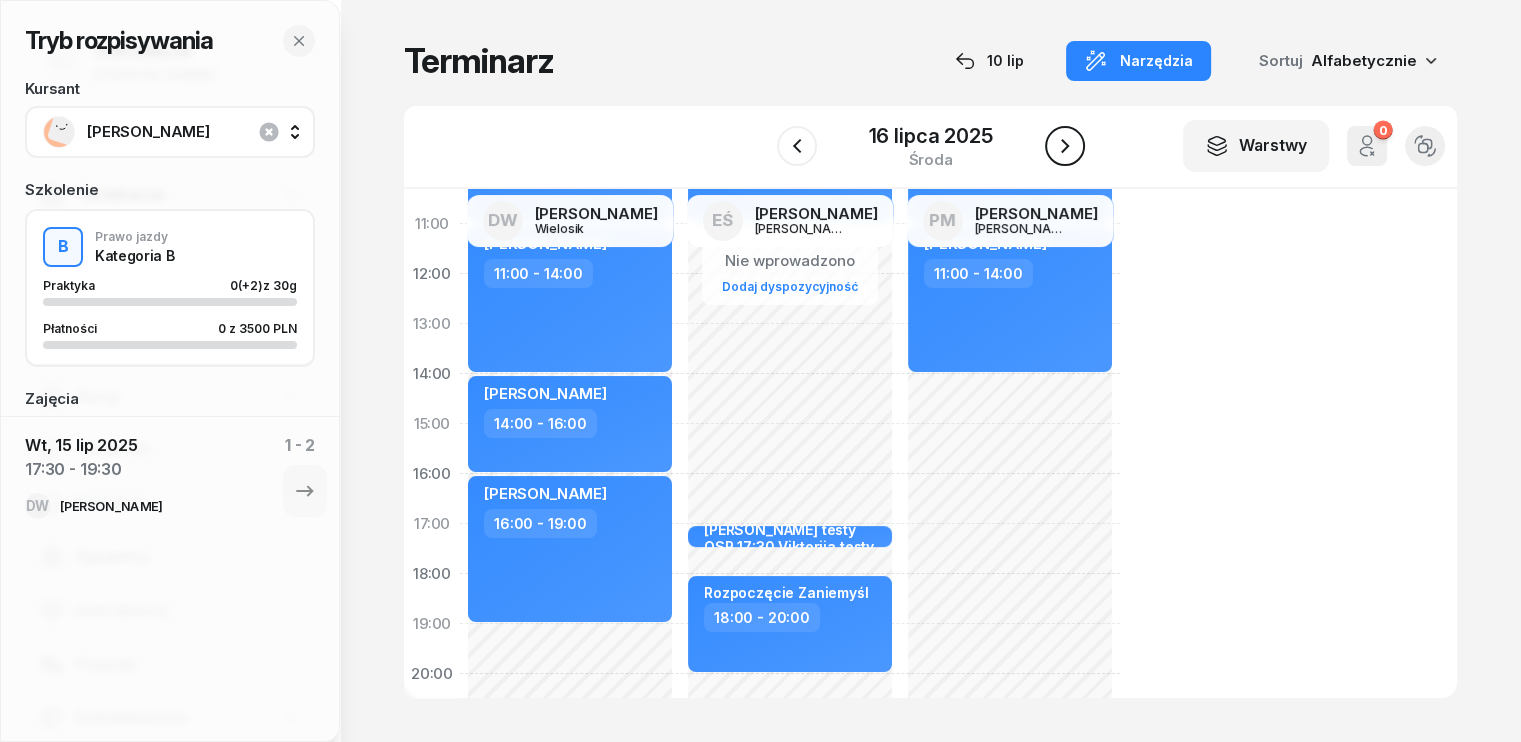 click 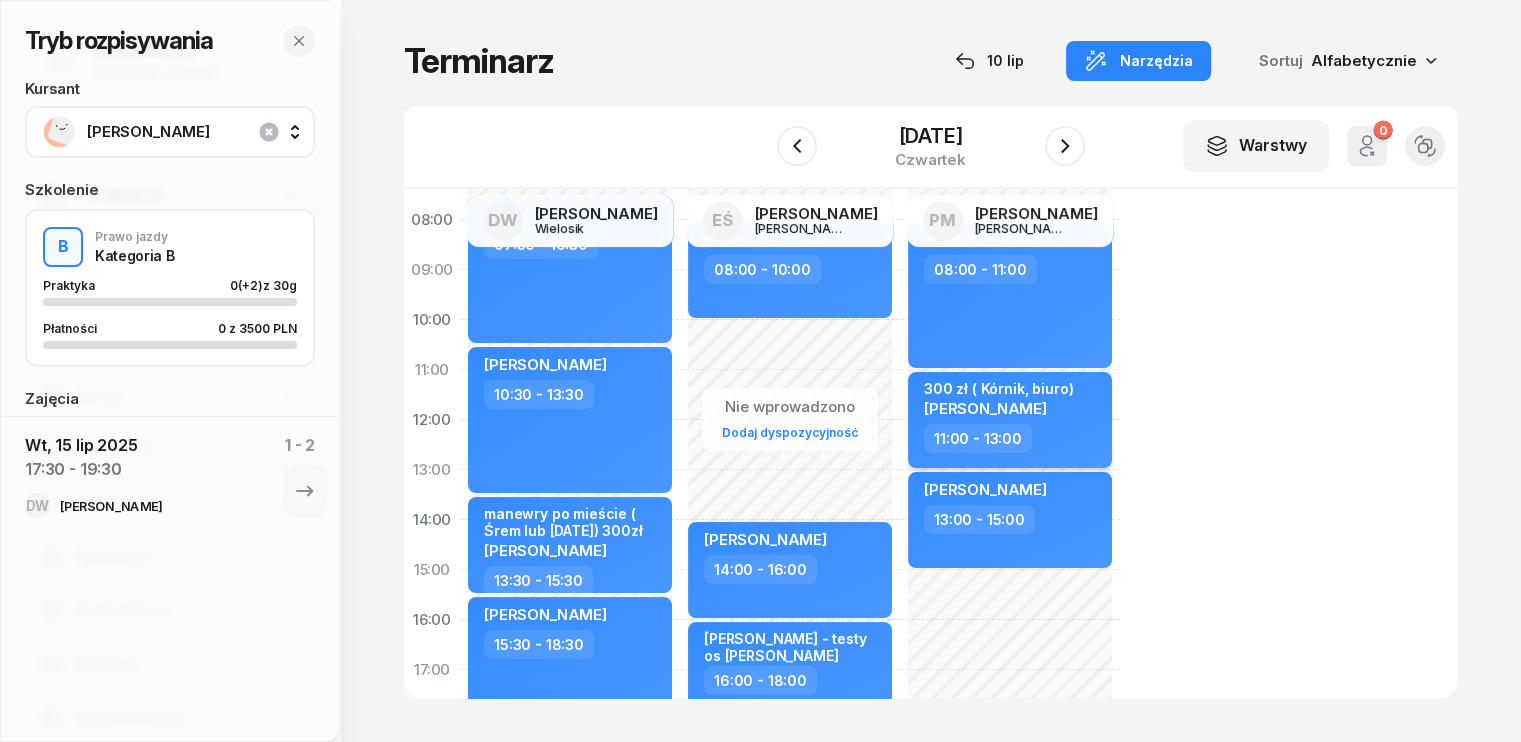 scroll, scrollTop: 40, scrollLeft: 0, axis: vertical 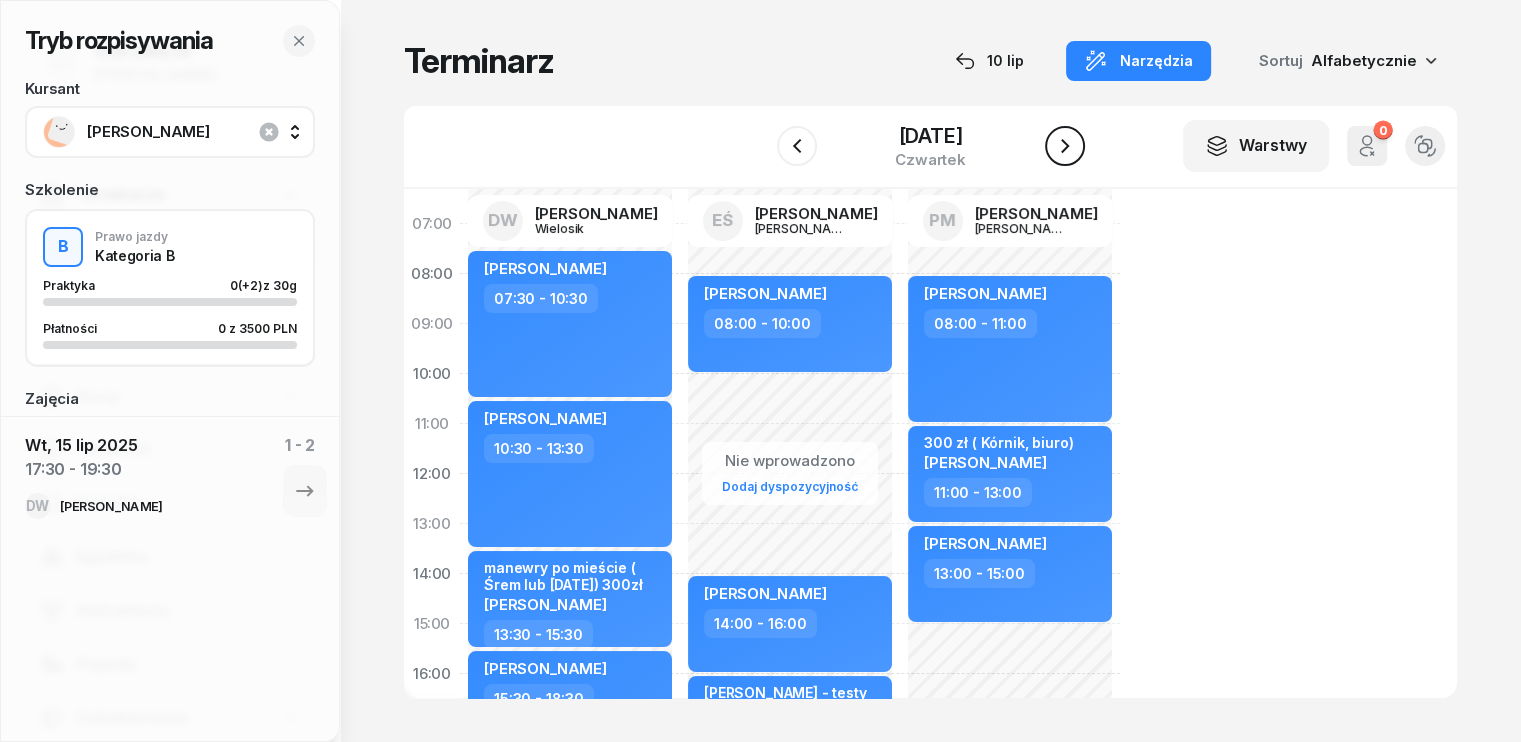 click 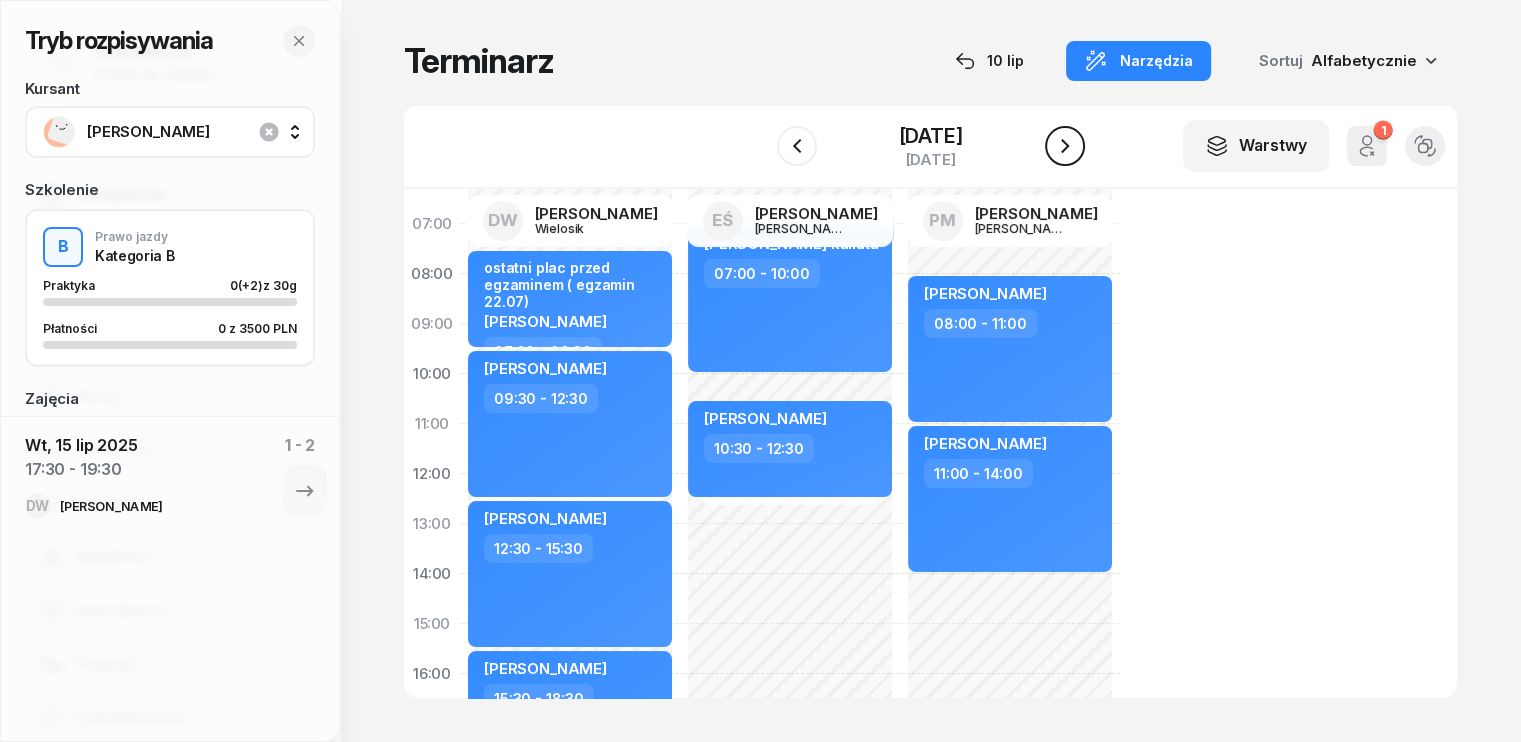 click 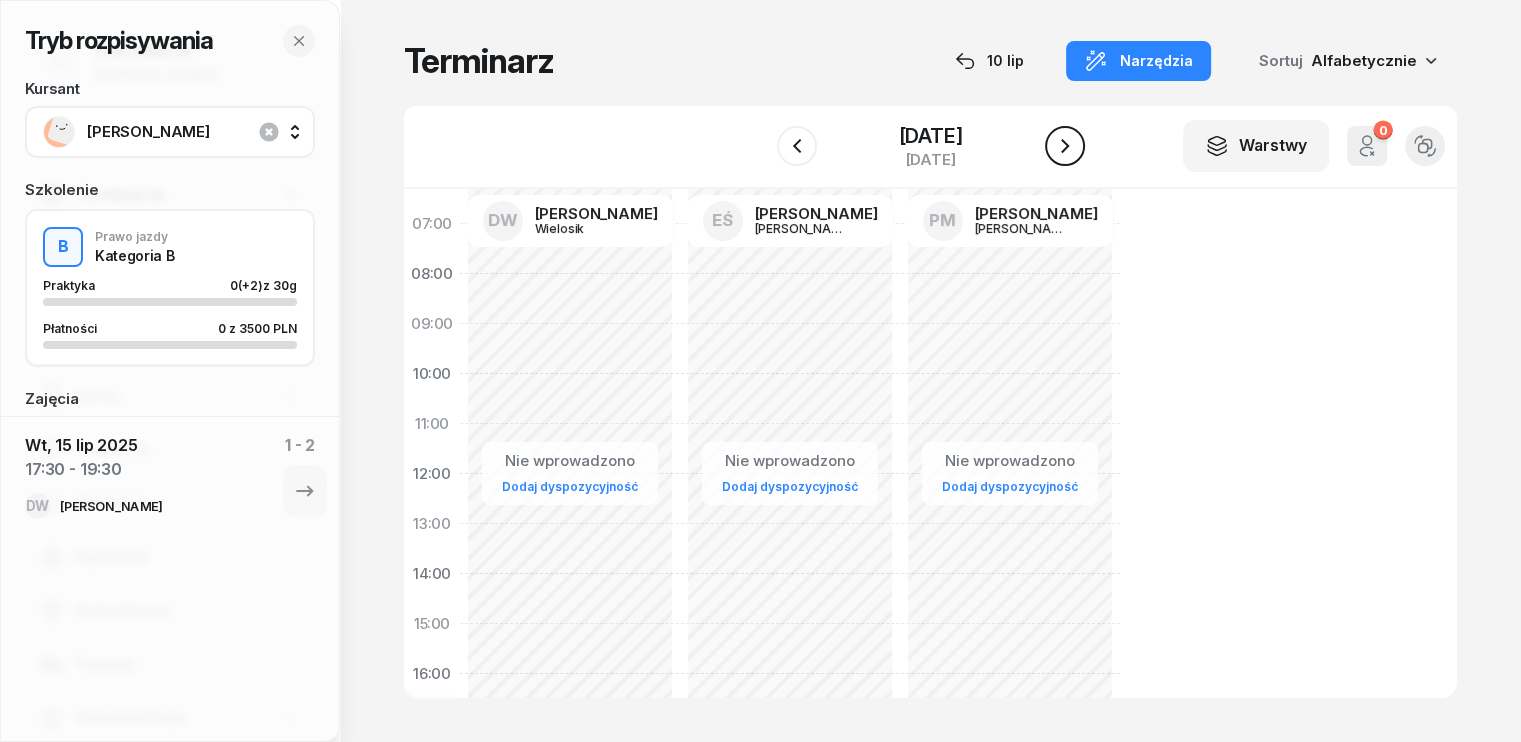 click 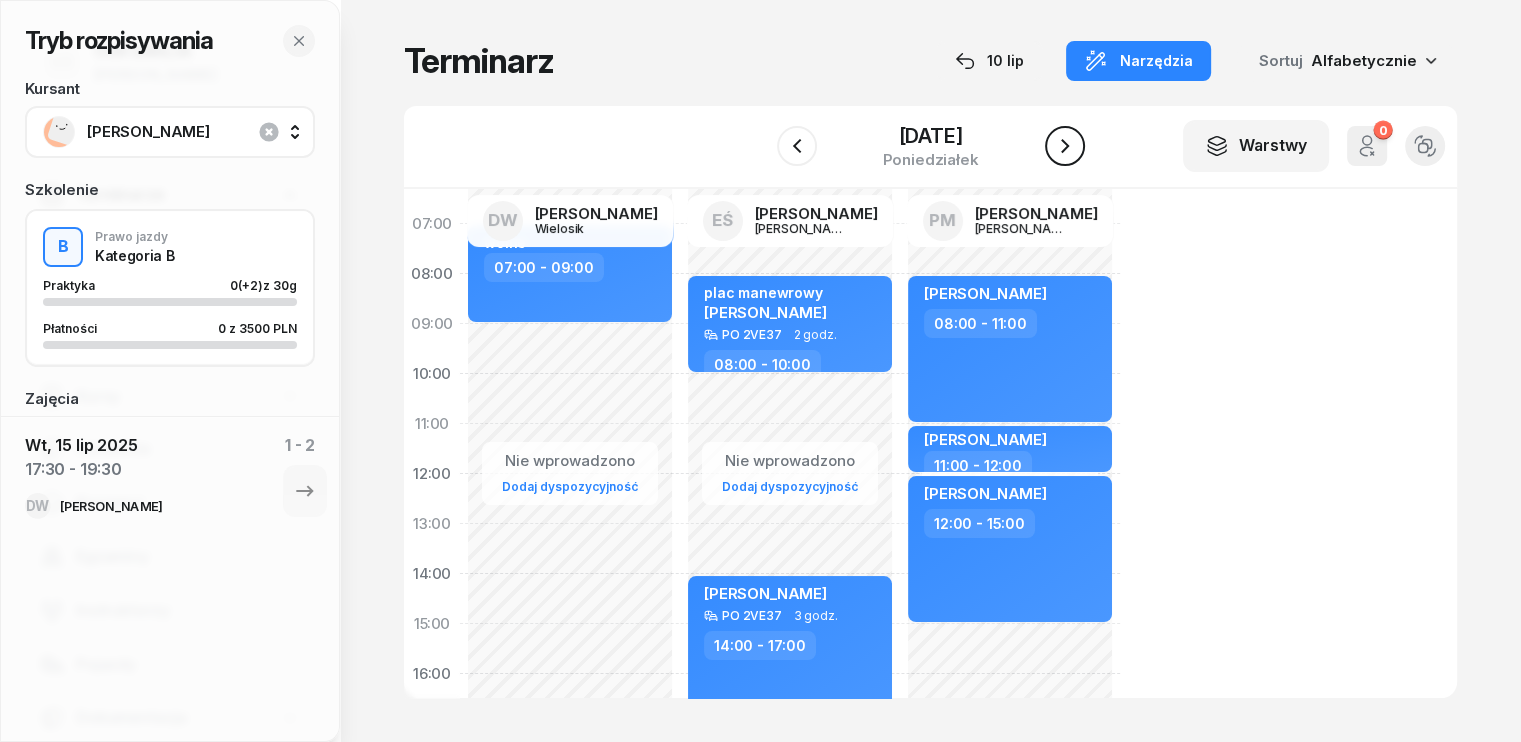click 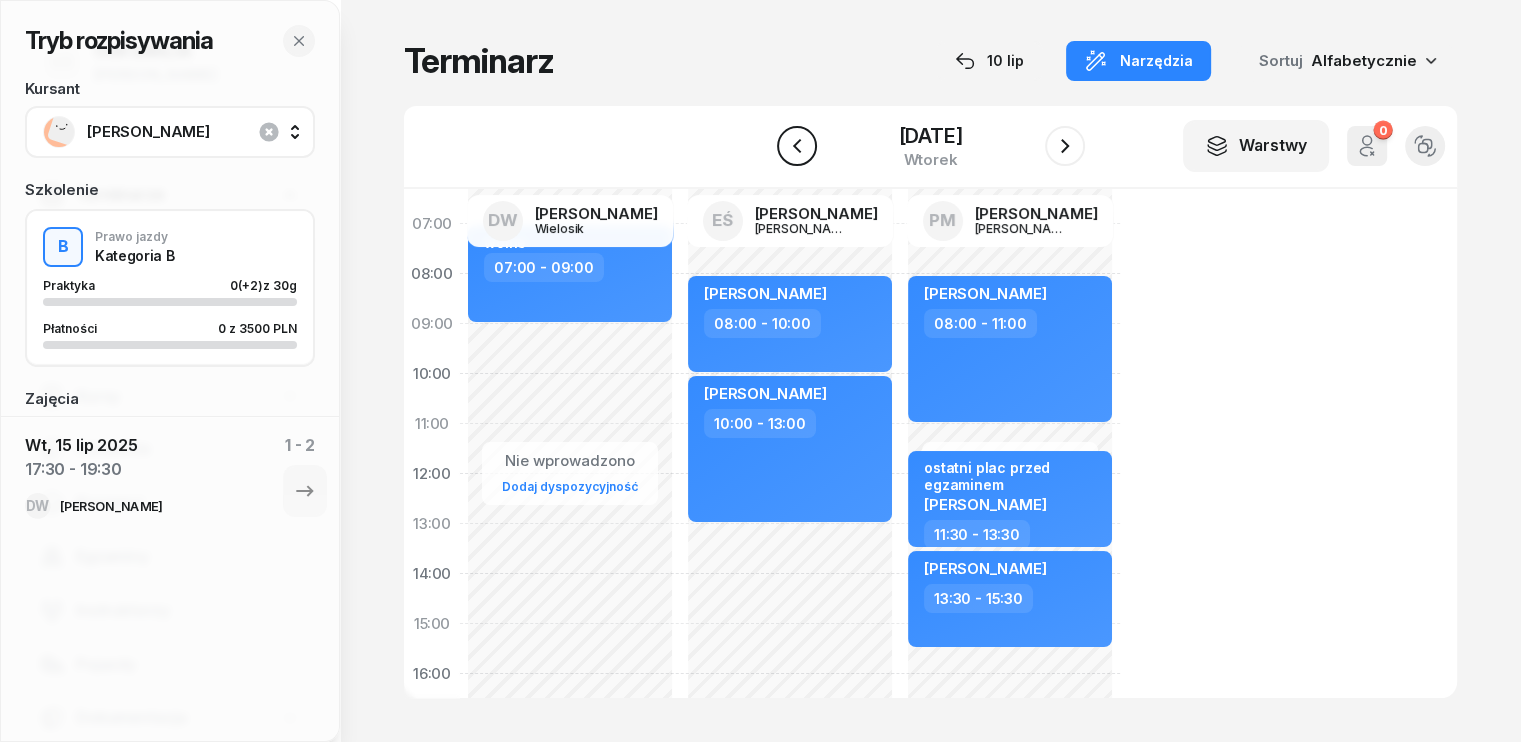 click at bounding box center (797, 146) 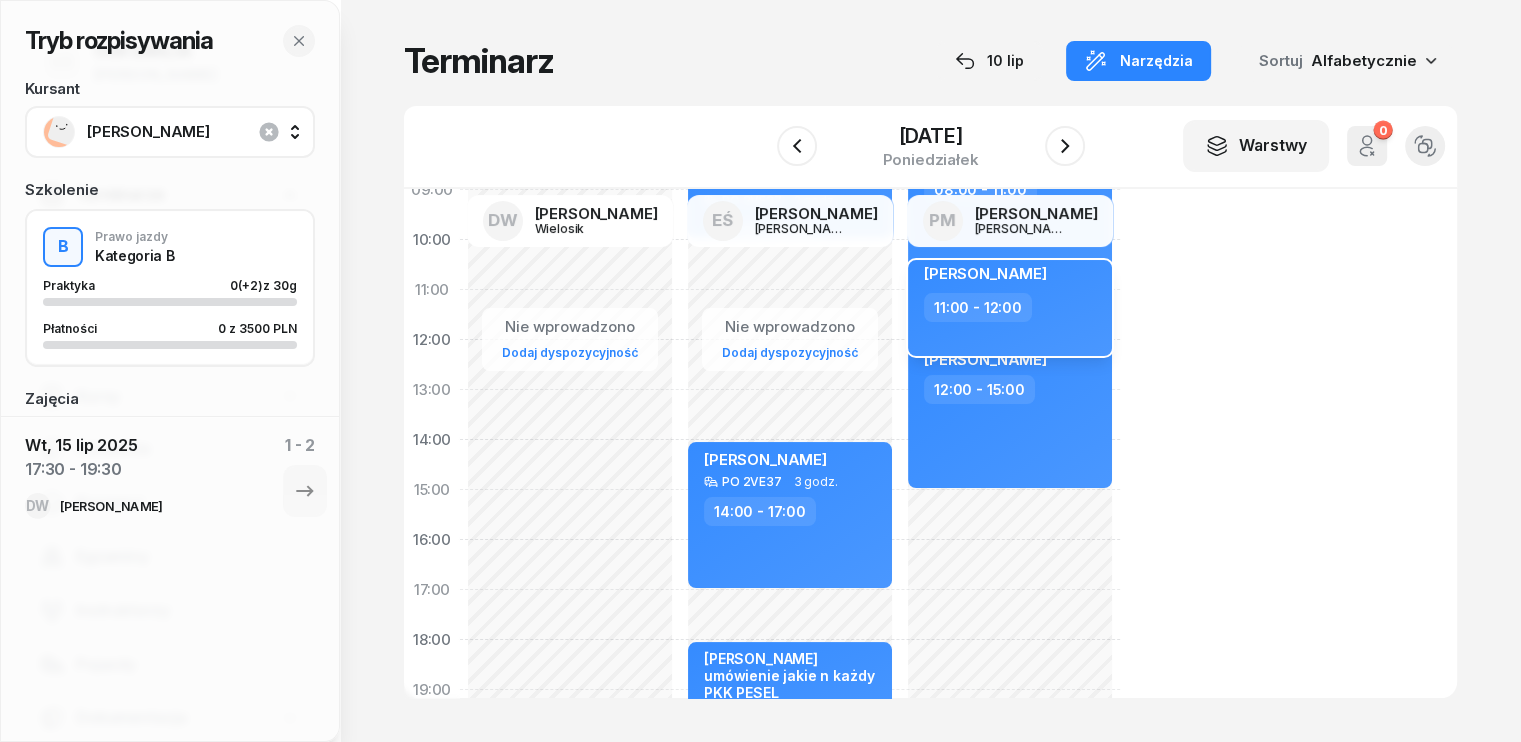 scroll, scrollTop: 140, scrollLeft: 0, axis: vertical 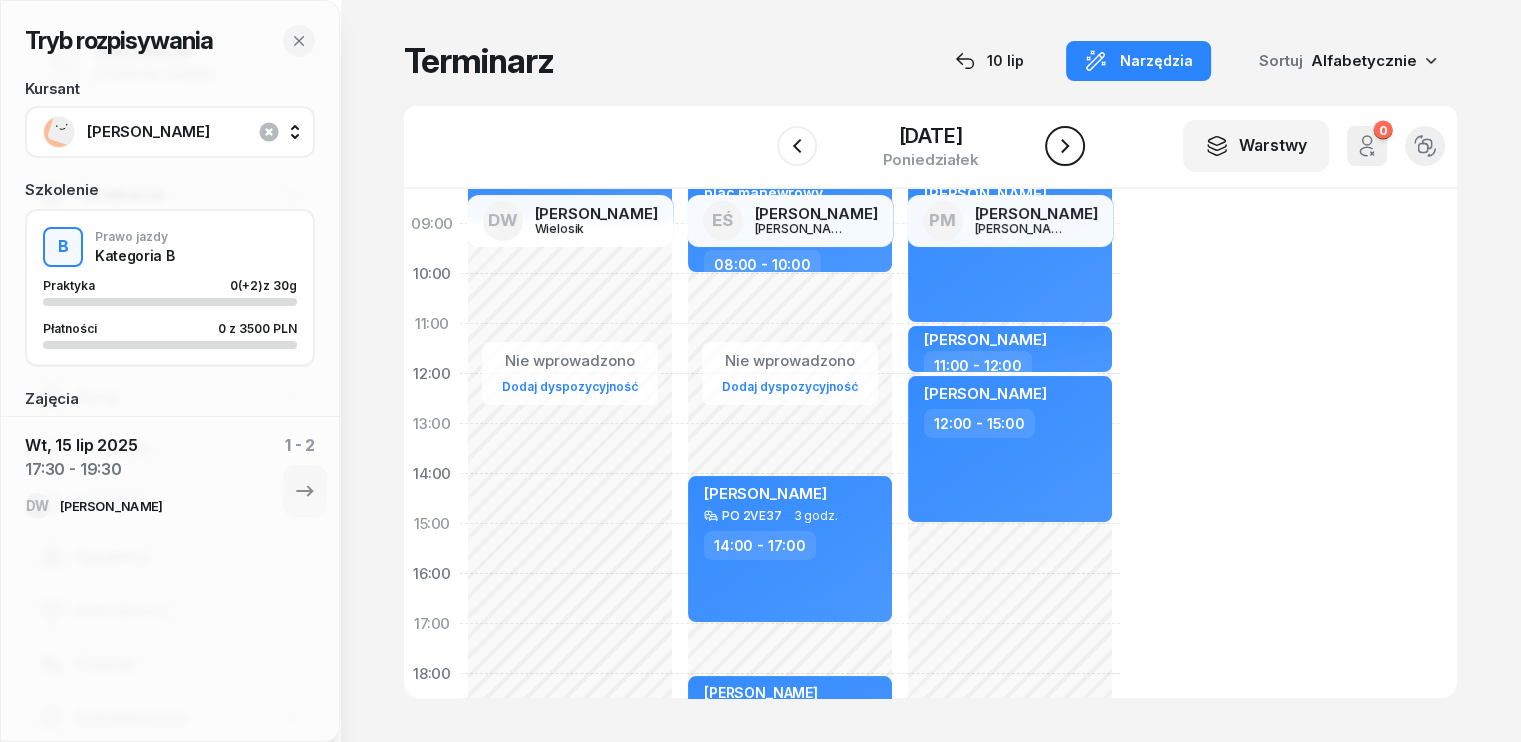 click 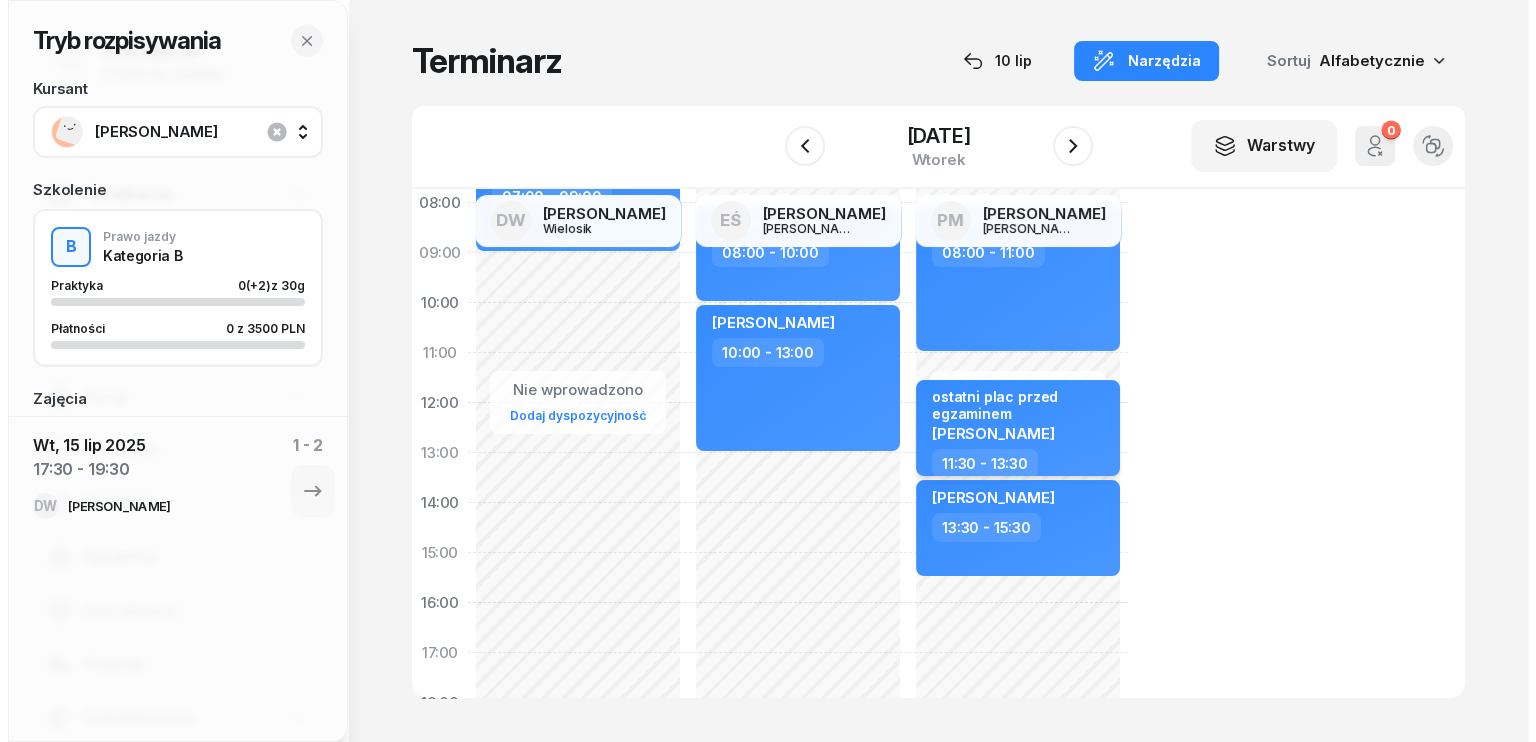scroll, scrollTop: 140, scrollLeft: 0, axis: vertical 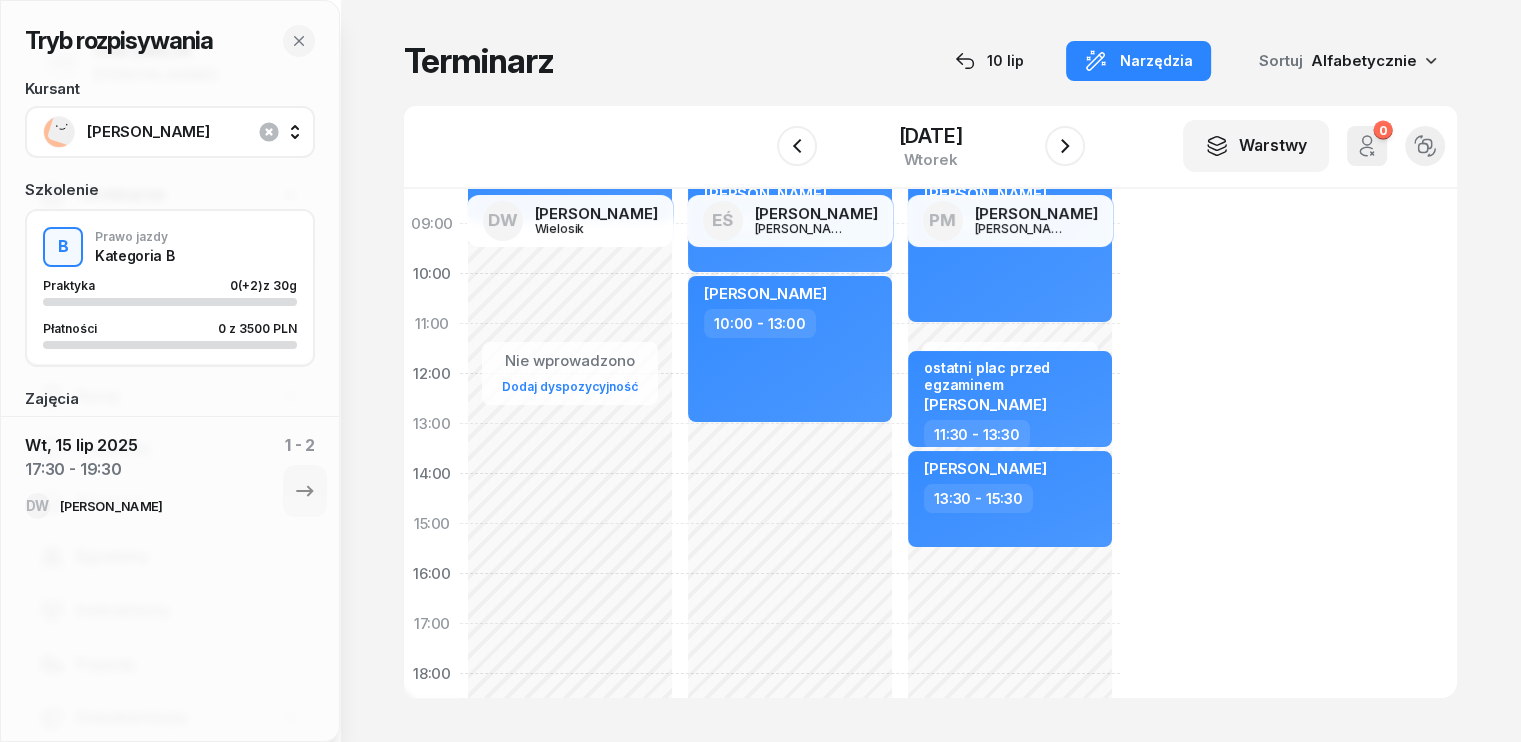 click on "Nie wprowadzono Dodaj dyspozycyjność [PERSON_NAME]  08:00 - 10:00 [PERSON_NAME]  10:00 - 13:00" 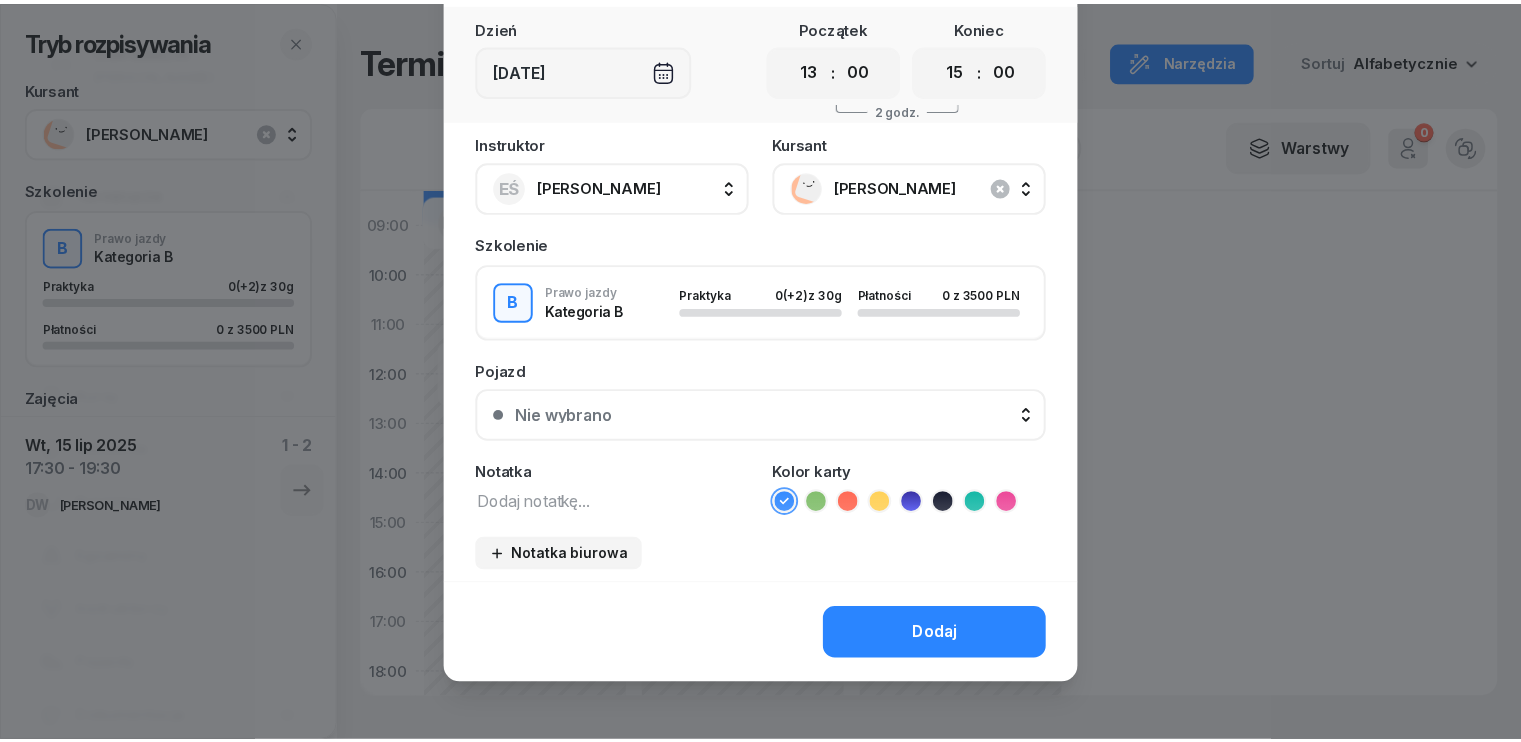 scroll, scrollTop: 112, scrollLeft: 0, axis: vertical 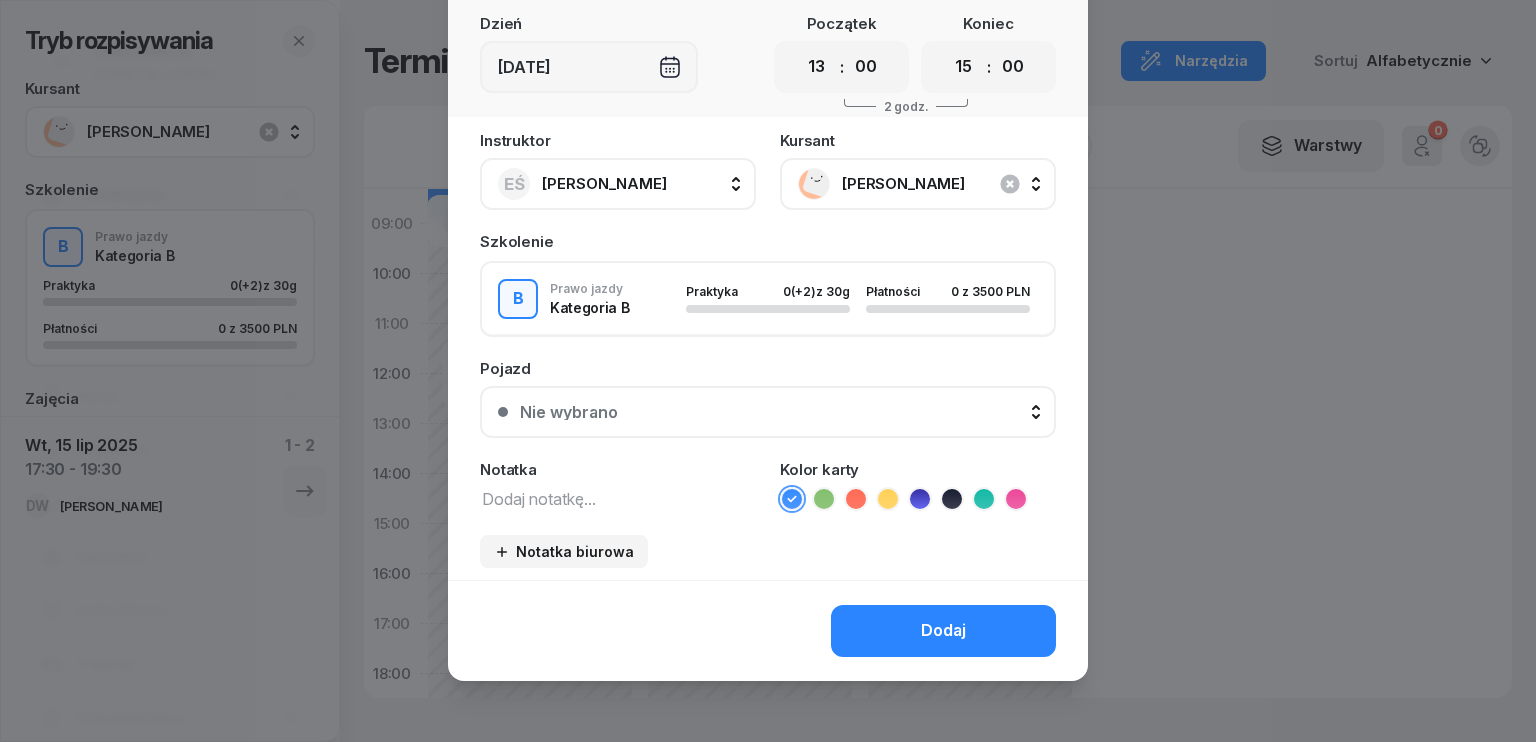 drag, startPoint x: 919, startPoint y: 633, endPoint x: 926, endPoint y: 615, distance: 19.313208 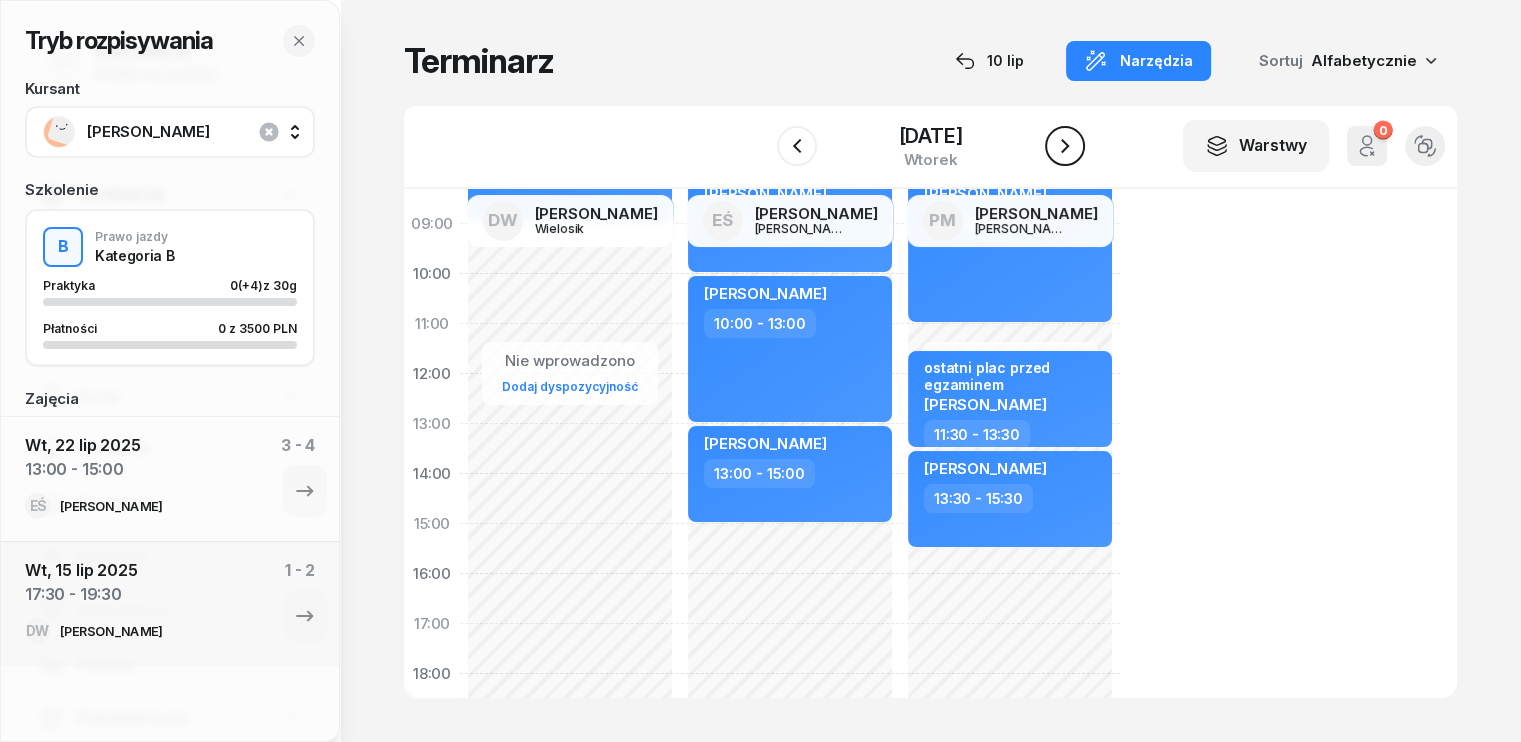 click 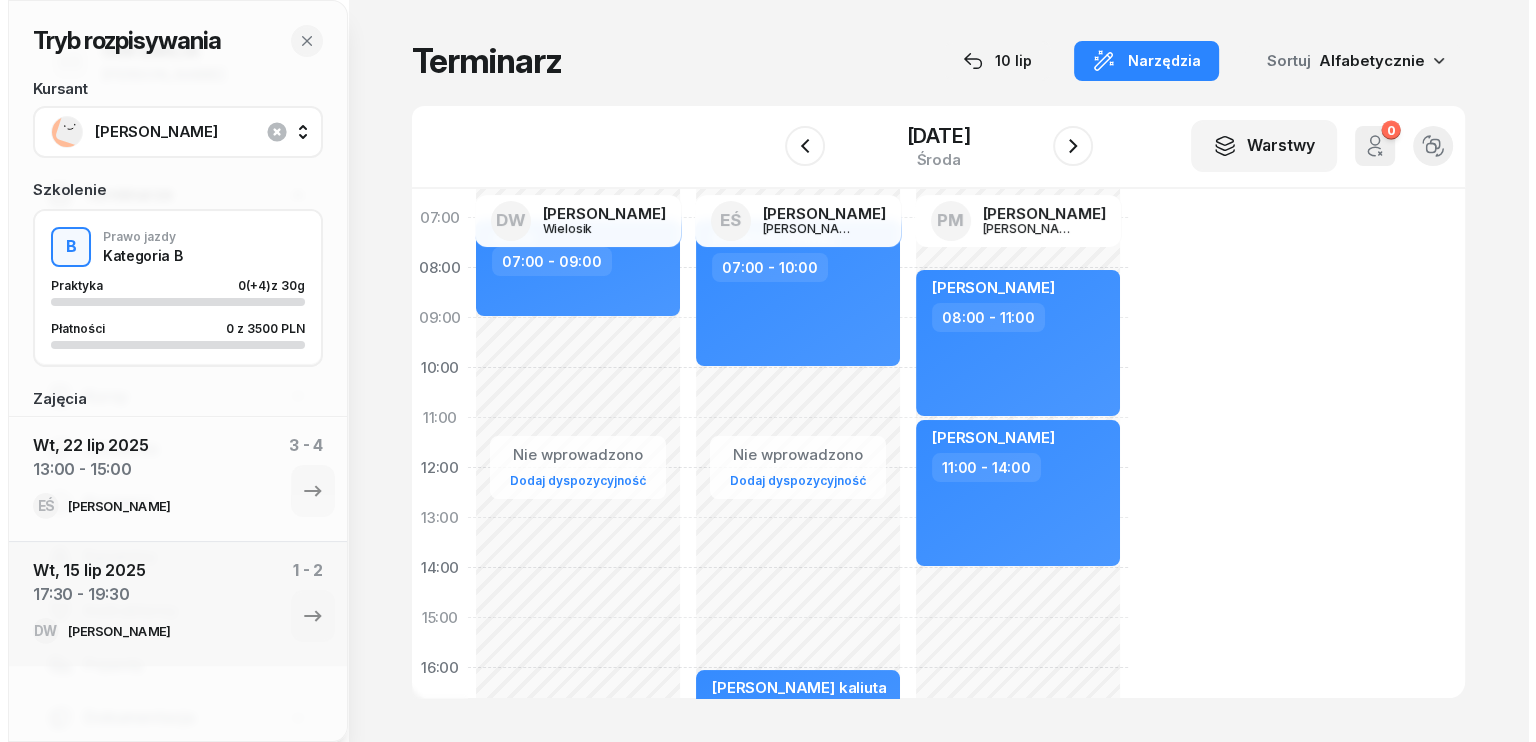 scroll, scrollTop: 0, scrollLeft: 0, axis: both 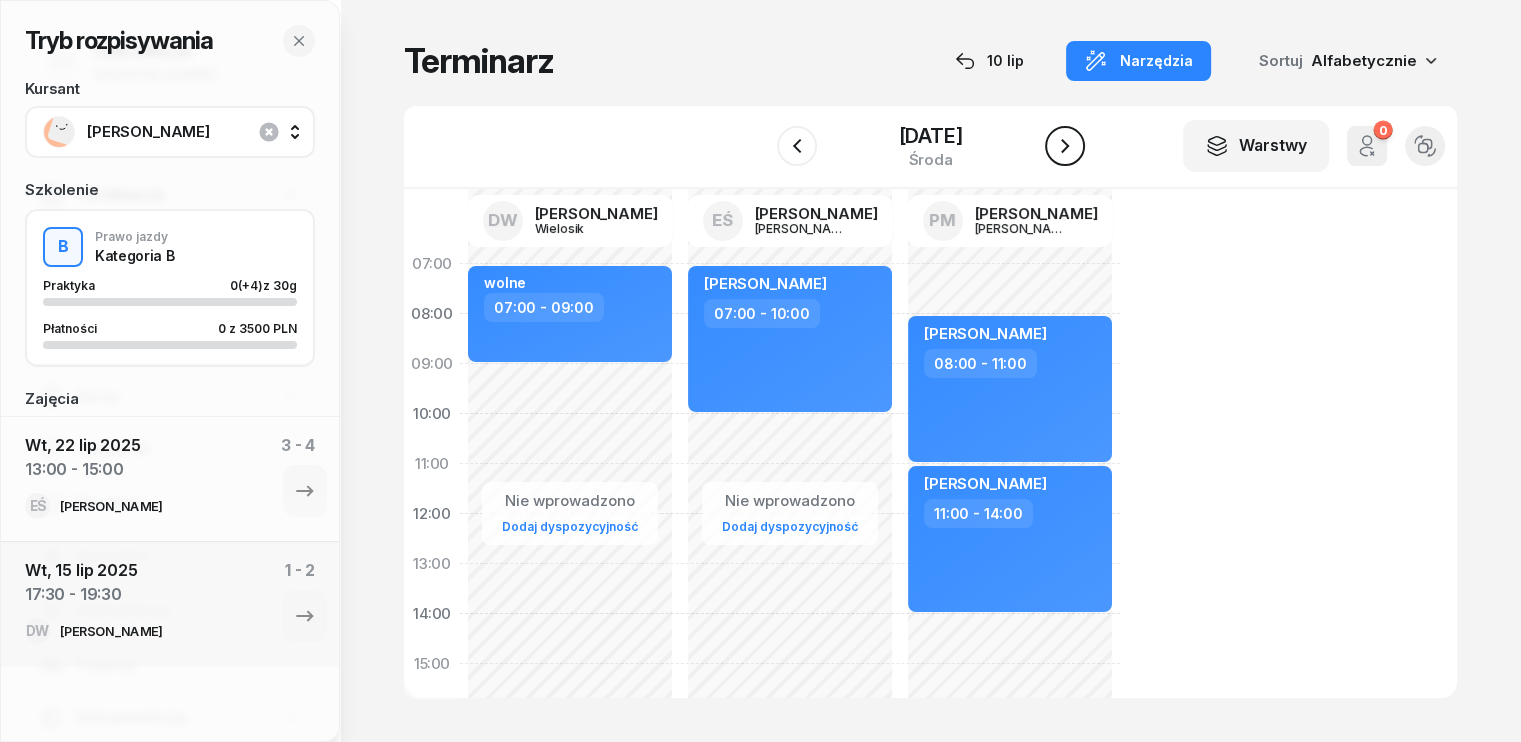 click 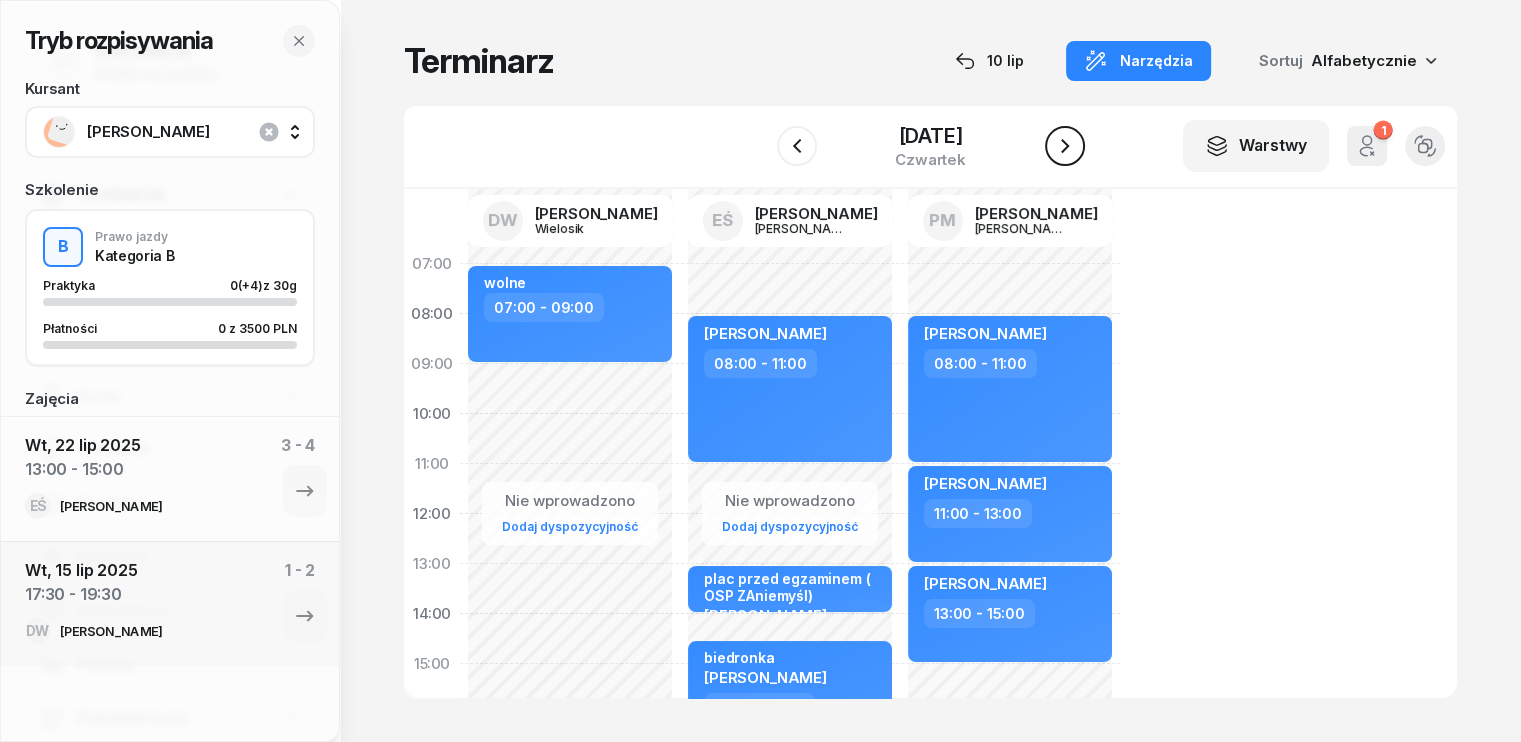 click 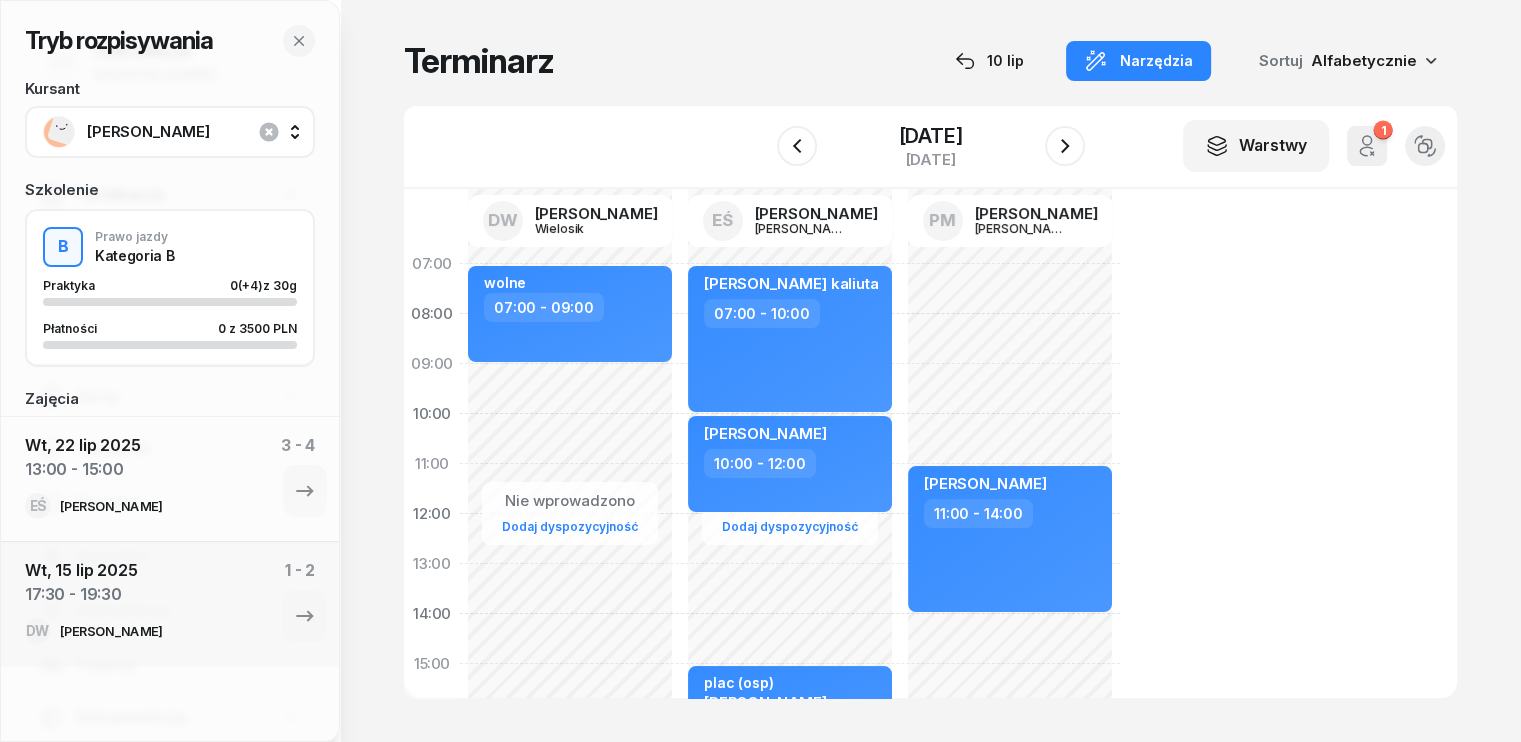 click on "Nie wprowadzono Dodaj dyspozycyjność kursant odwołał [PERSON_NAME]  08:00 - 11:00 [PERSON_NAME]  11:00 - 14:00" 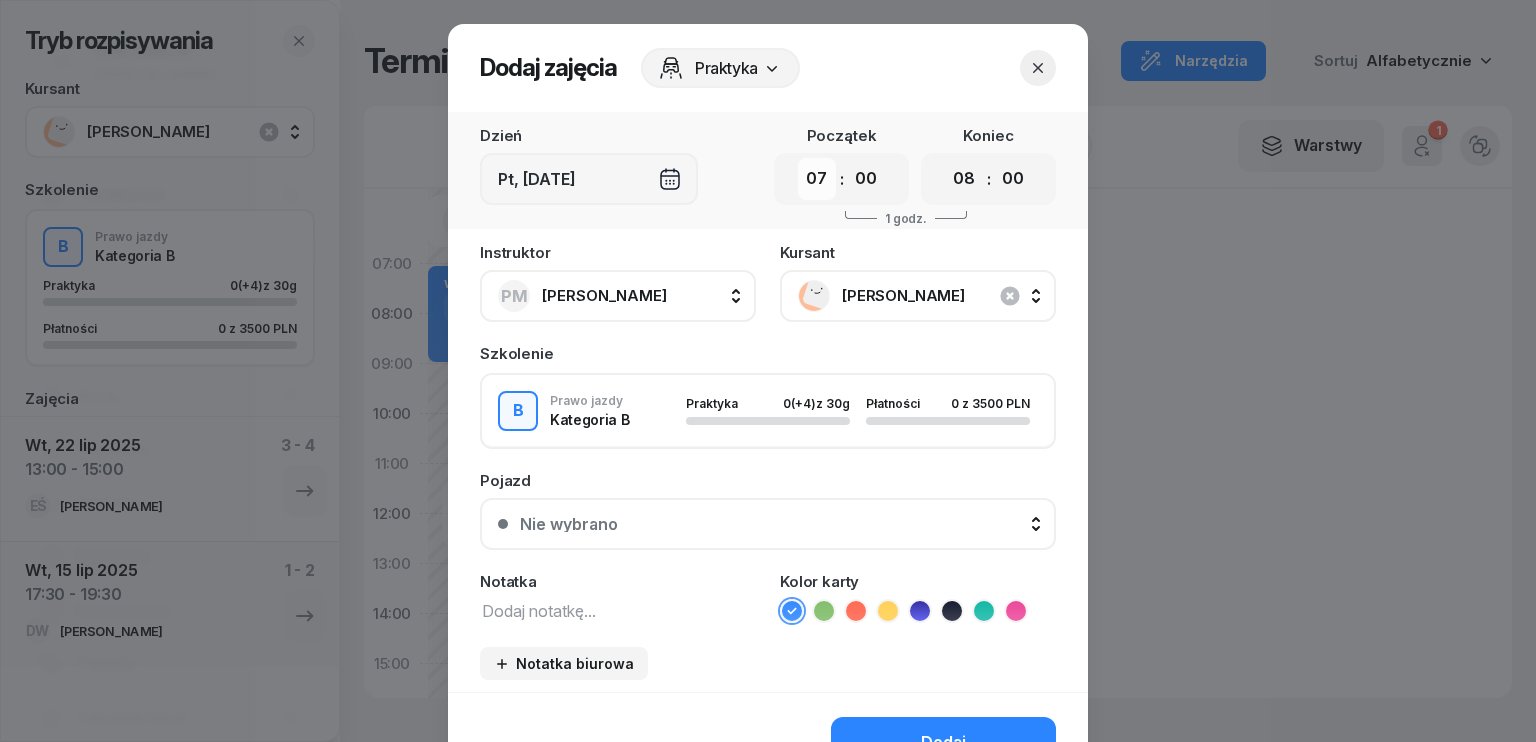 click on "00 01 02 03 04 05 06 07 08 09 10 11 12 13 14 15 16 17 18 19 20 21 22 23" at bounding box center [817, 179] 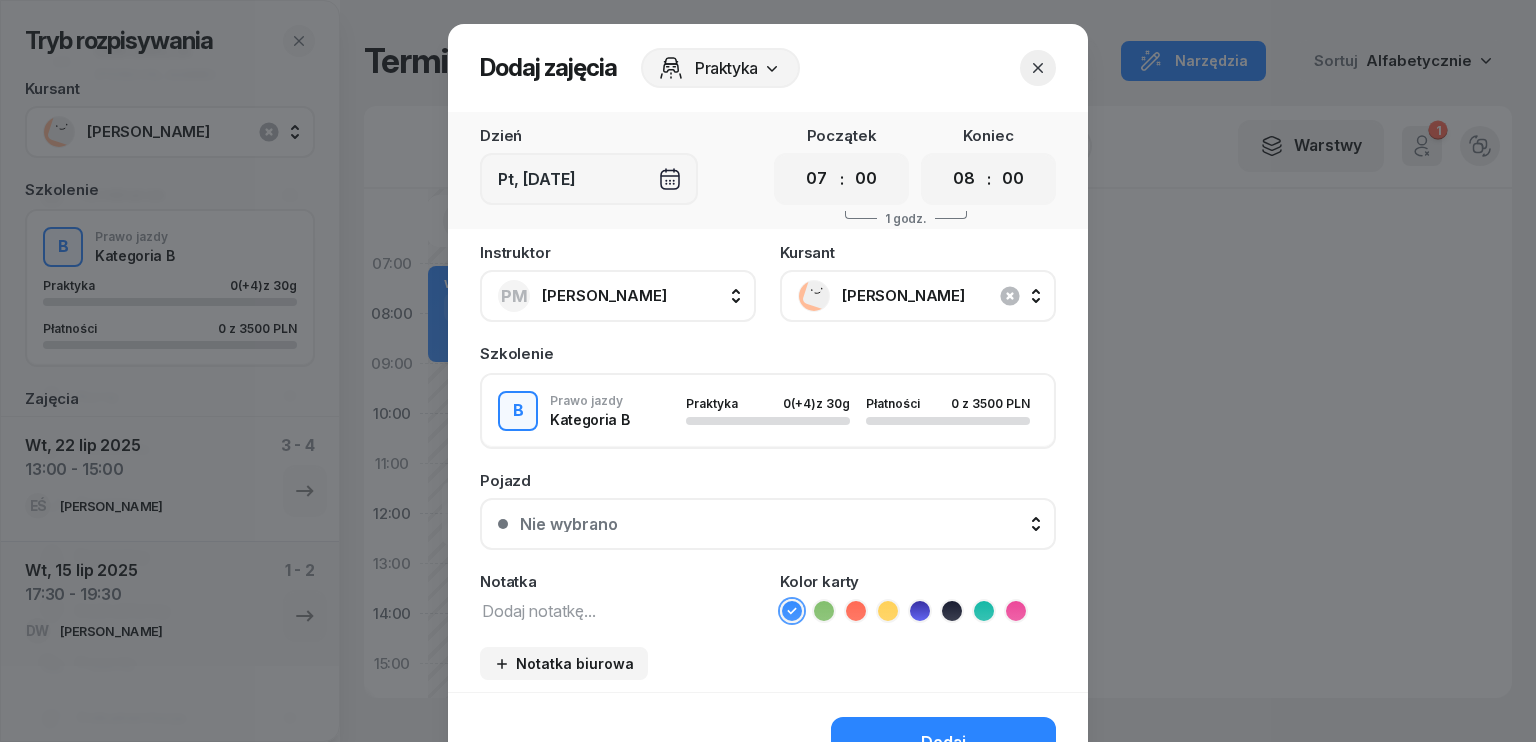 select on "08" 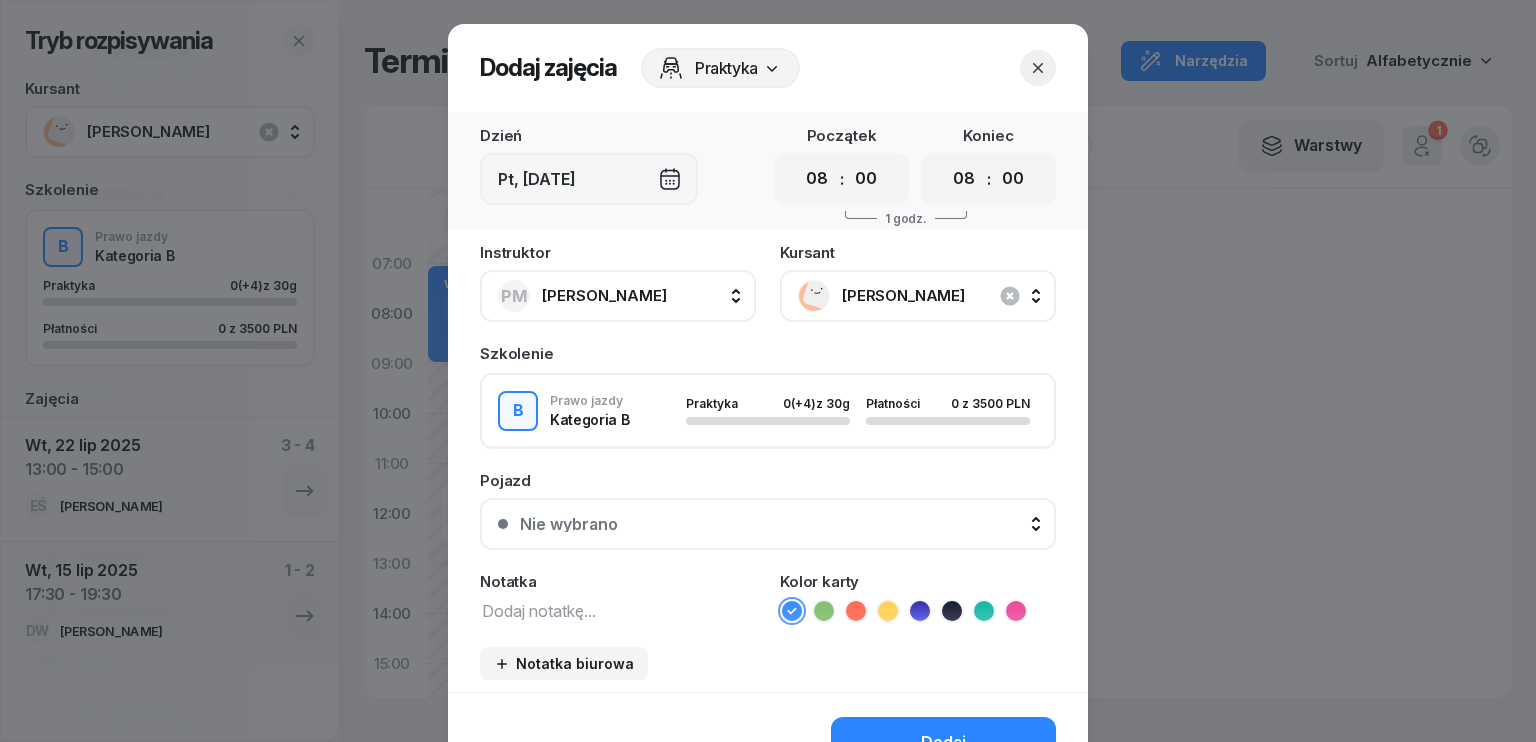 click on "00 01 02 03 04 05 06 07 08 09 10 11 12 13 14 15 16 17 18 19 20 21 22 23" at bounding box center [817, 179] 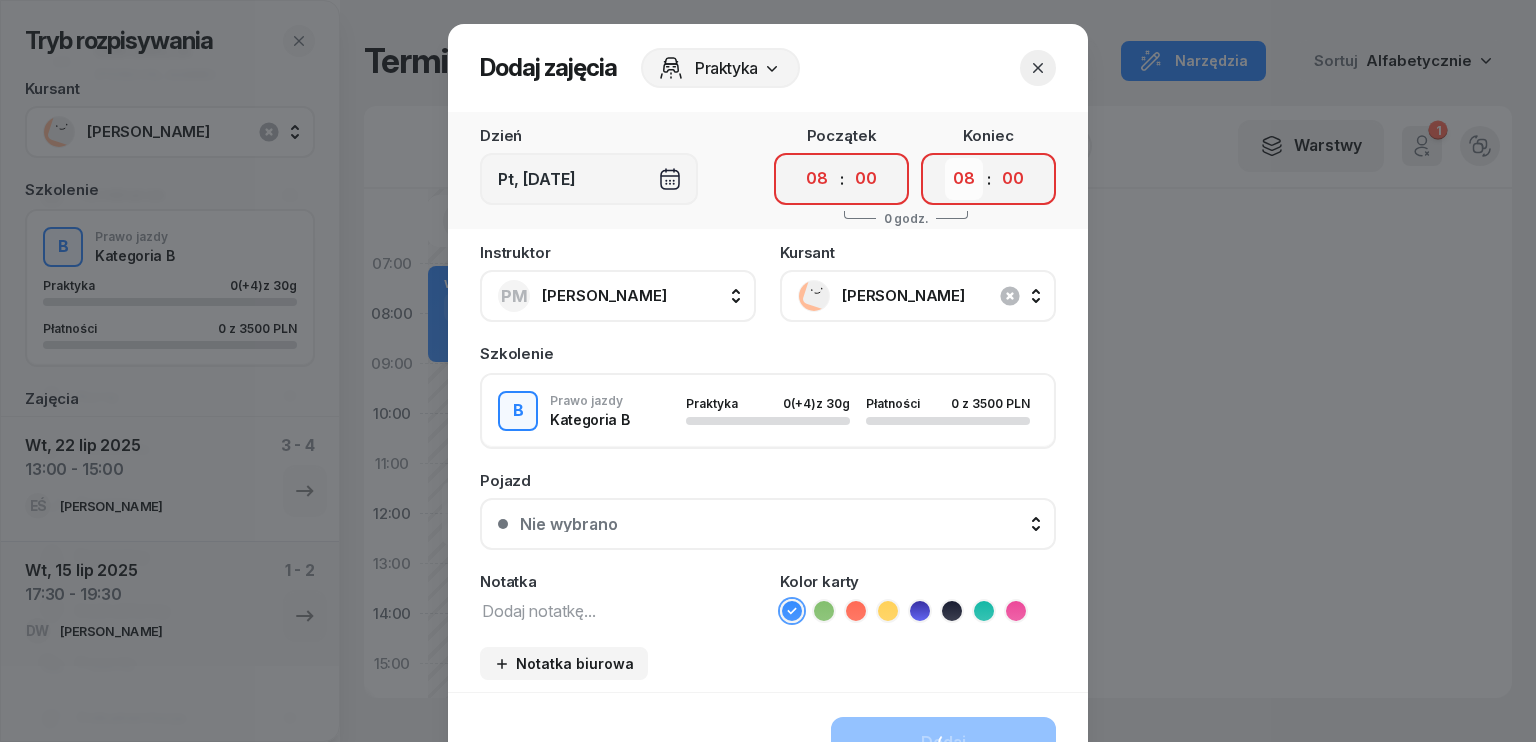 click on "00 01 02 03 04 05 06 07 08 09 10 11 12 13 14 15 16 17 18 19 20 21 22 23" at bounding box center (964, 179) 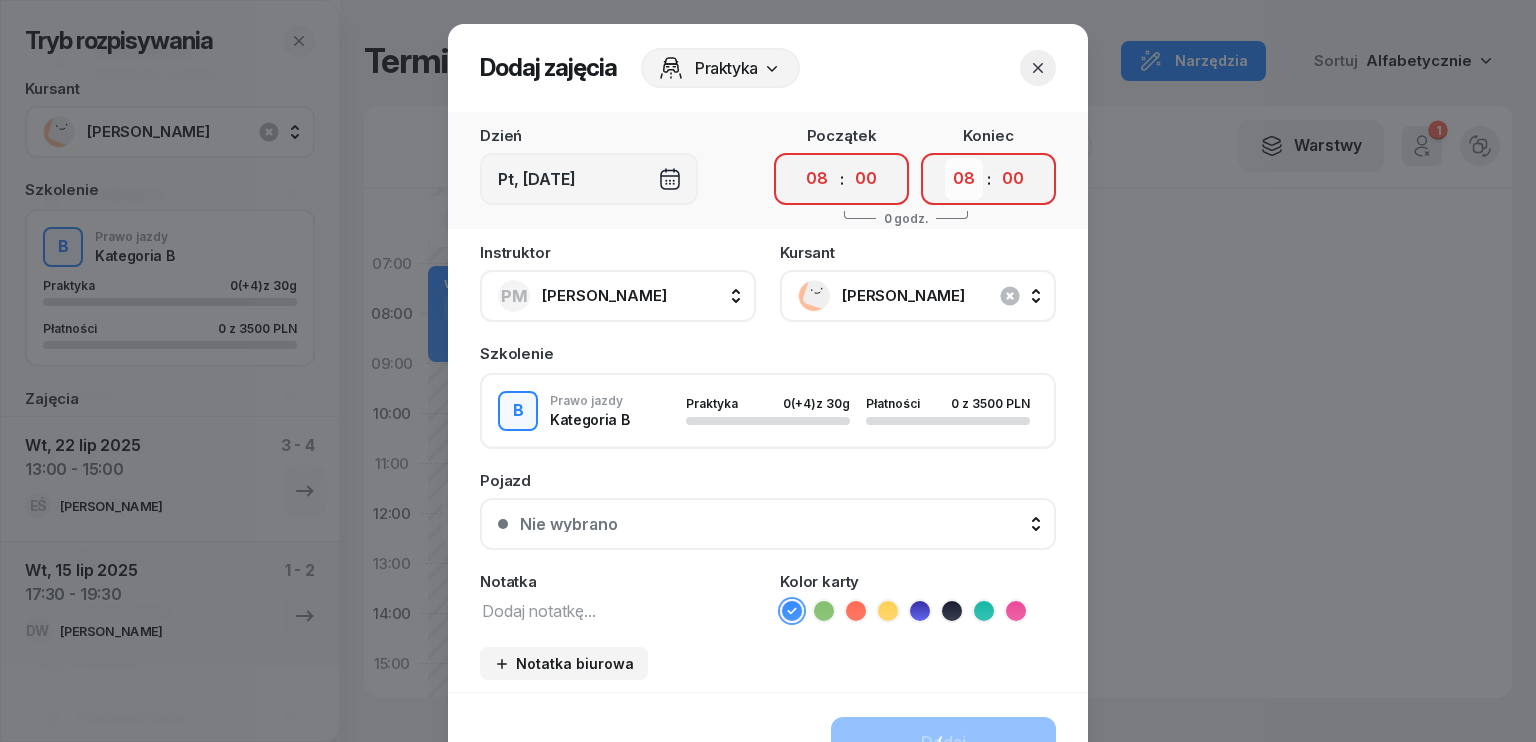select on "10" 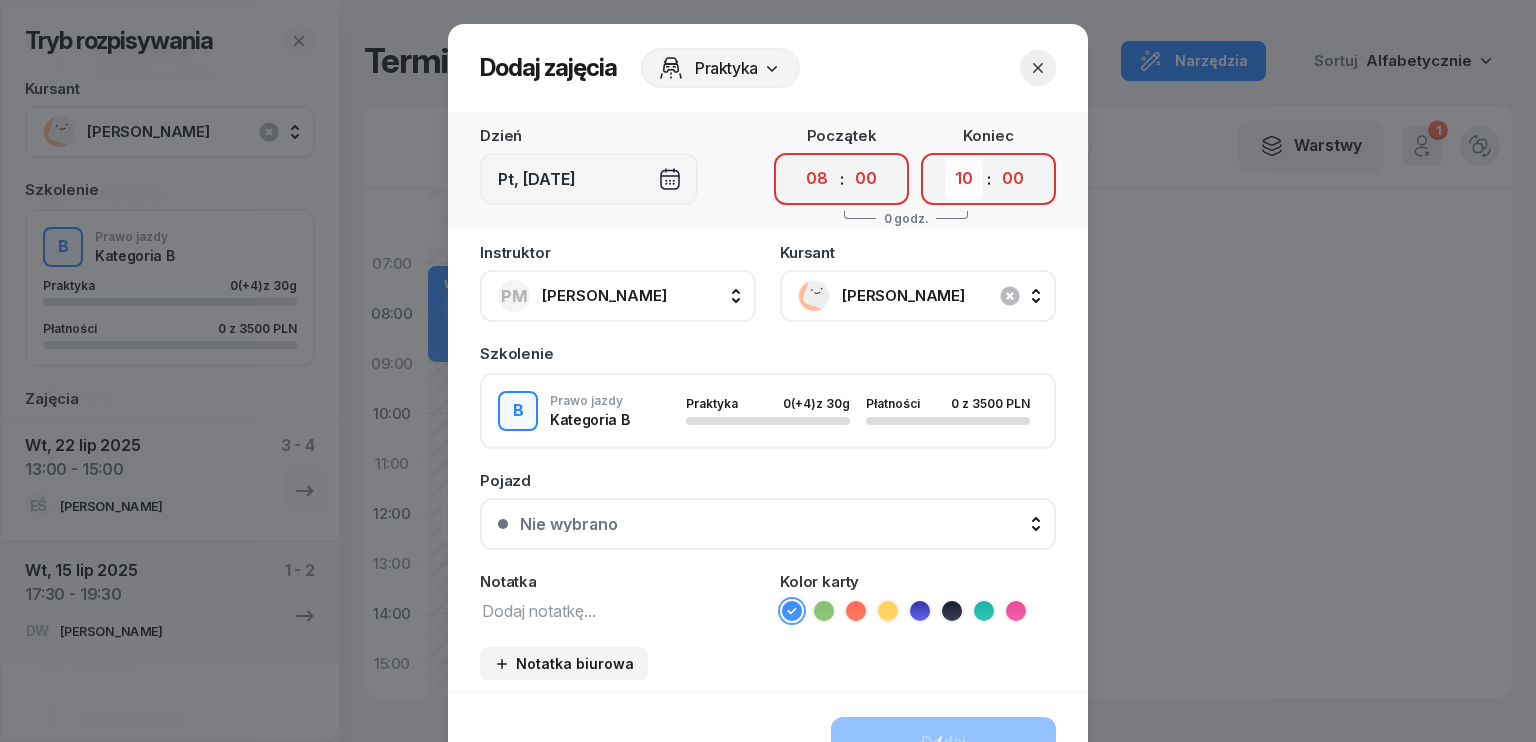 click on "00 01 02 03 04 05 06 07 08 09 10 11 12 13 14 15 16 17 18 19 20 21 22 23" at bounding box center [964, 179] 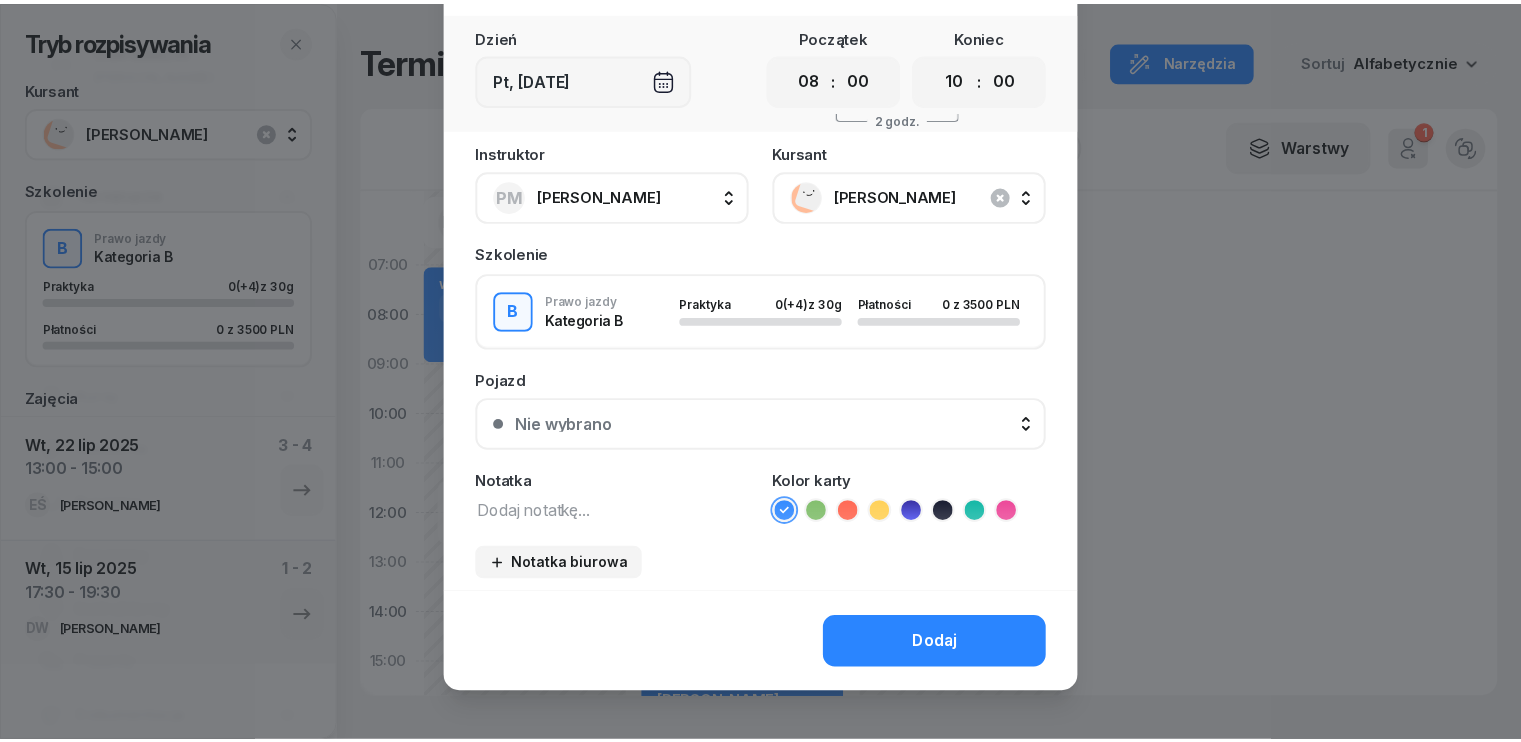 scroll, scrollTop: 112, scrollLeft: 0, axis: vertical 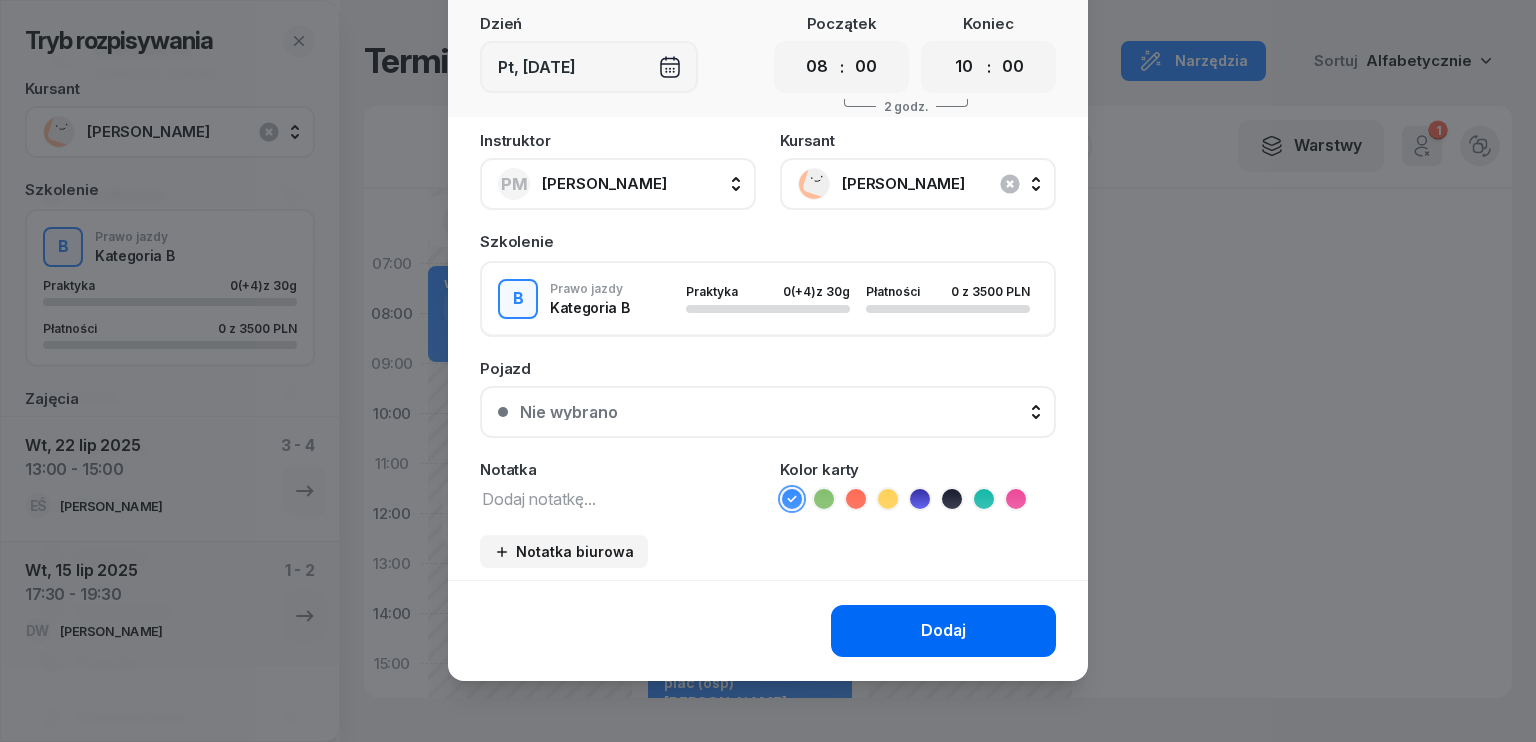 click on "Dodaj" 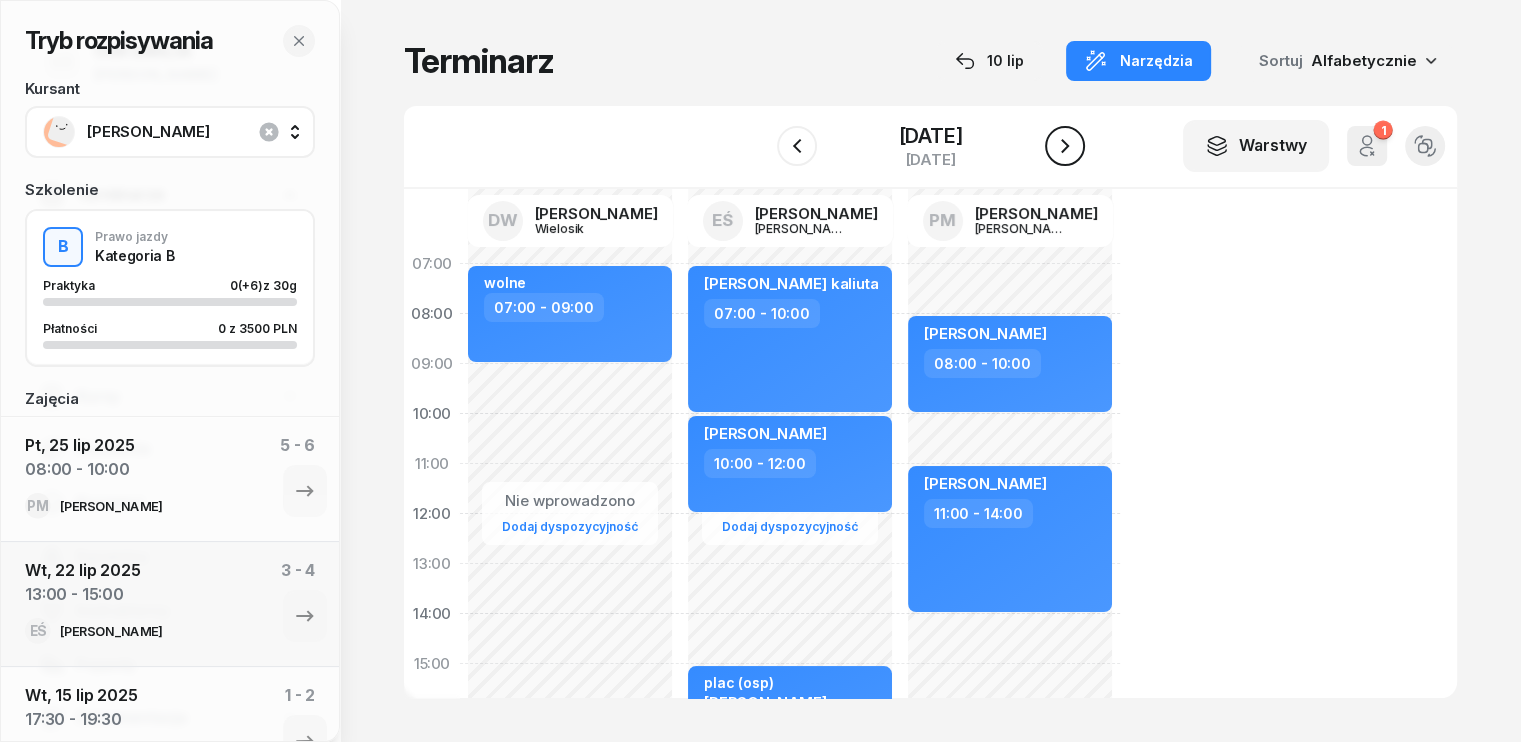 click 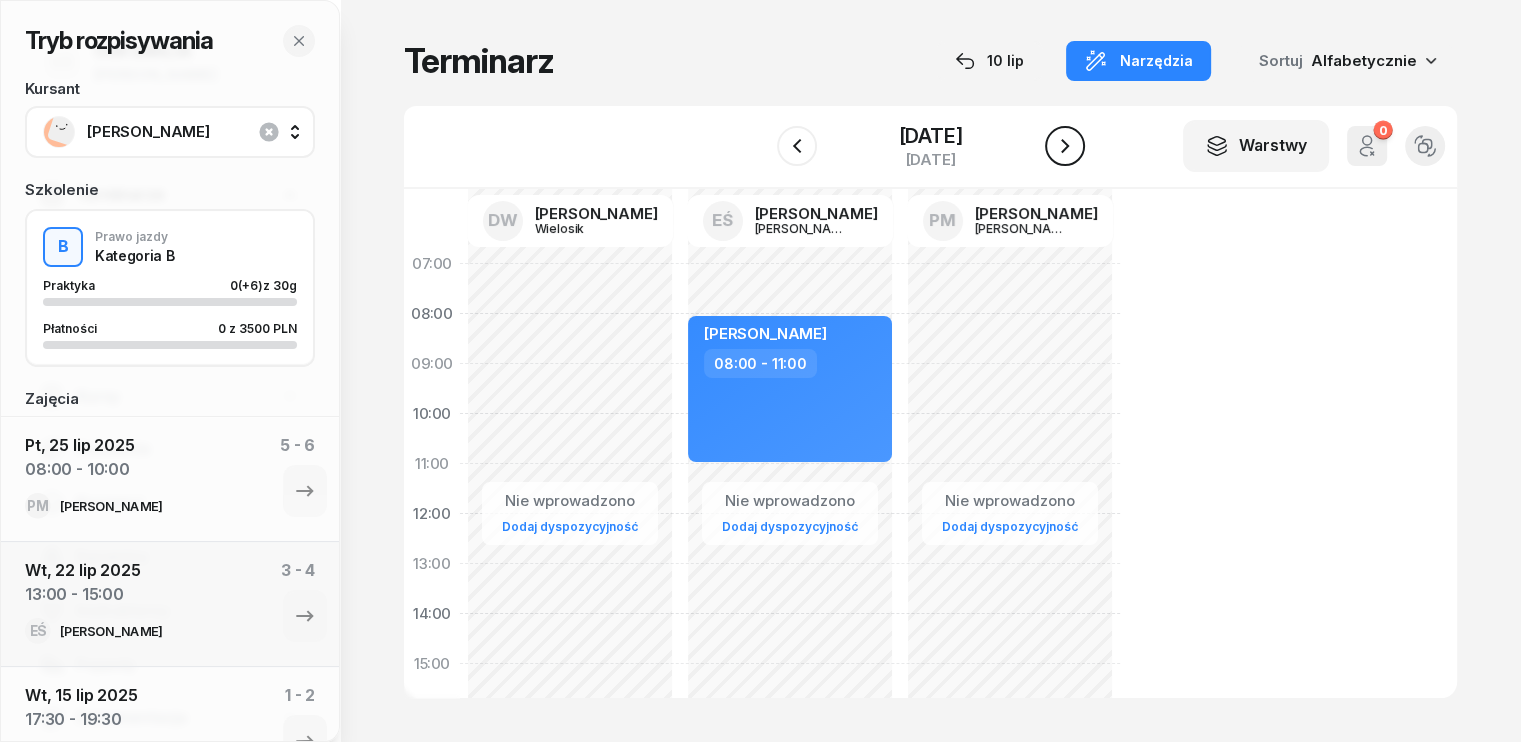 click 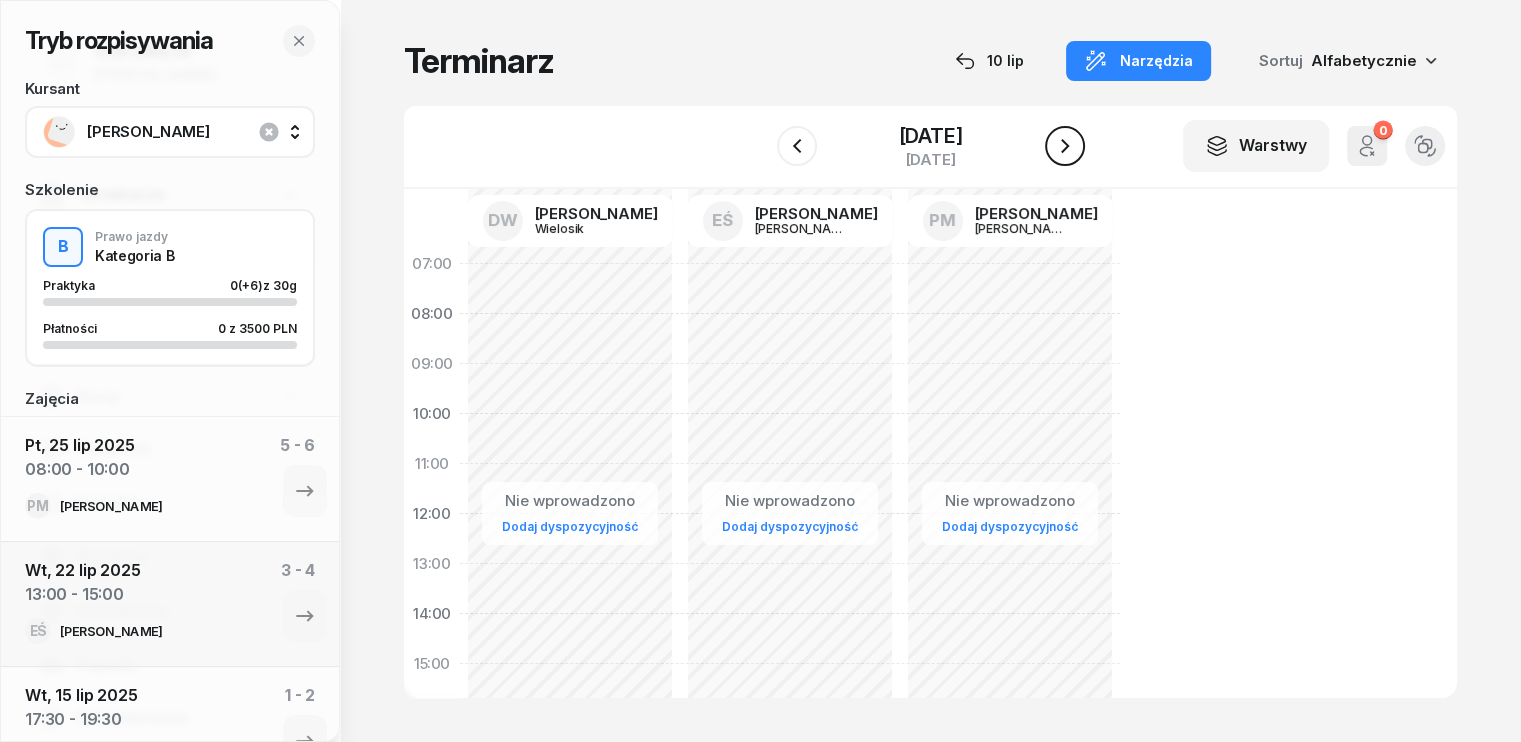 click 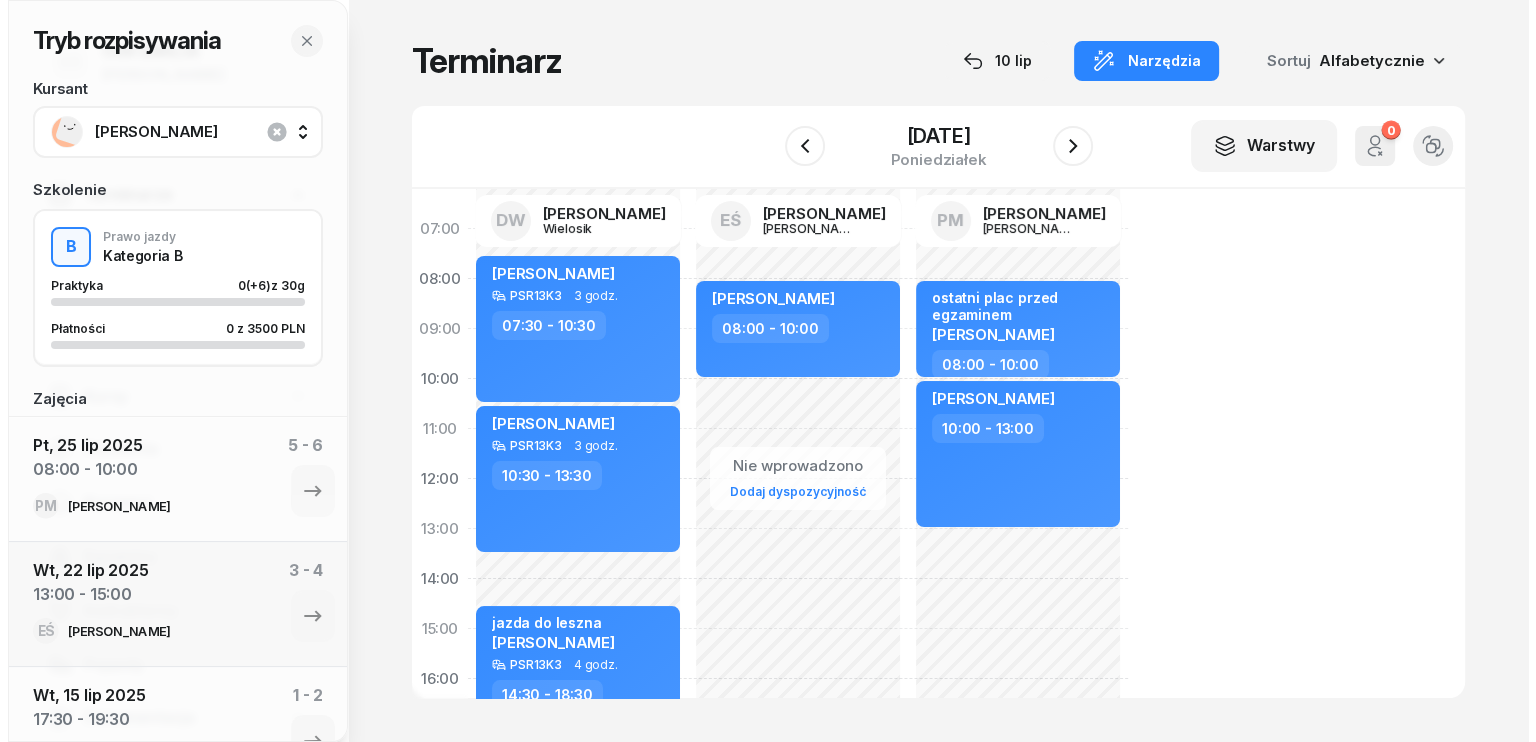 scroll, scrollTop: 0, scrollLeft: 0, axis: both 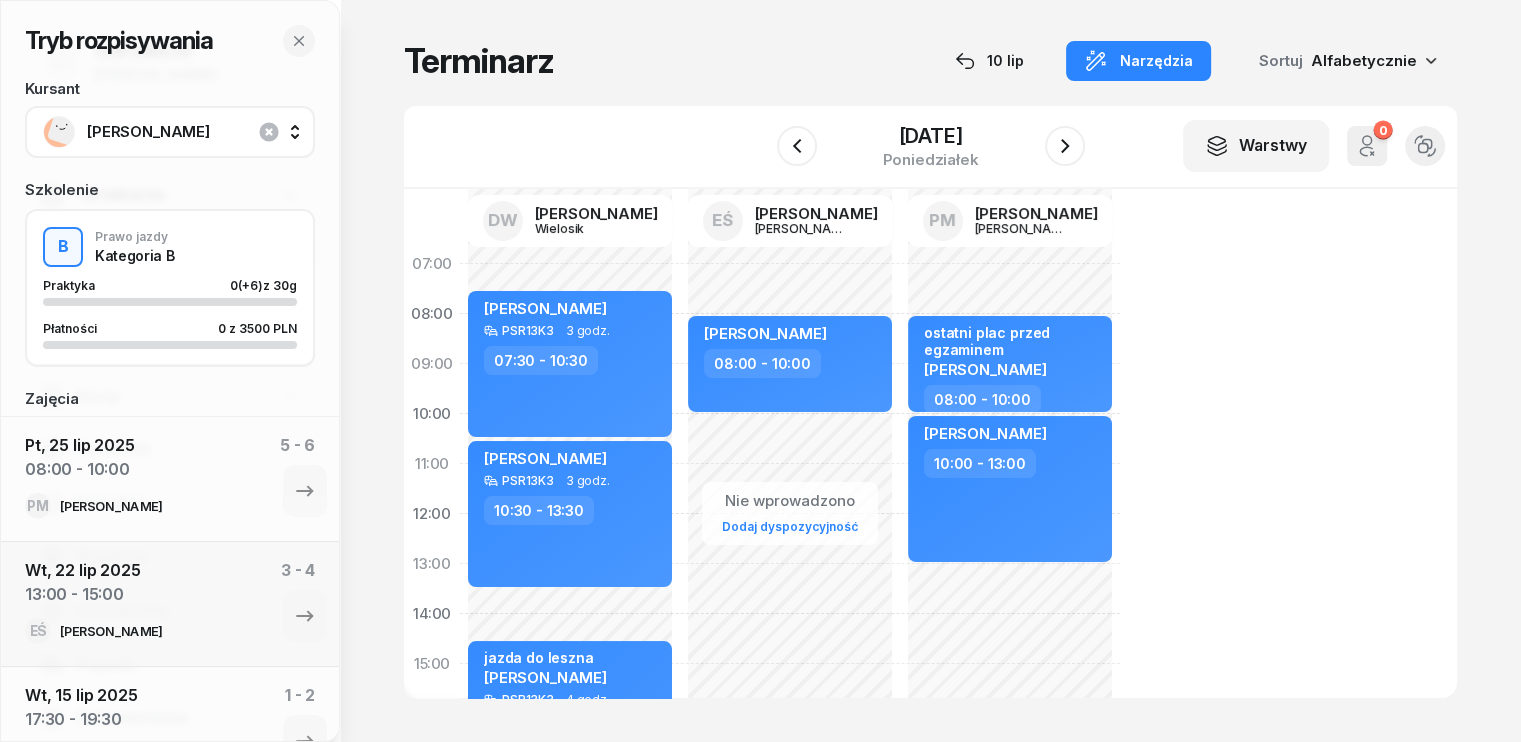 click on "Nie wprowadzono Dodaj dyspozycyjność ostatni plac przed egzaminem [PERSON_NAME]  08:00 - 10:00 [PERSON_NAME]  10:00 - 13:00" 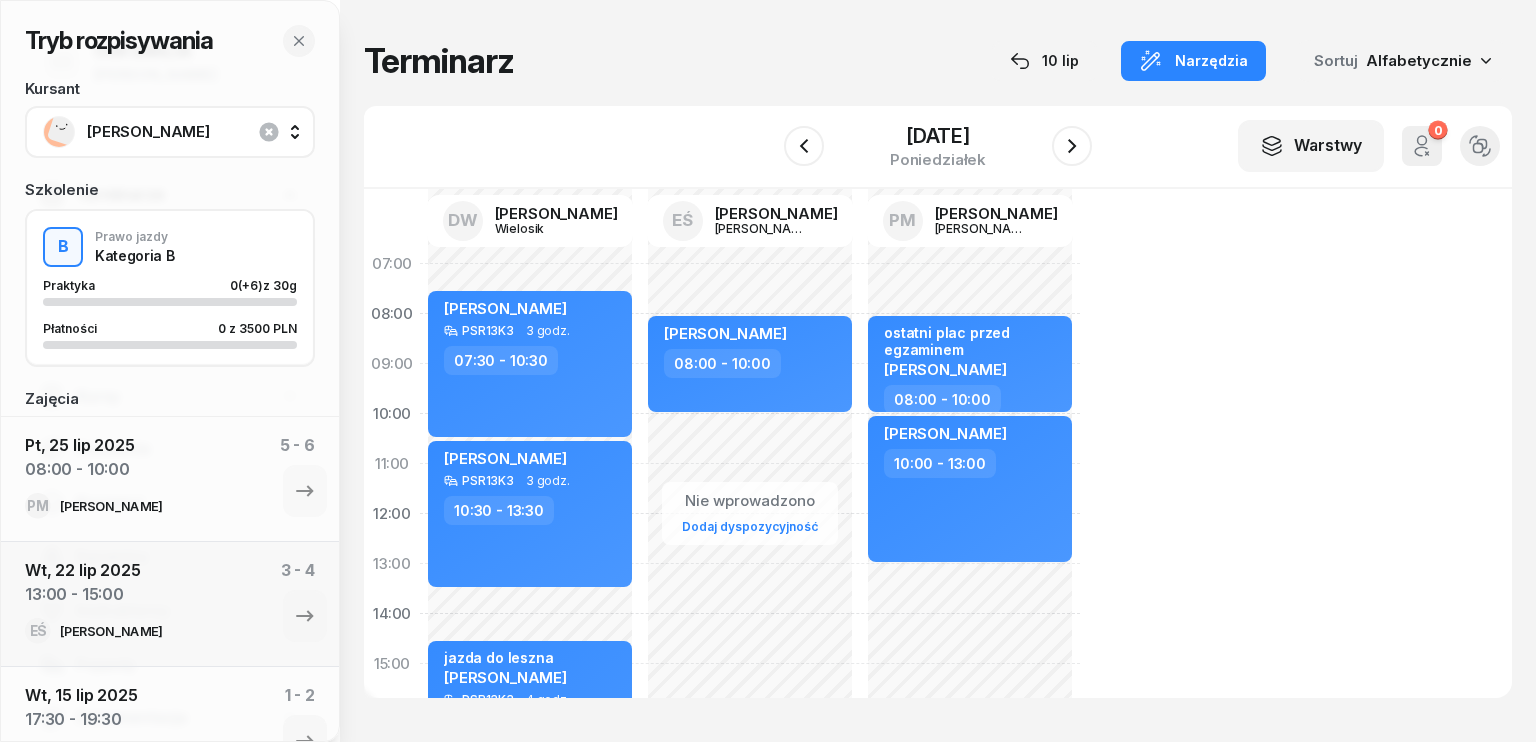 select on "13" 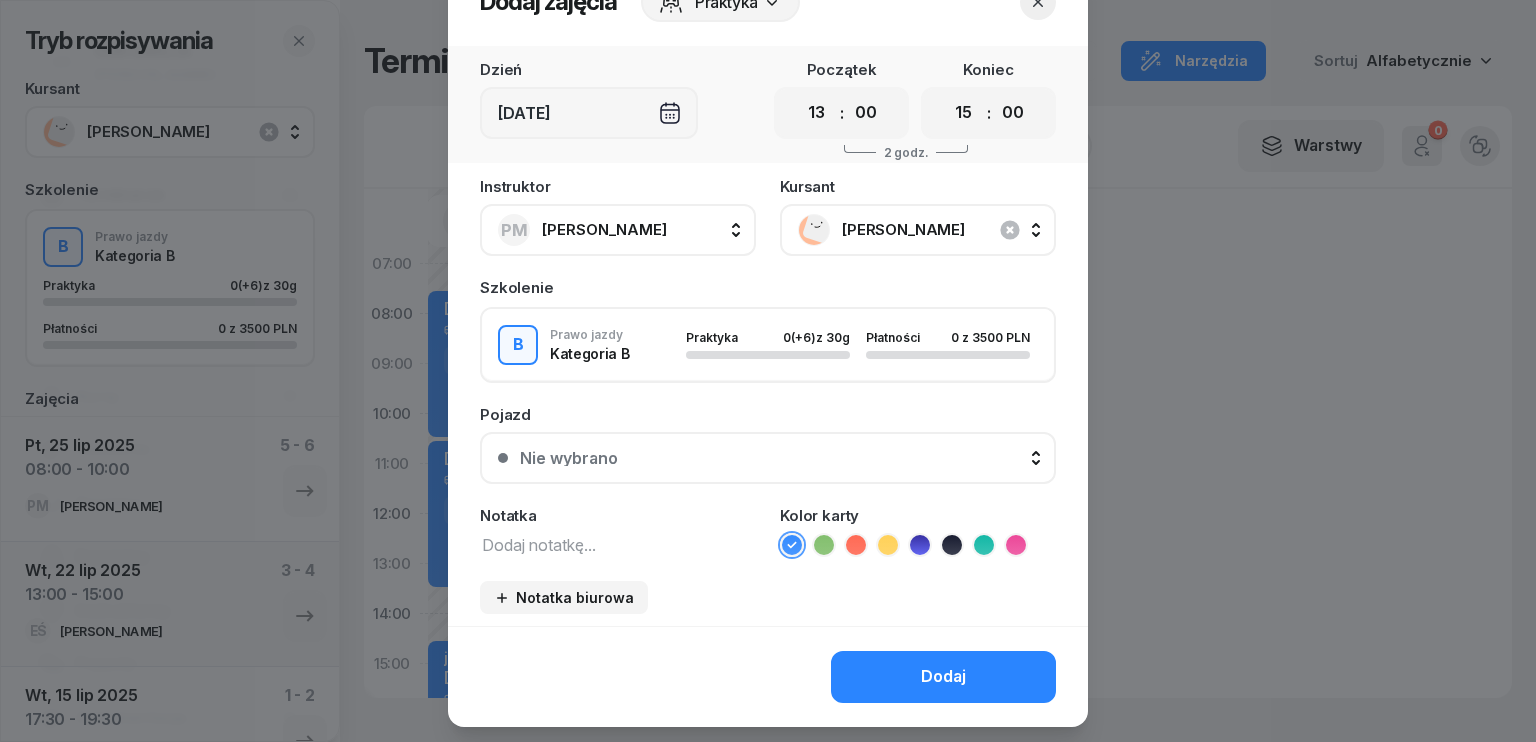 scroll, scrollTop: 112, scrollLeft: 0, axis: vertical 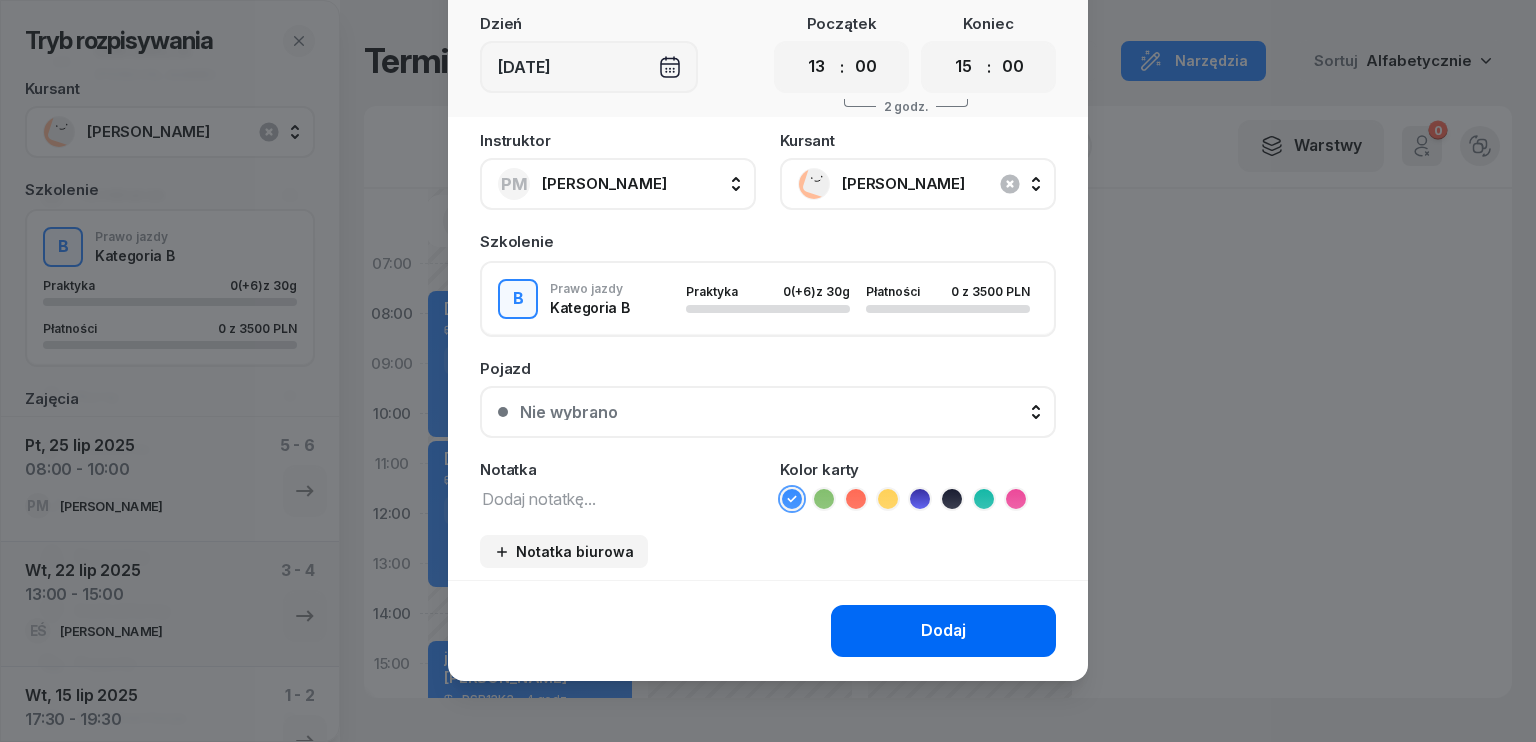 click on "Dodaj" at bounding box center (943, 631) 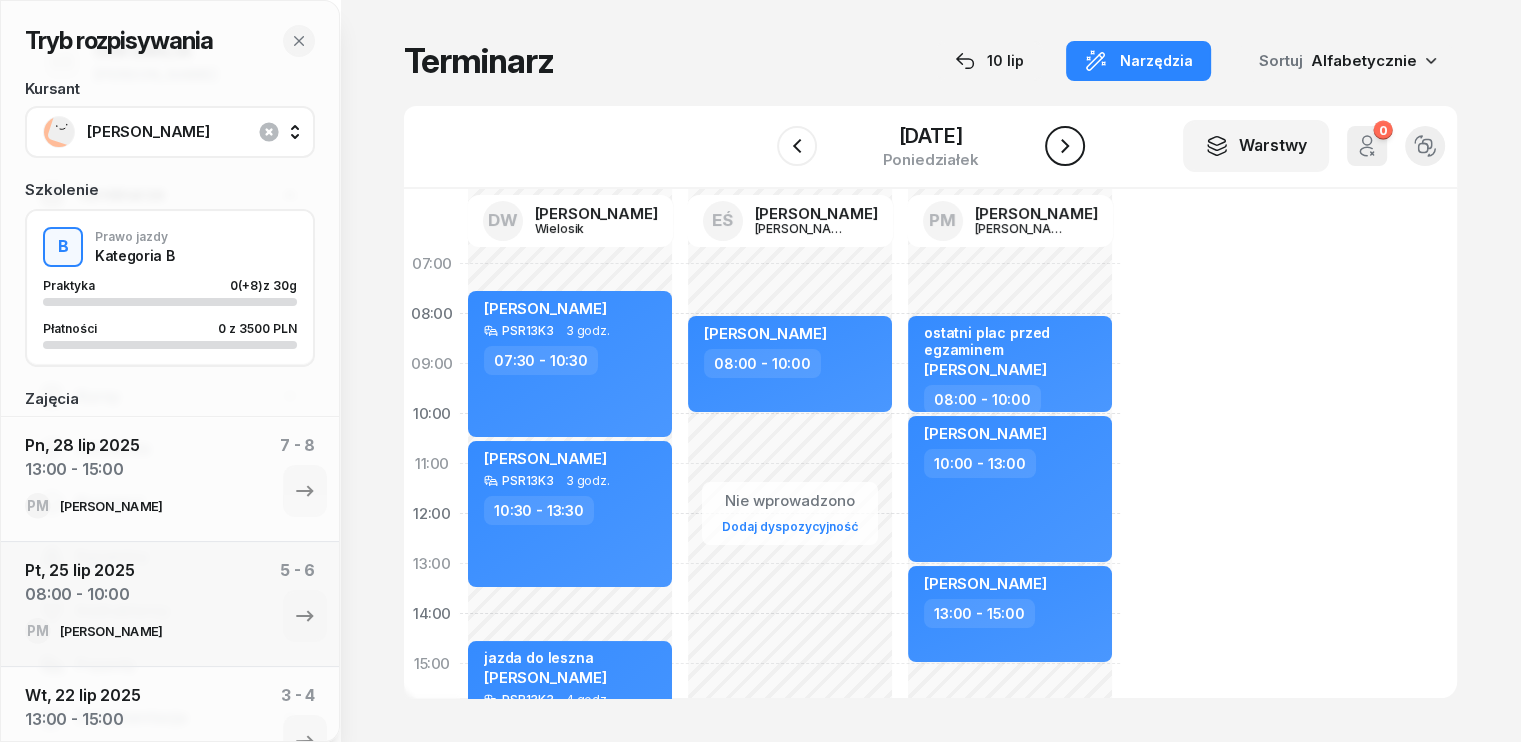 click 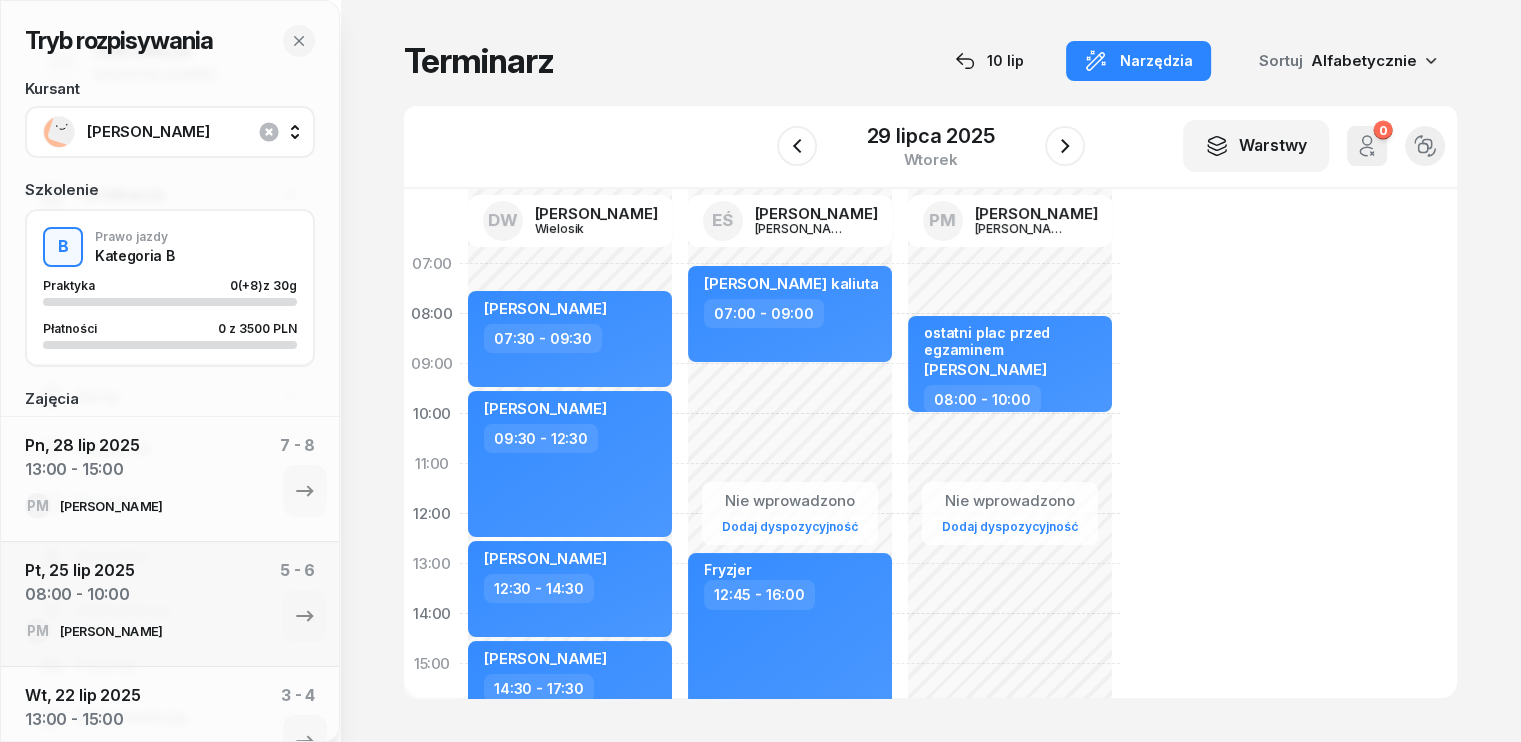 click on "Nie wprowadzono Dodaj dyspozycyjność ostatni plac przed egzaminem [PERSON_NAME]  08:00 - 10:00" 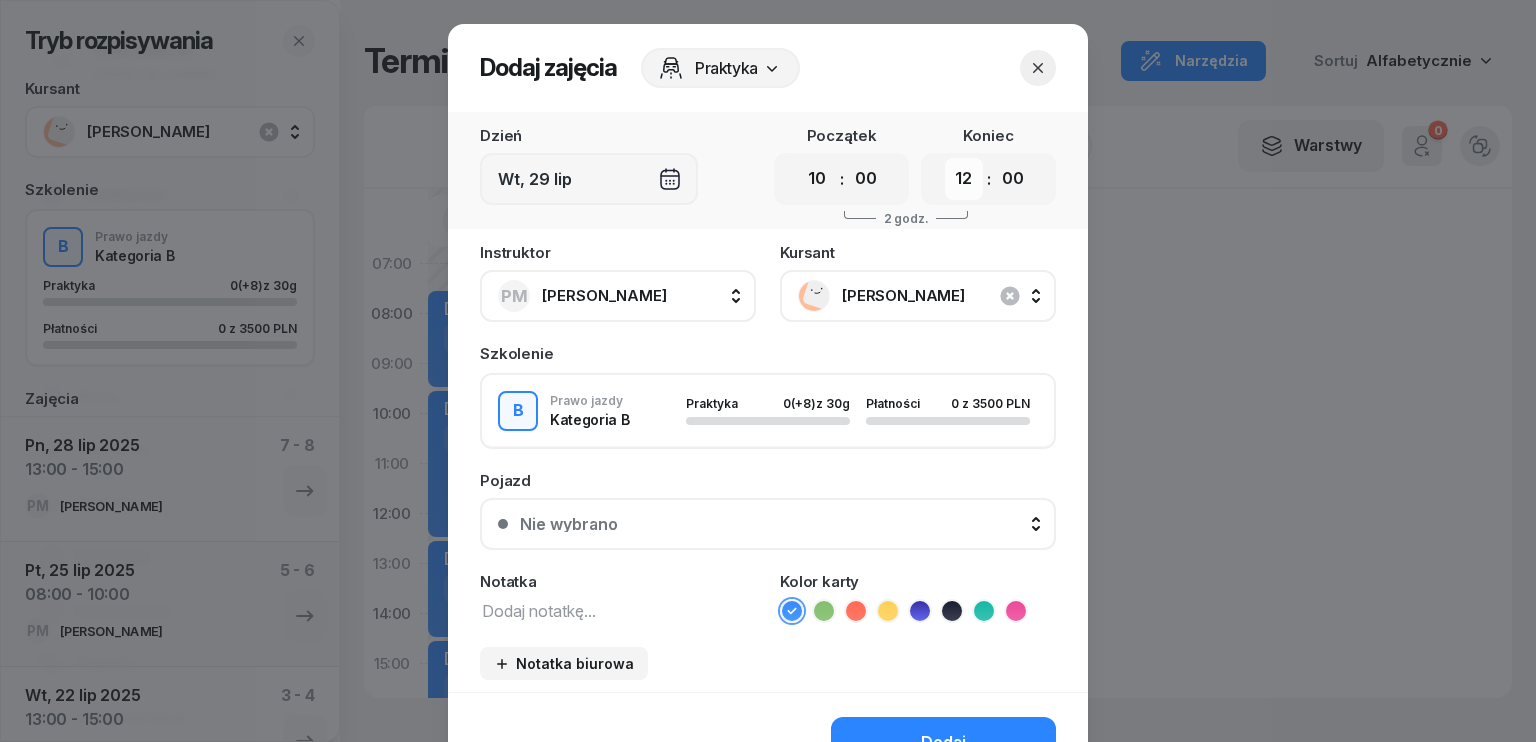 click on "00 01 02 03 04 05 06 07 08 09 10 11 12 13 14 15 16 17 18 19 20 21 22 23" at bounding box center [964, 179] 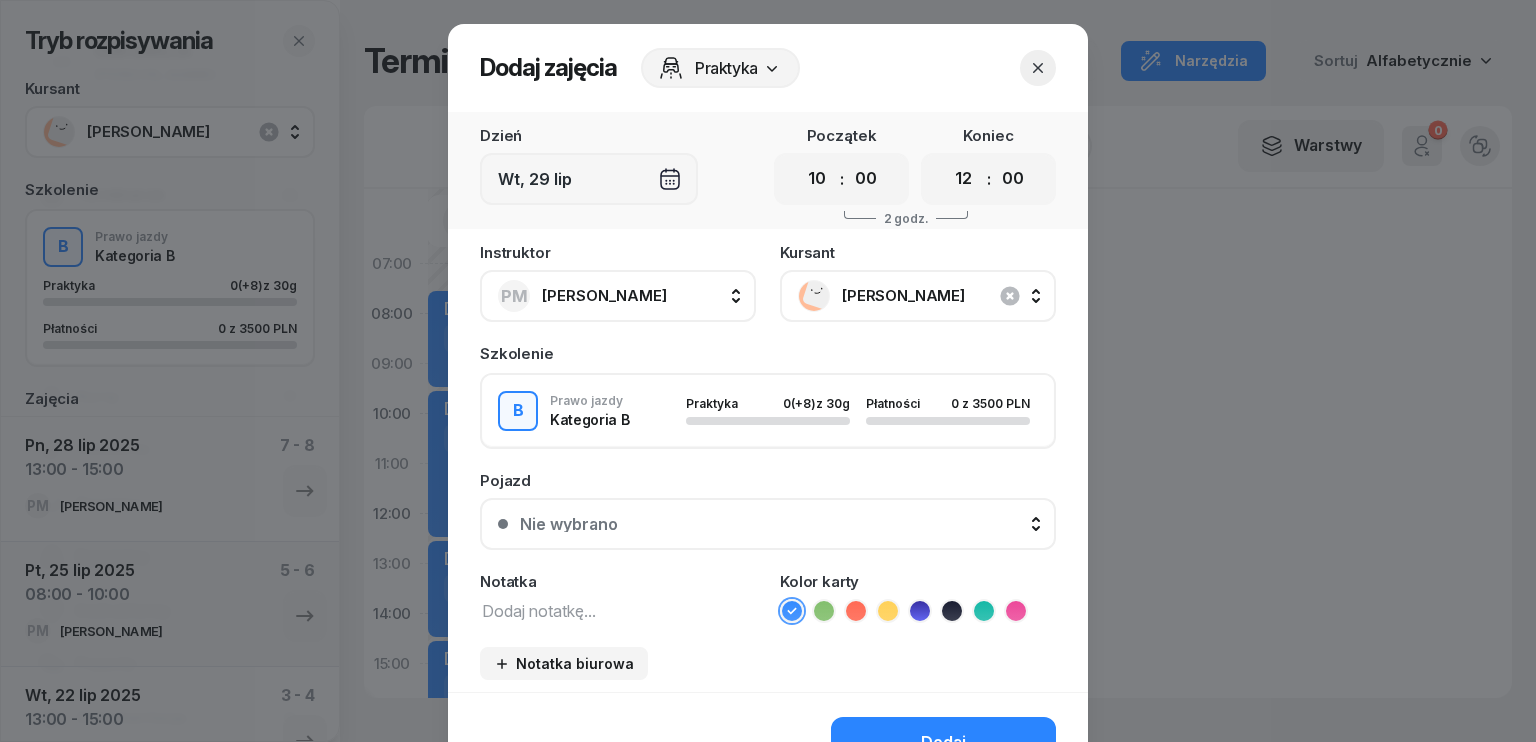 select on "13" 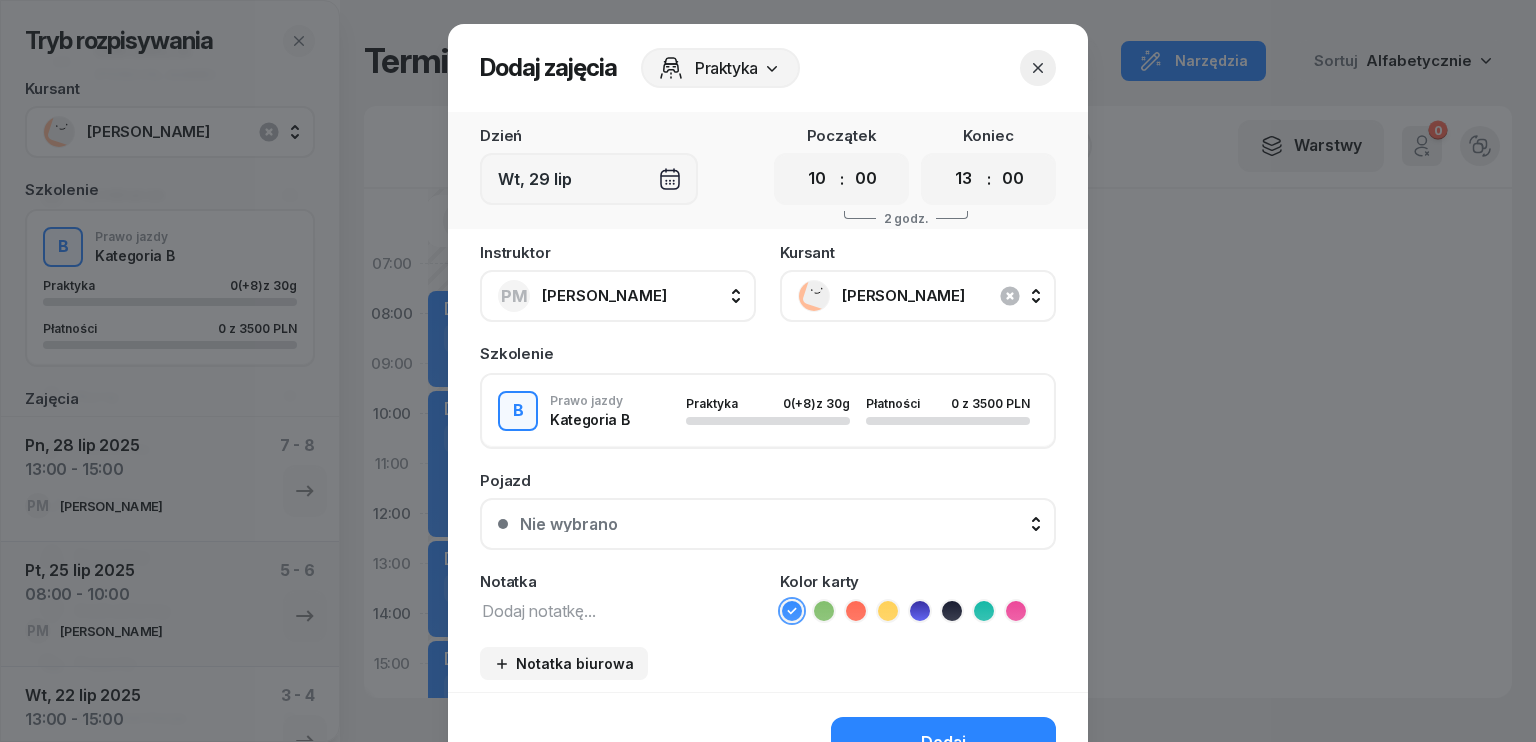 click on "00 01 02 03 04 05 06 07 08 09 10 11 12 13 14 15 16 17 18 19 20 21 22 23" at bounding box center [964, 179] 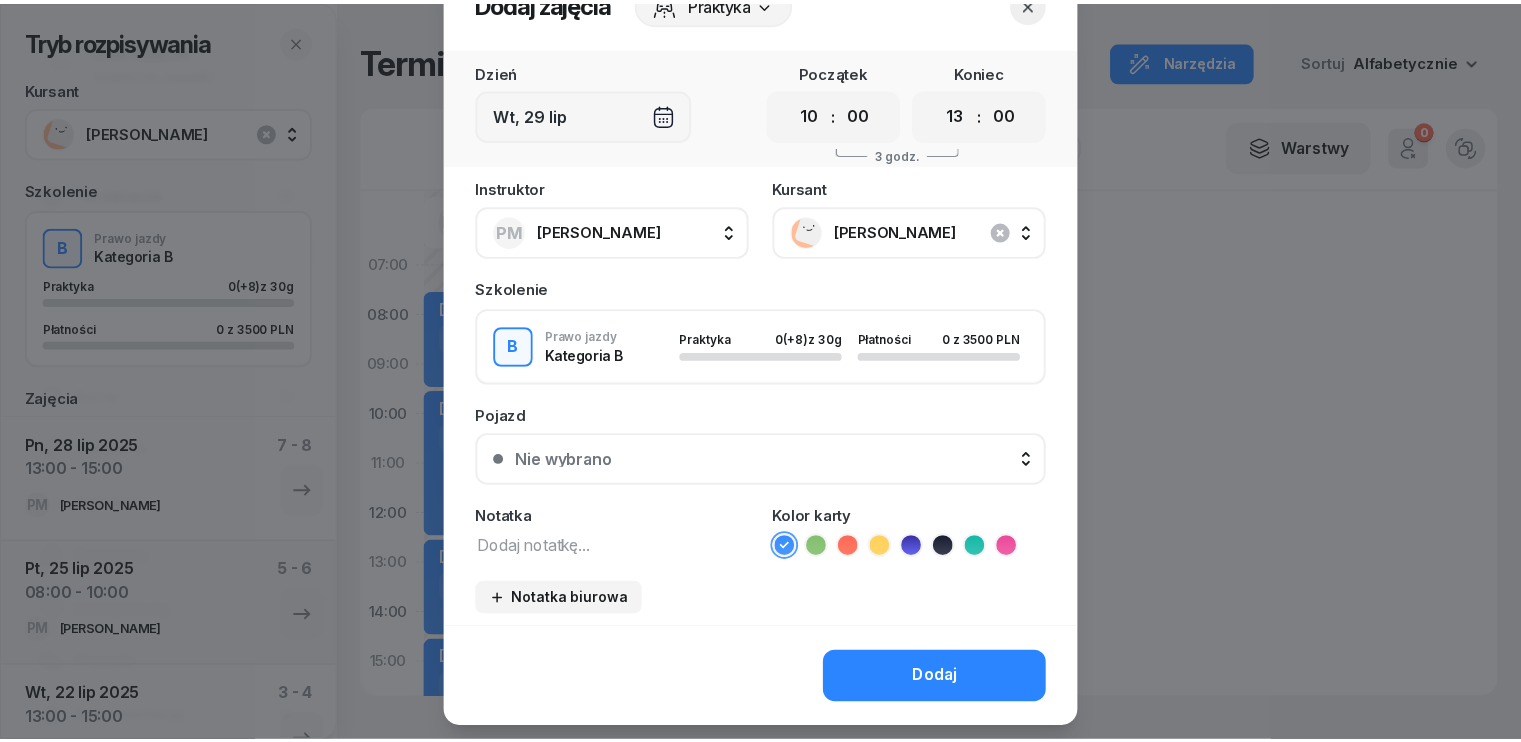 scroll, scrollTop: 112, scrollLeft: 0, axis: vertical 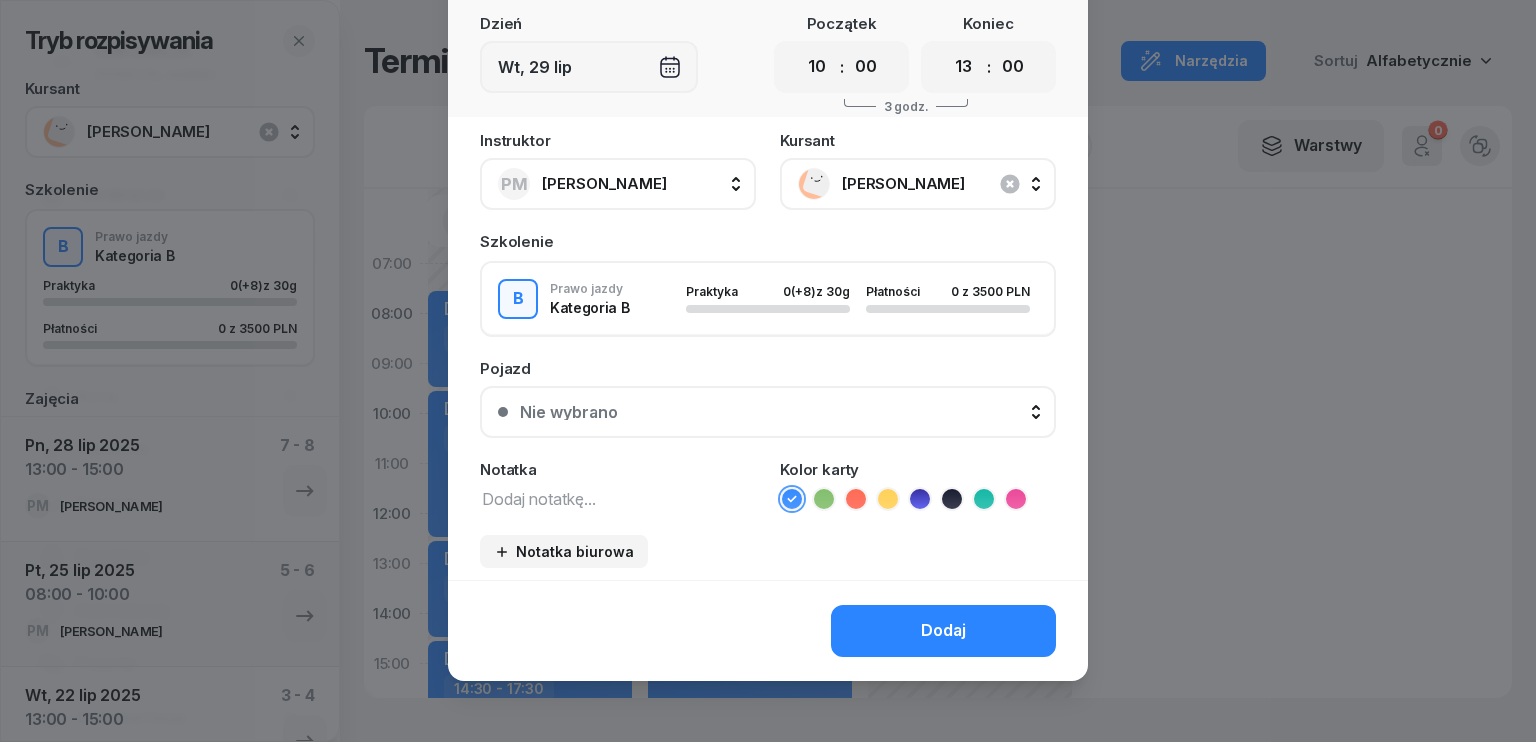 click on "Dodaj" at bounding box center [943, 631] 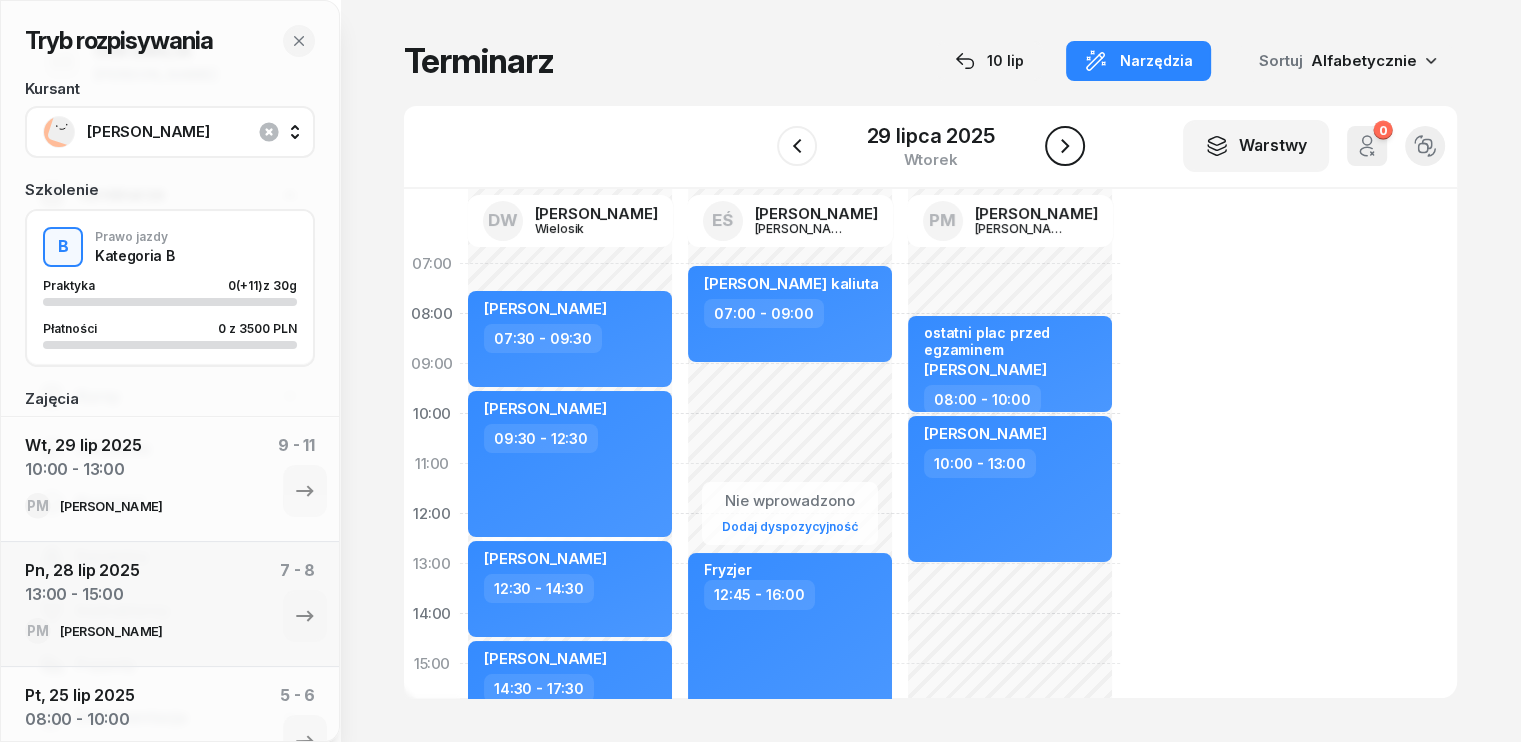 click 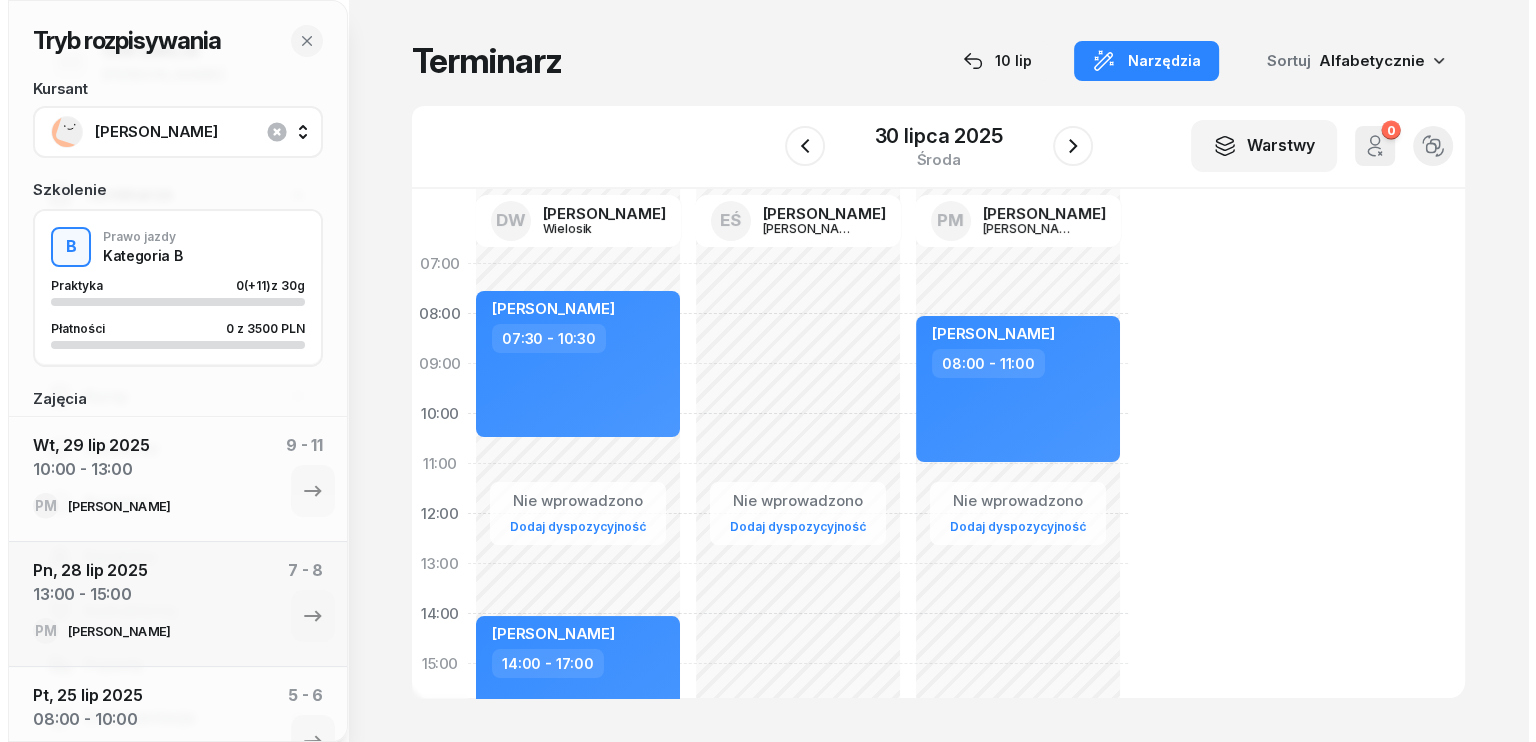 scroll, scrollTop: 100, scrollLeft: 0, axis: vertical 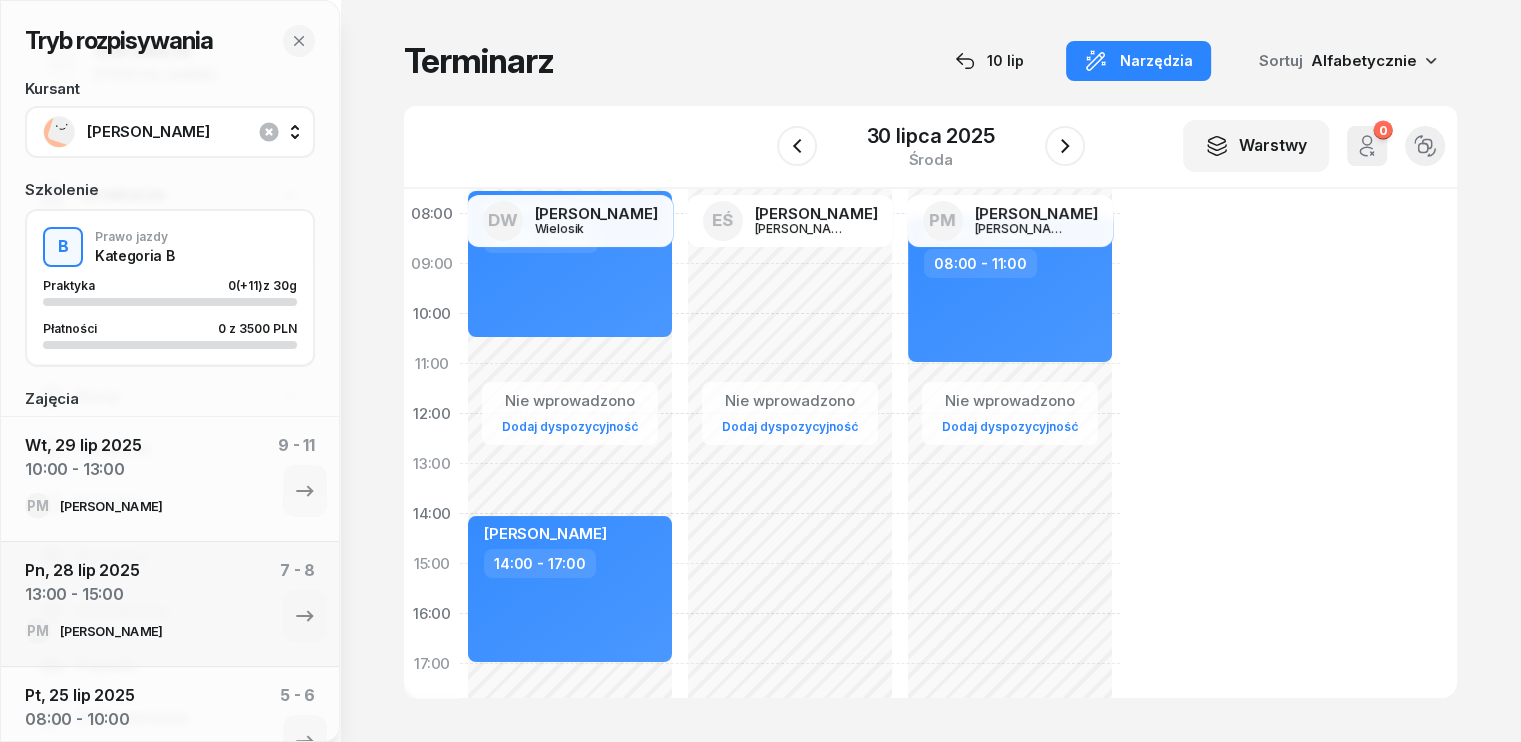 click on "Nie wprowadzono Dodaj dyspozycyjność [PERSON_NAME]  08:00 - 11:00" 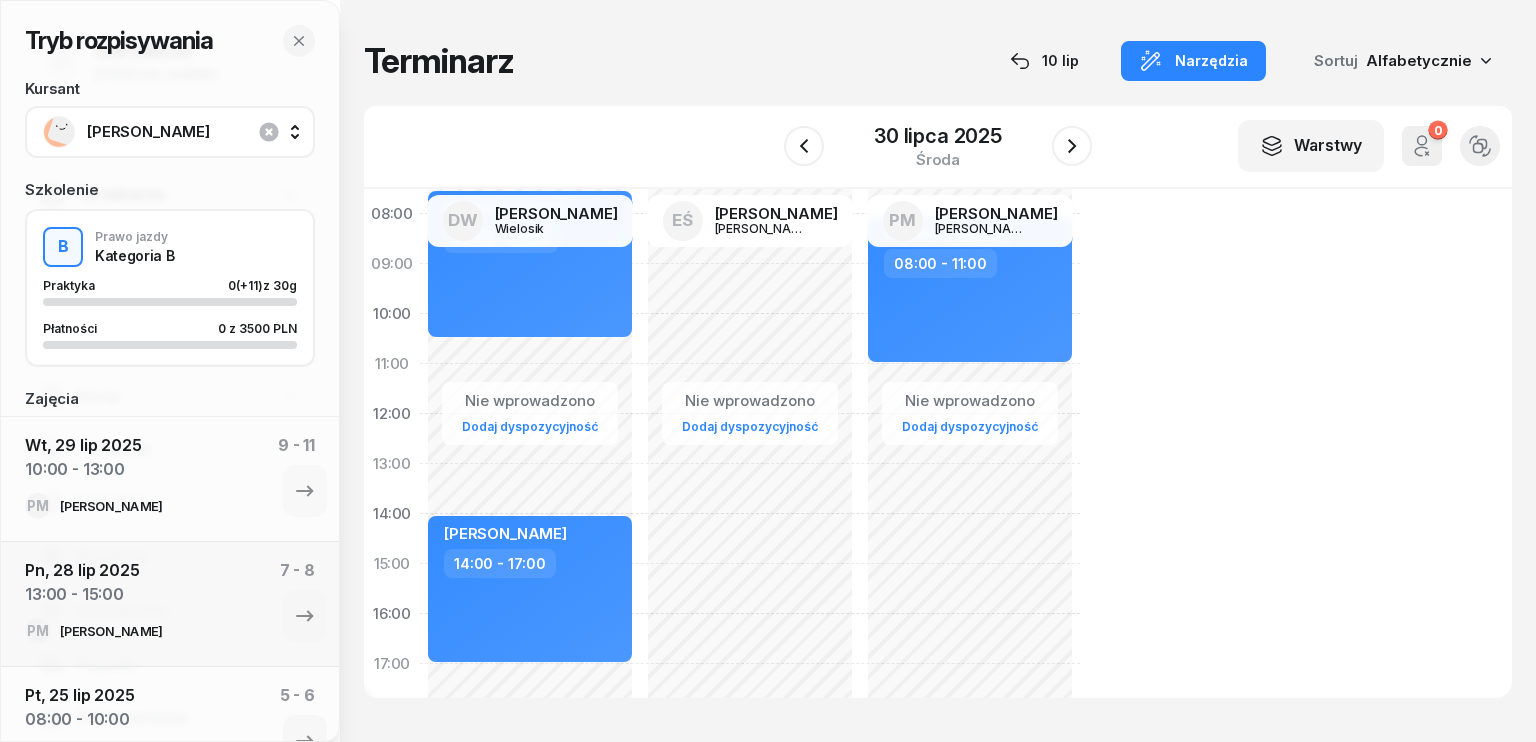 select on "11" 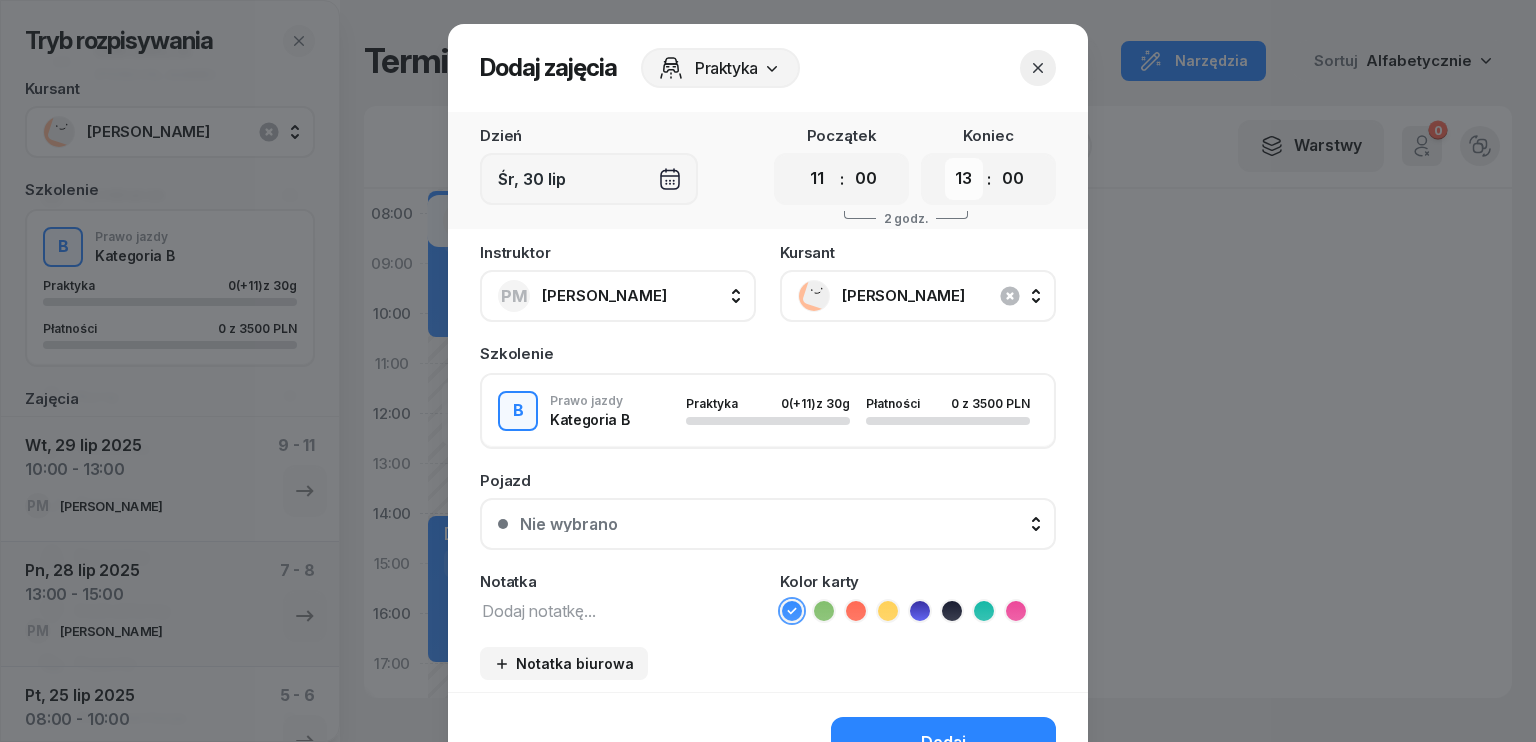 click on "00 01 02 03 04 05 06 07 08 09 10 11 12 13 14 15 16 17 18 19 20 21 22 23" at bounding box center (964, 179) 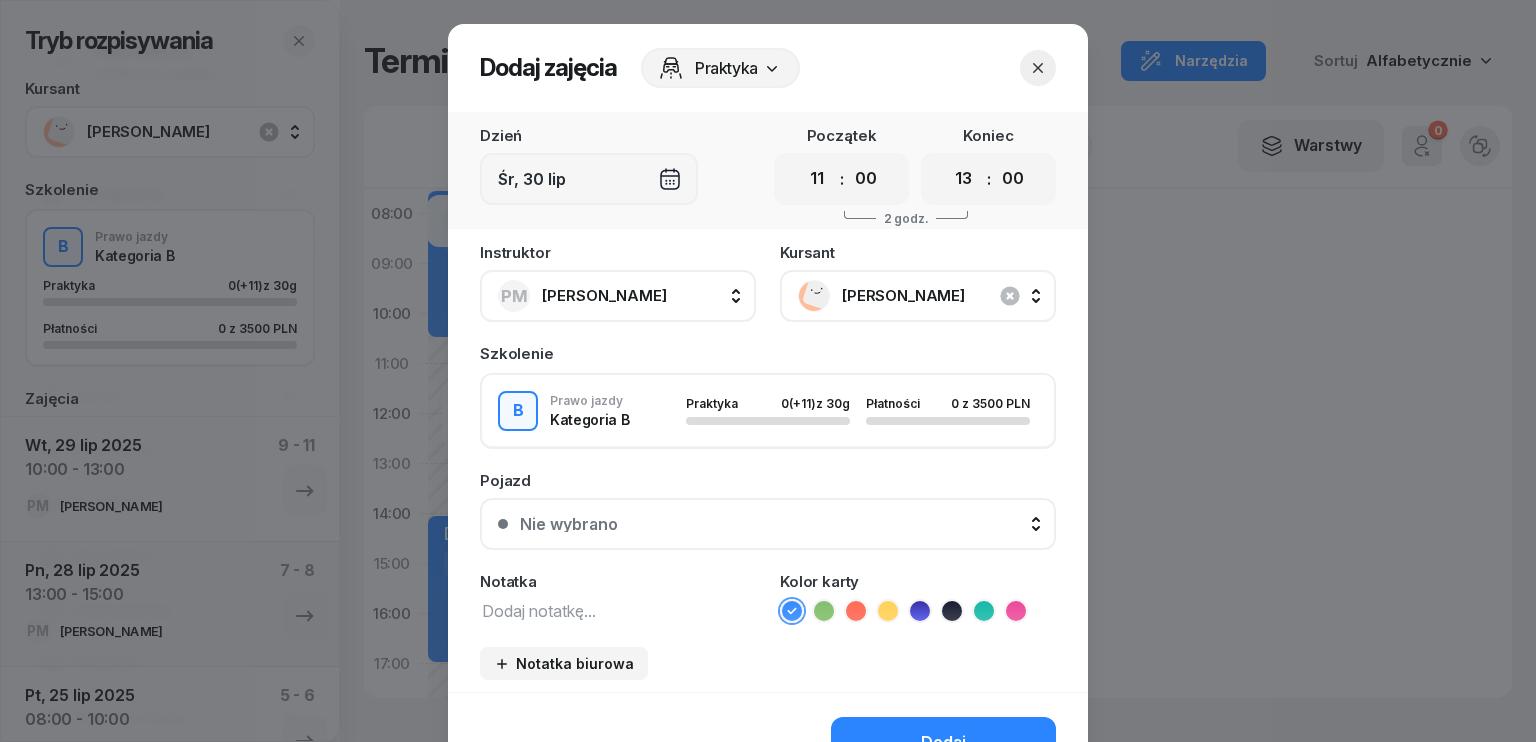 select on "14" 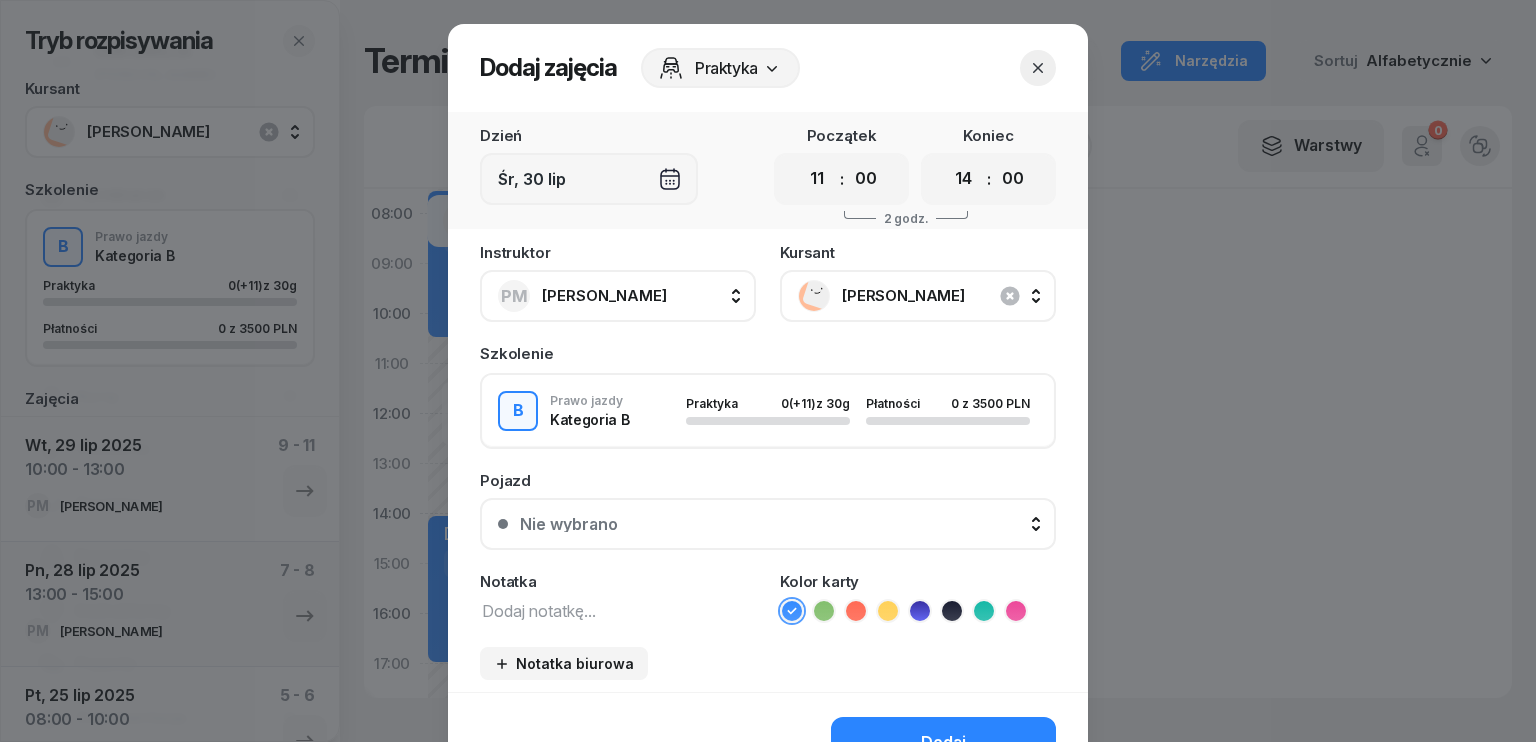 click on "00 01 02 03 04 05 06 07 08 09 10 11 12 13 14 15 16 17 18 19 20 21 22 23" at bounding box center (964, 179) 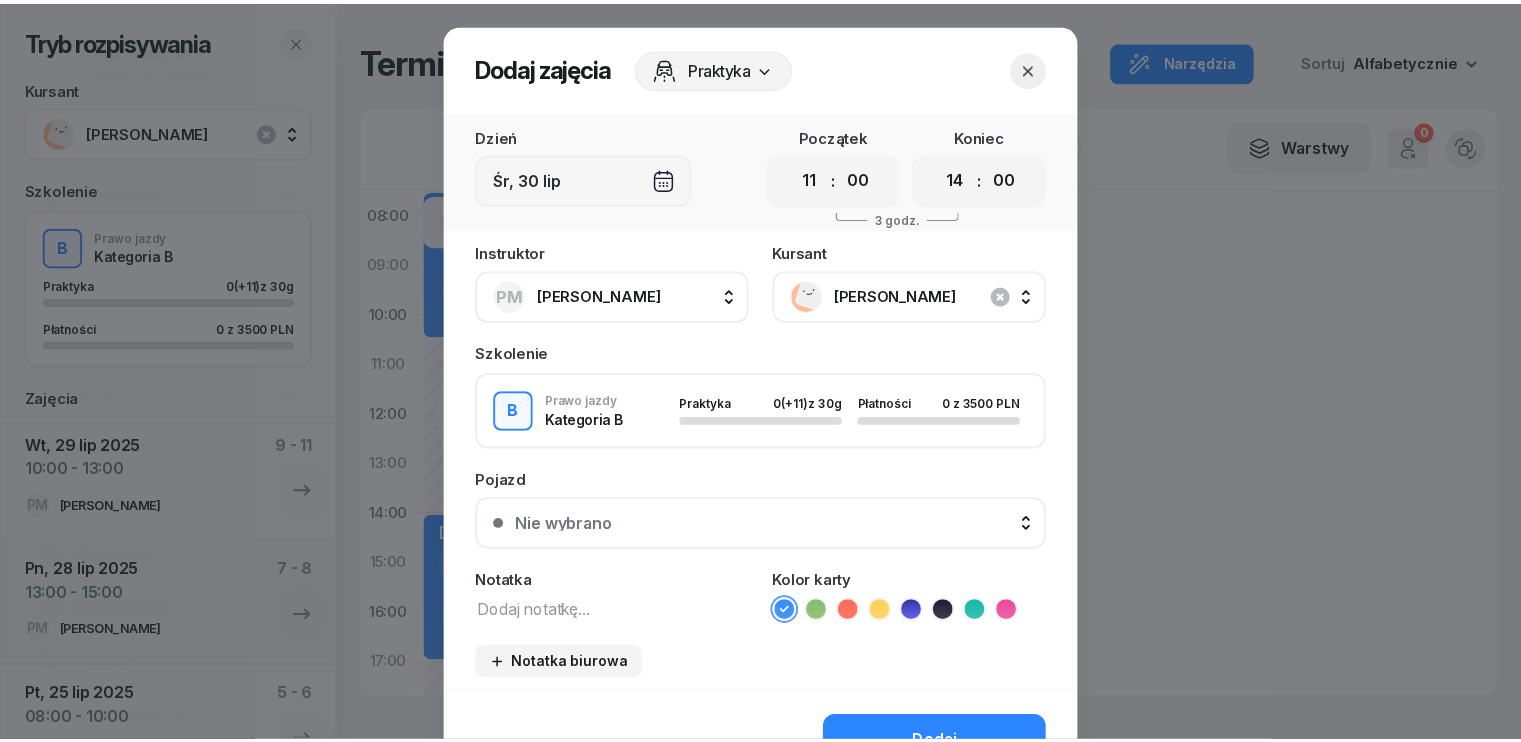 scroll, scrollTop: 100, scrollLeft: 0, axis: vertical 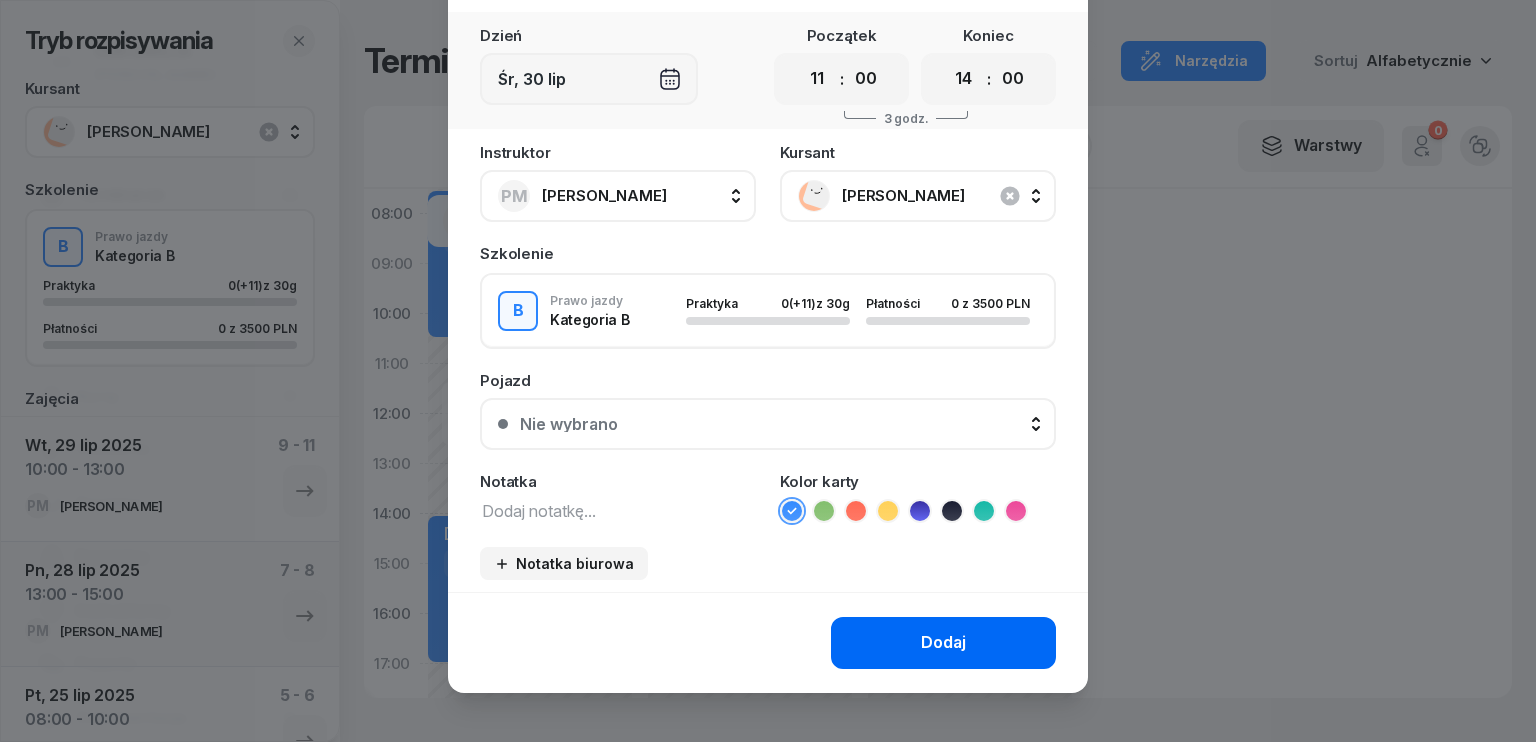 click on "Dodaj" at bounding box center (943, 643) 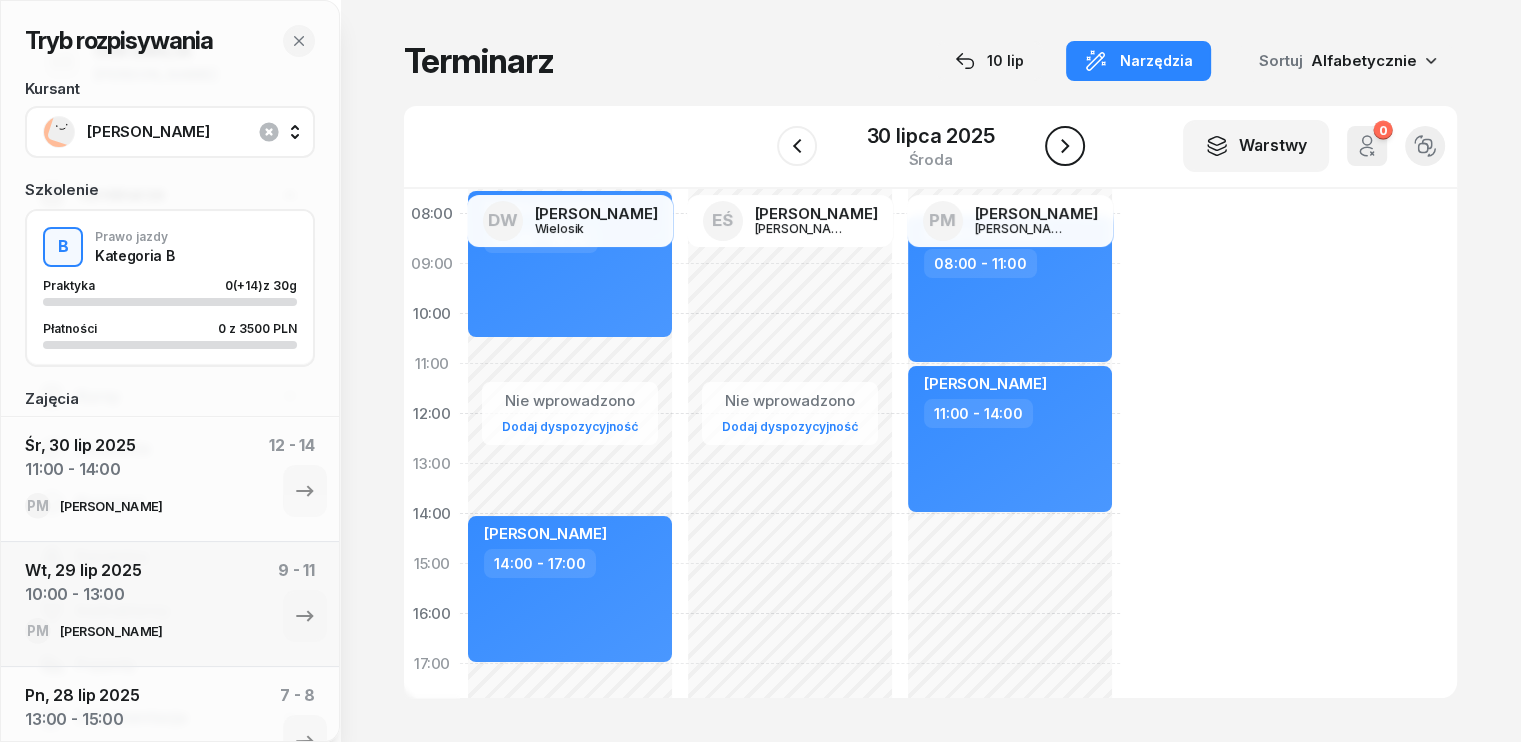 click 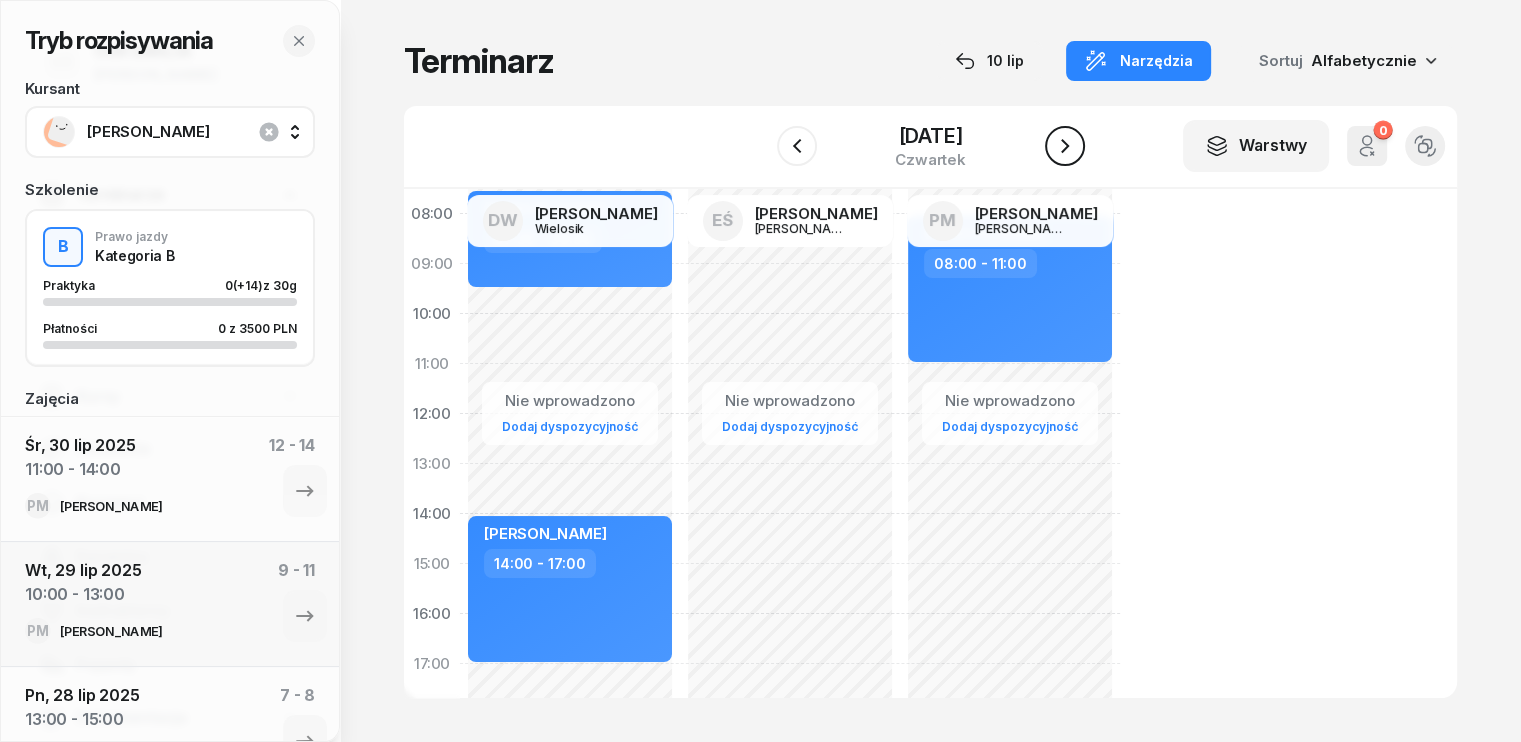 click 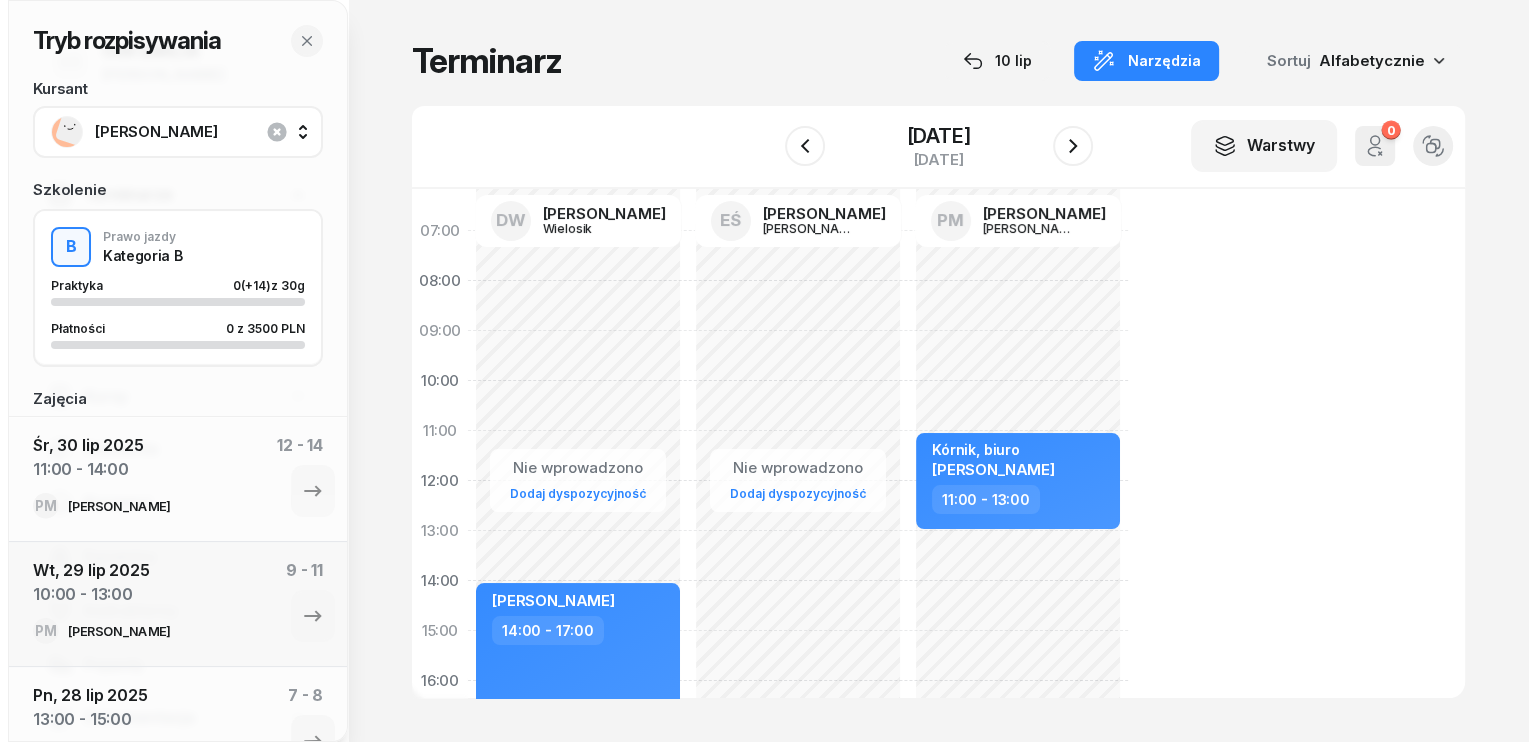 scroll, scrollTop: 0, scrollLeft: 0, axis: both 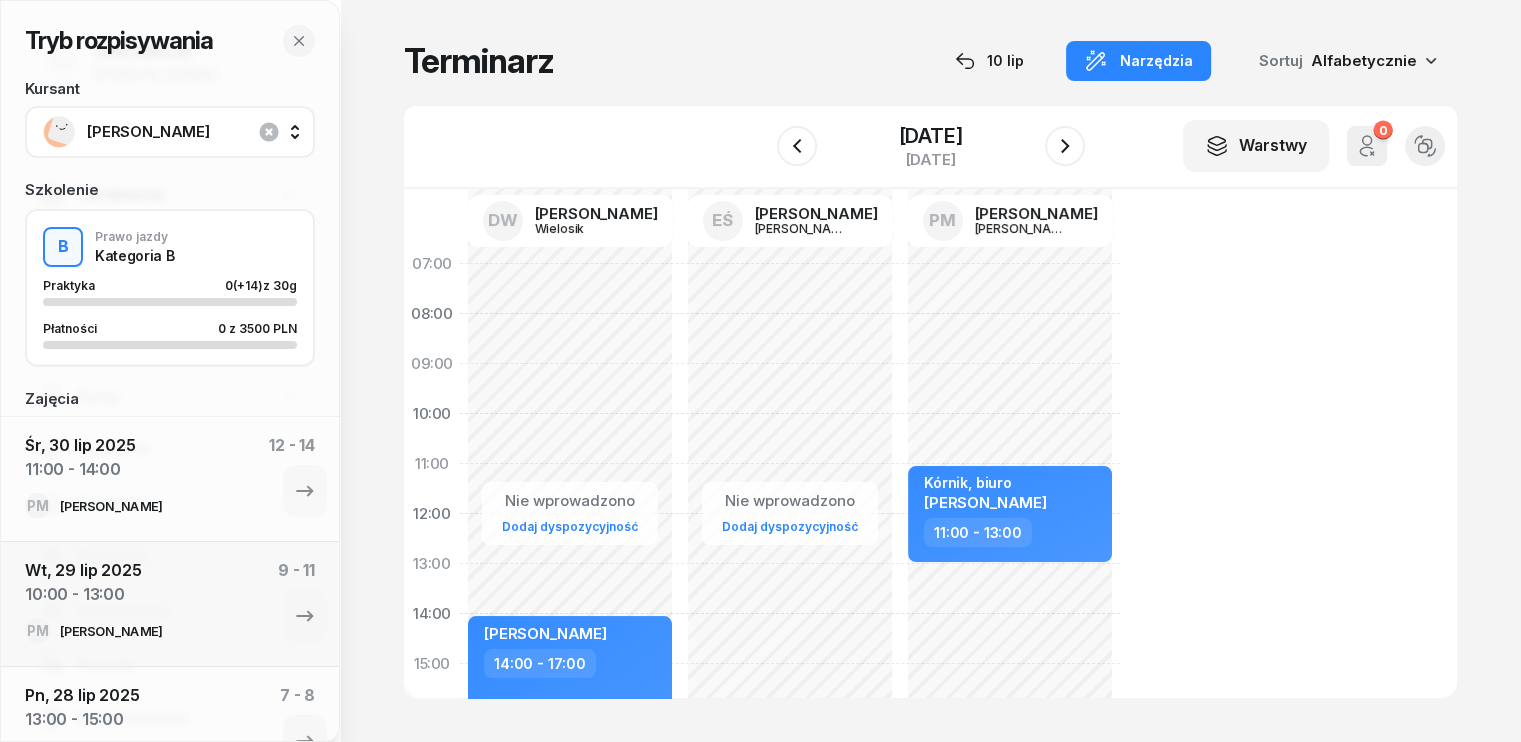 click on "Nie wprowadzono Dodaj dyspozycyjność Kórnik, biuro [PERSON_NAME]  11:00 - 13:00" 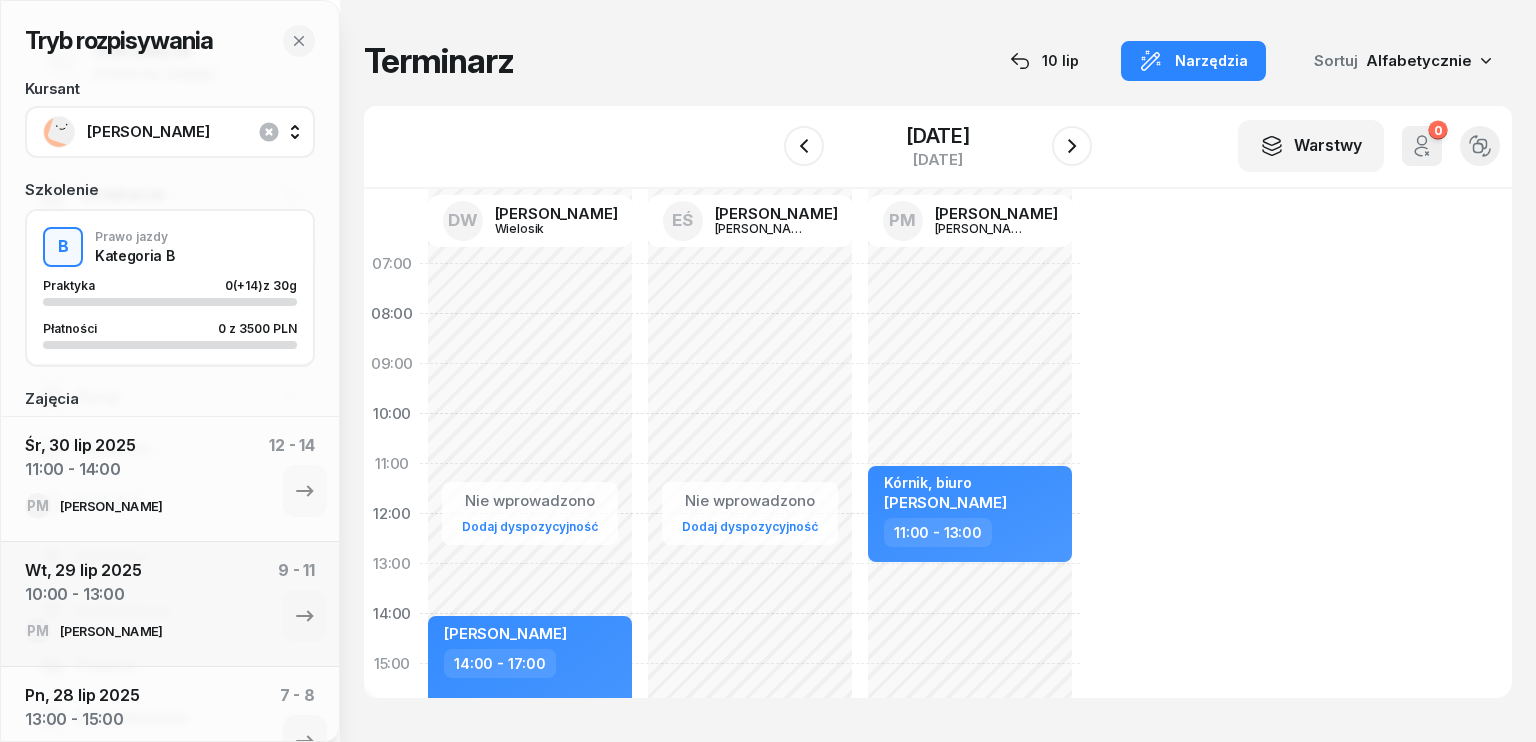 select on "08" 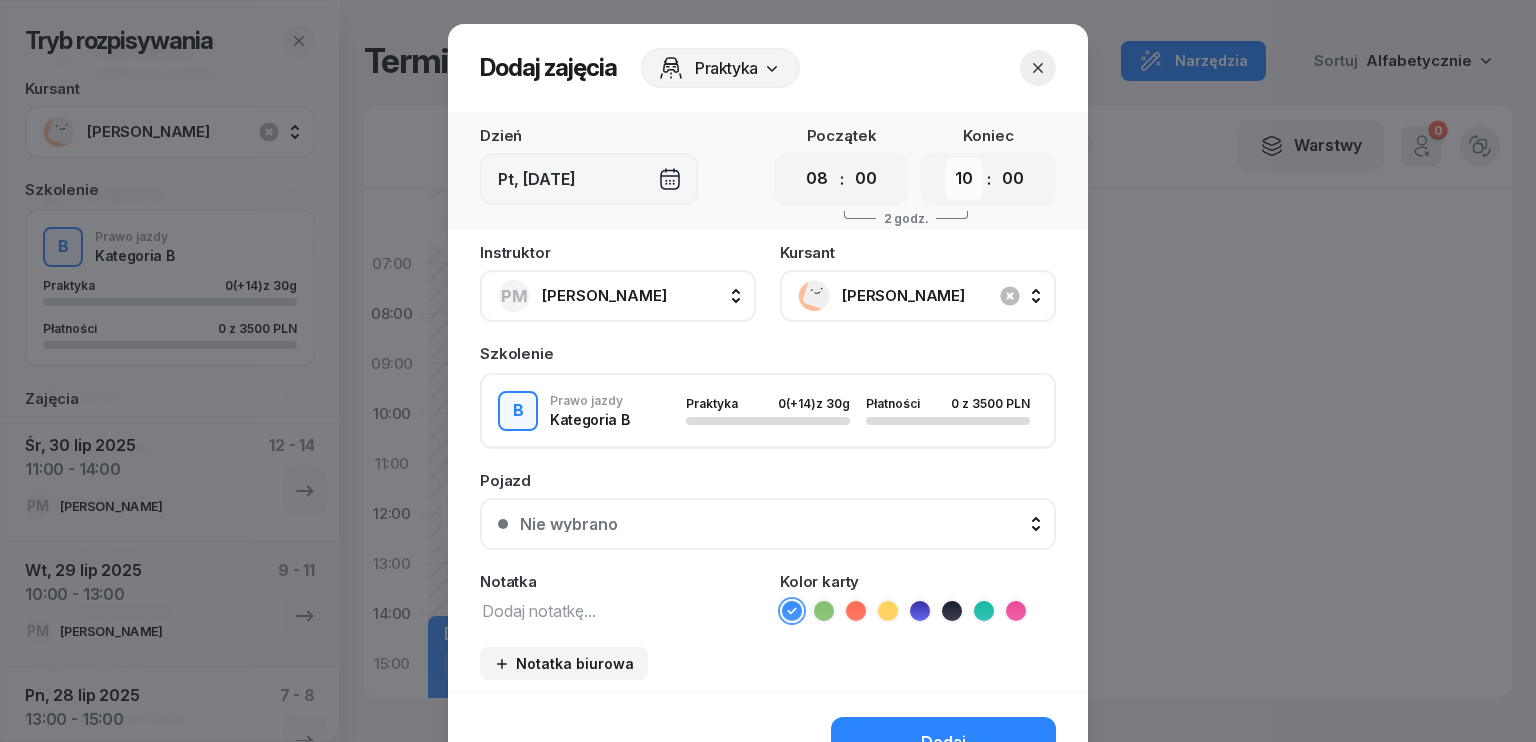 click on "00 01 02 03 04 05 06 07 08 09 10 11 12 13 14 15 16 17 18 19 20 21 22 23" at bounding box center [964, 179] 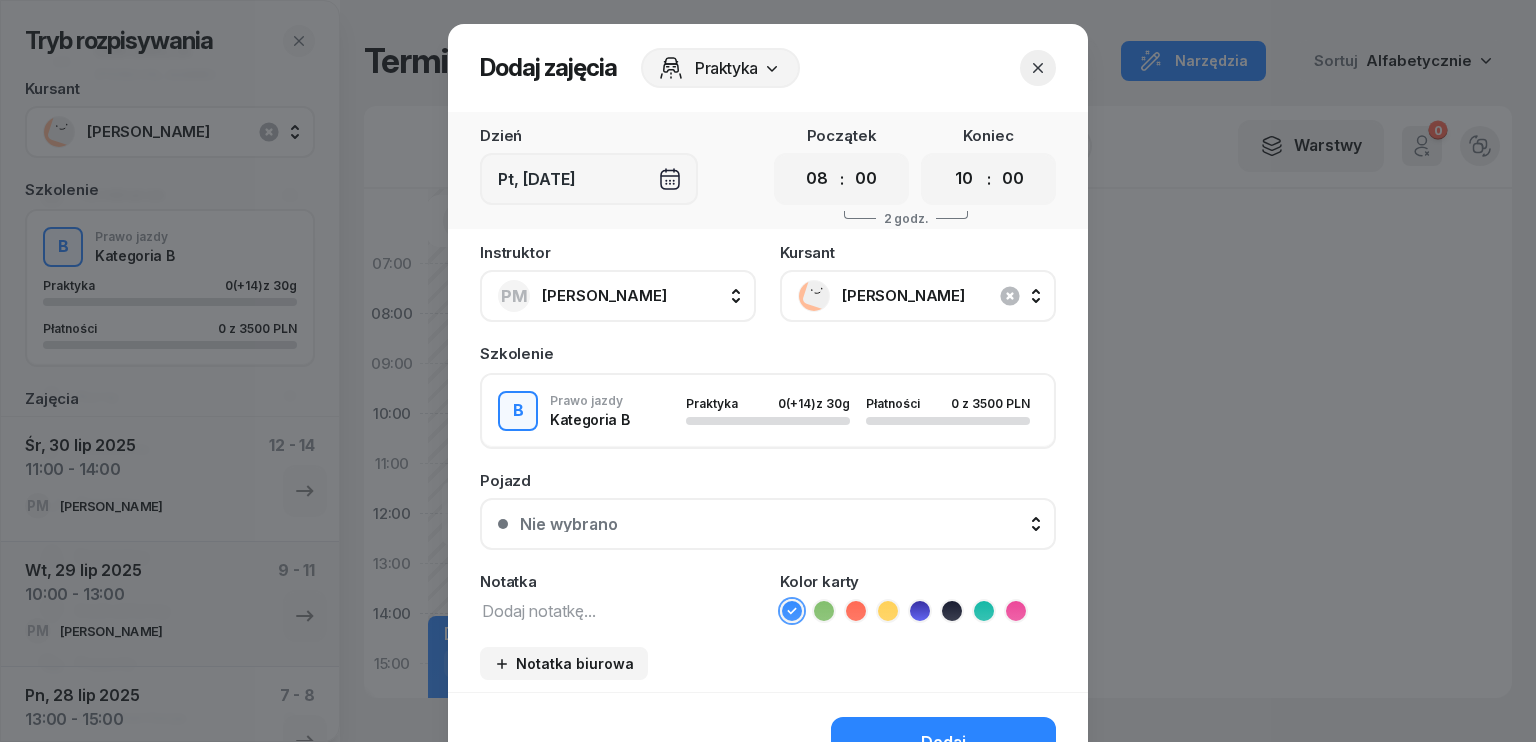 select on "11" 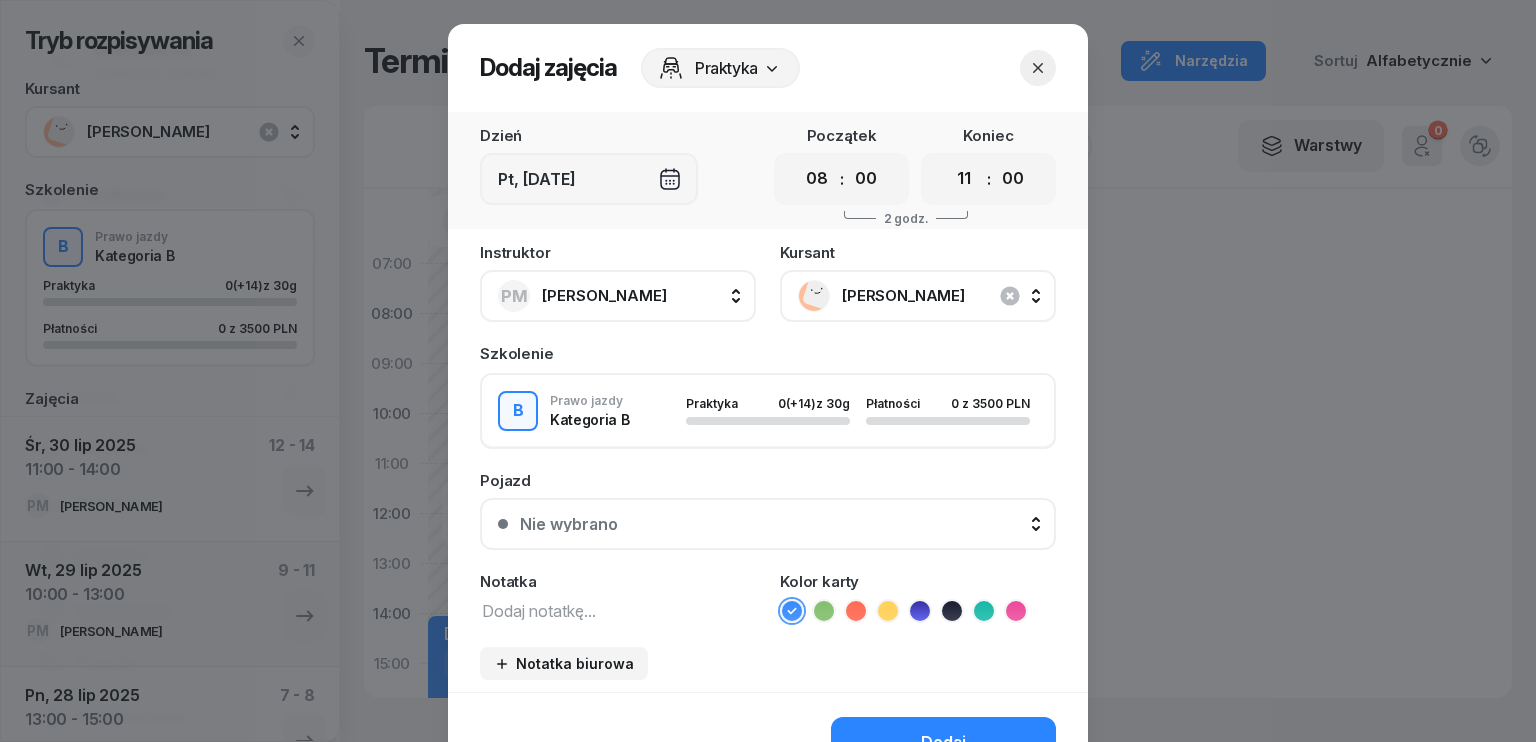 click on "00 01 02 03 04 05 06 07 08 09 10 11 12 13 14 15 16 17 18 19 20 21 22 23" at bounding box center (964, 179) 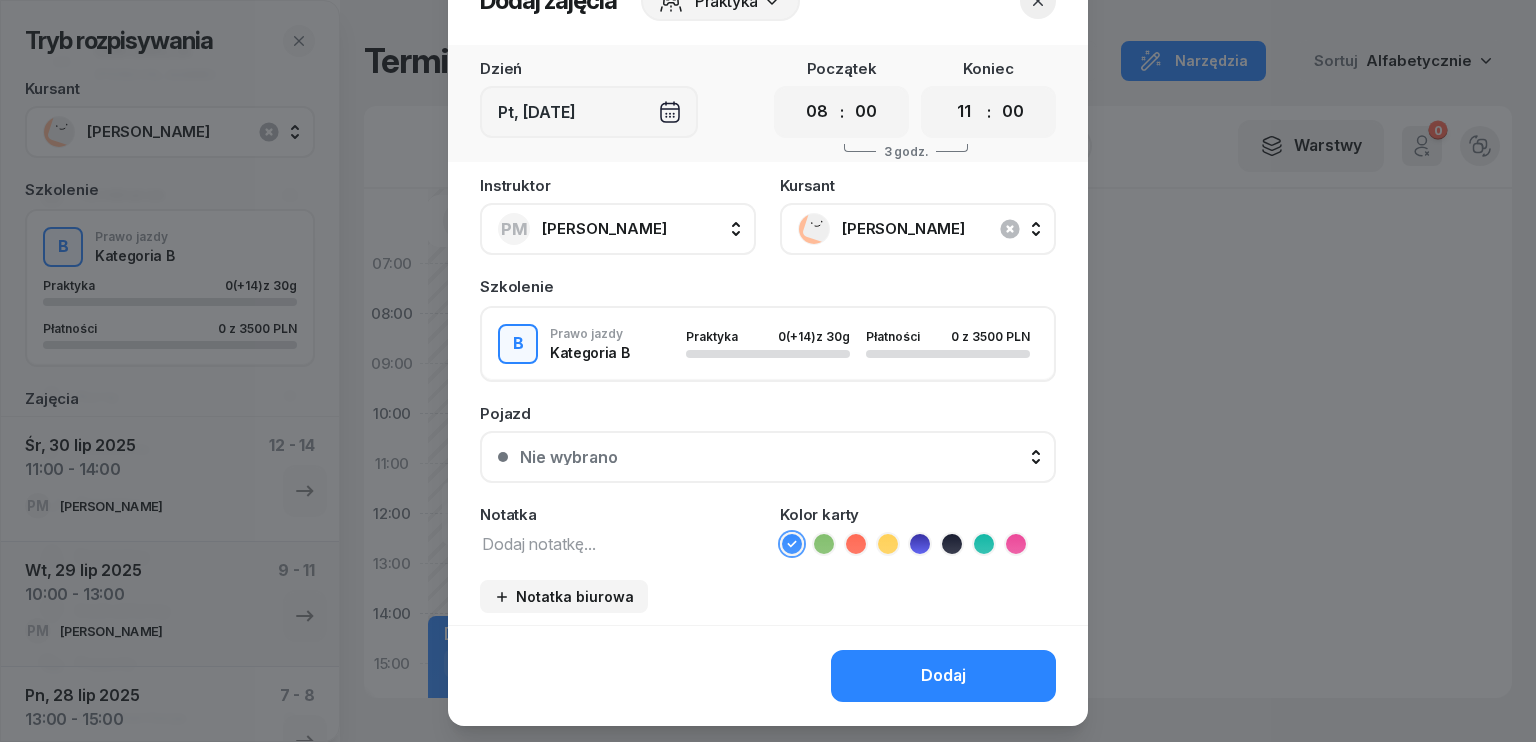 scroll, scrollTop: 112, scrollLeft: 0, axis: vertical 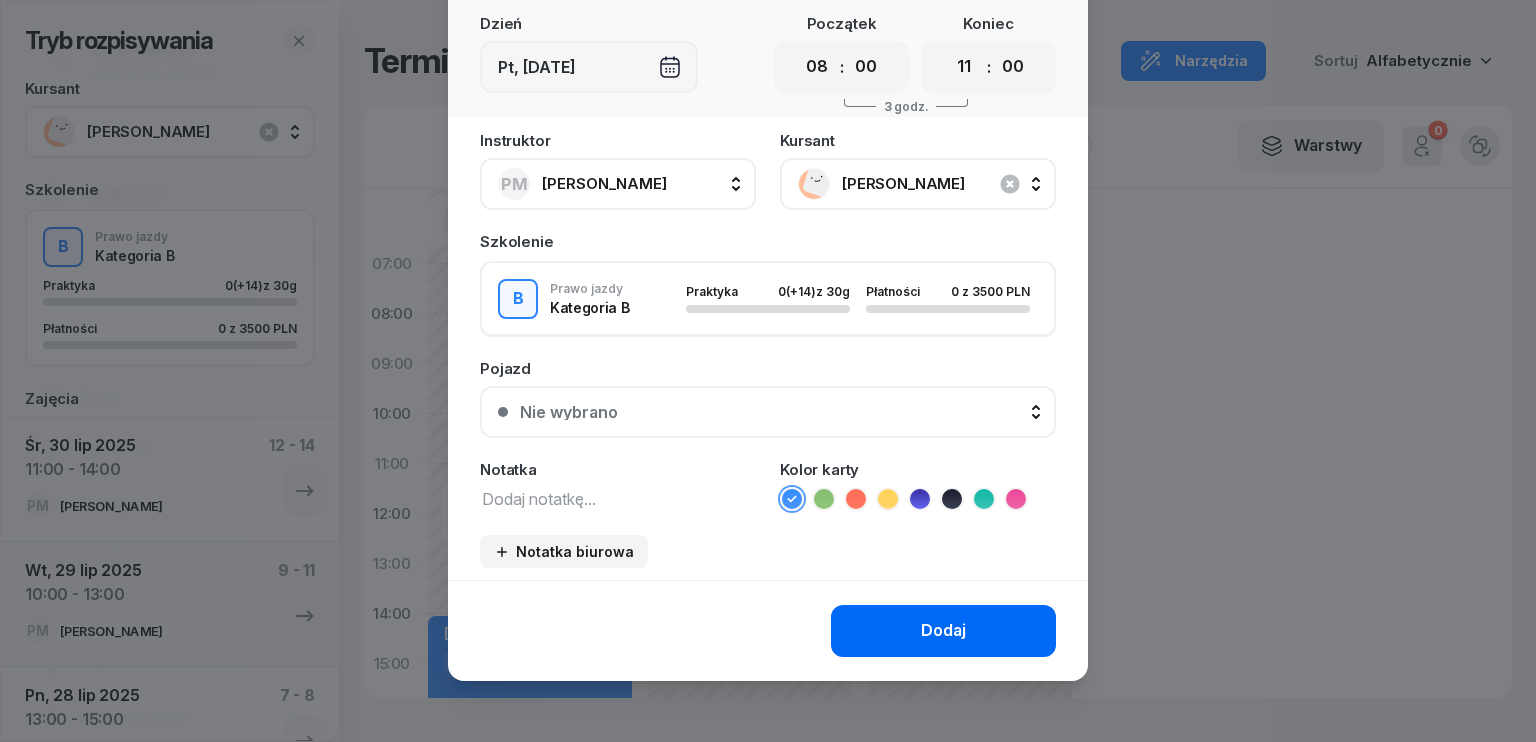 click on "Dodaj" at bounding box center (943, 631) 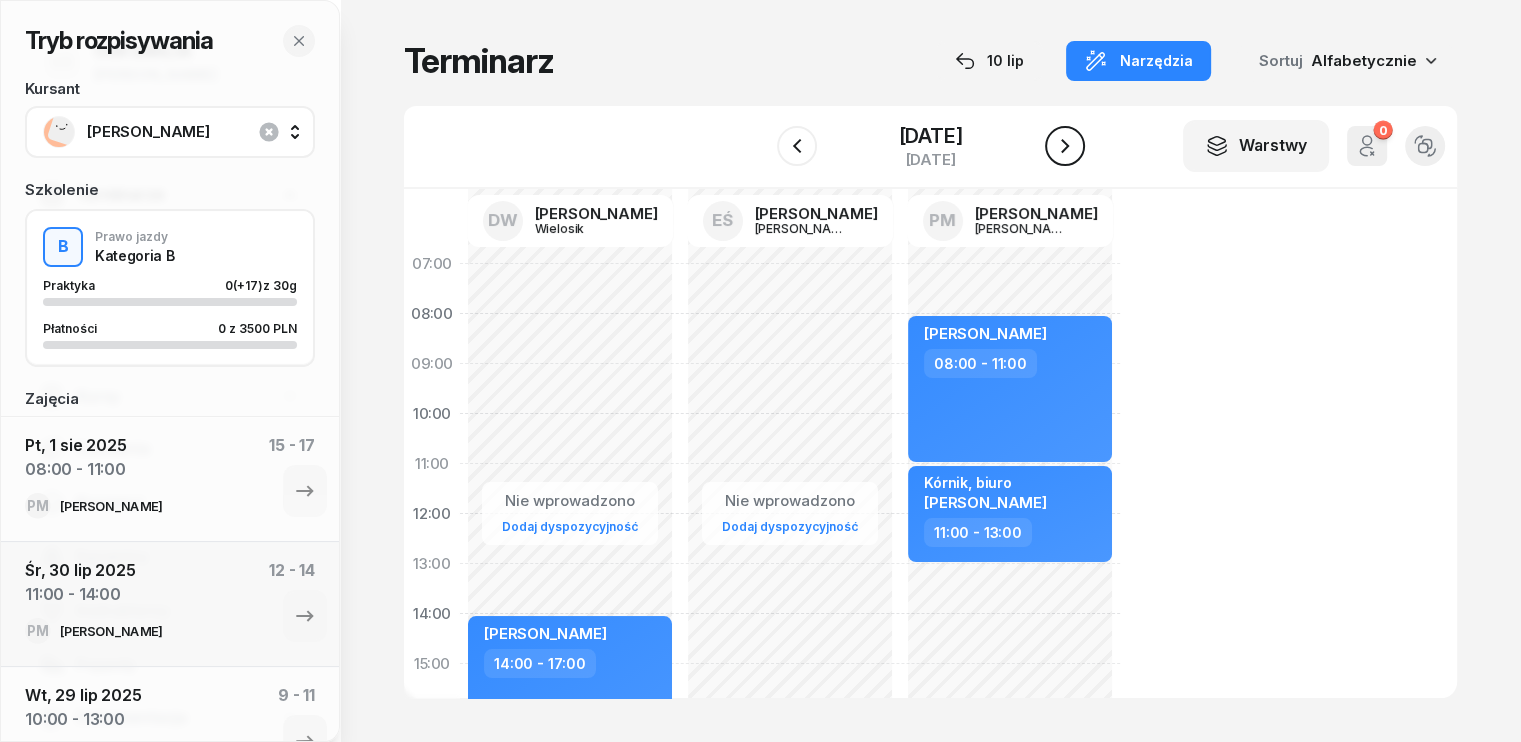 click 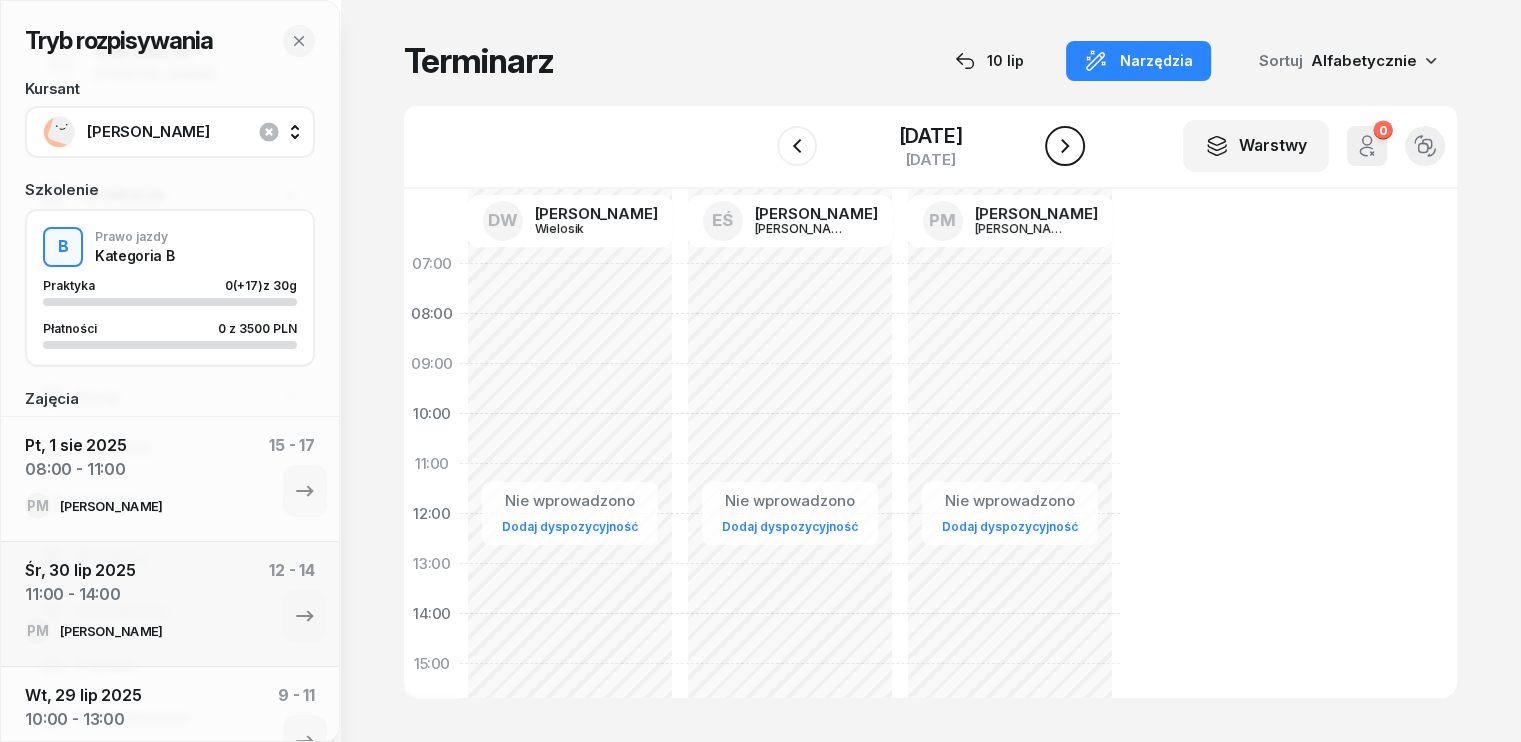click 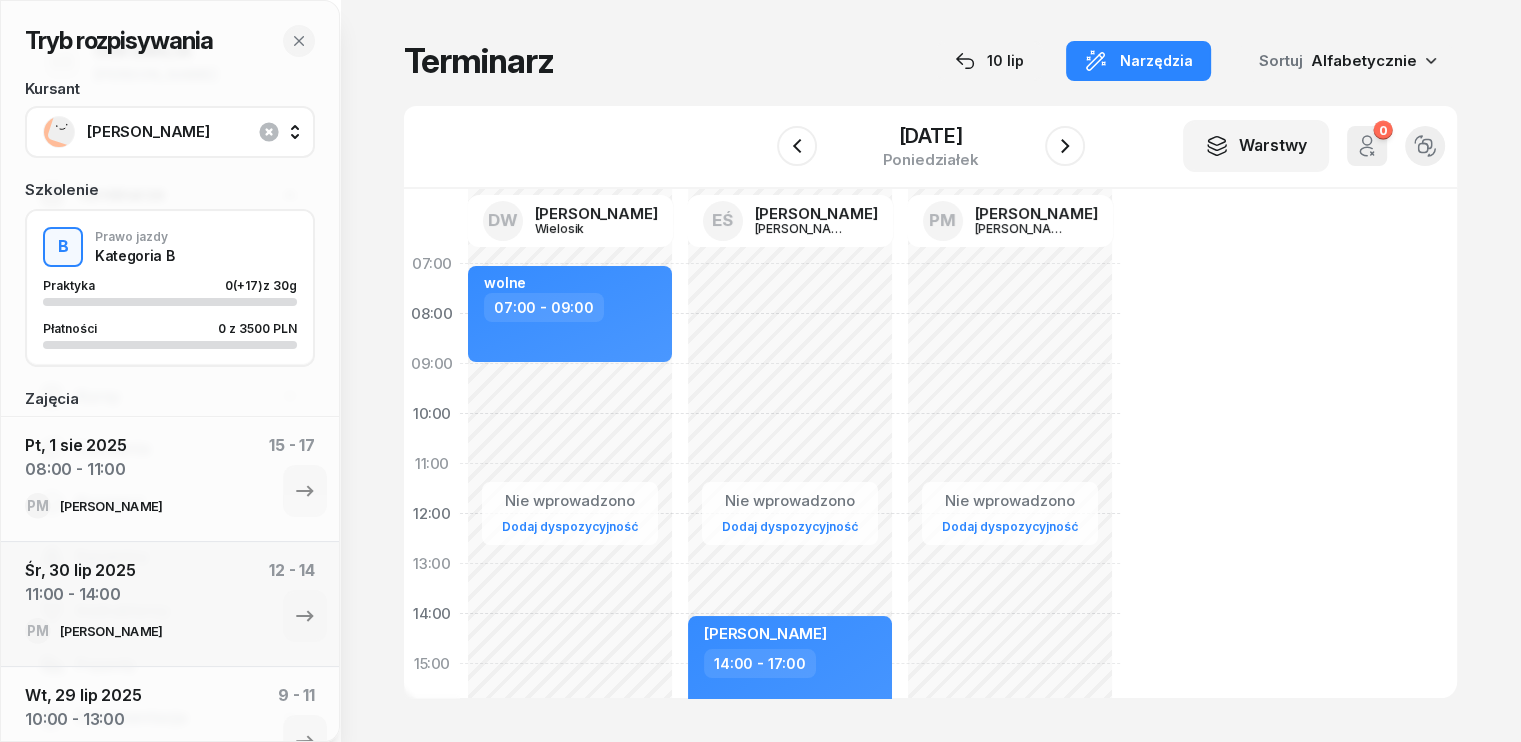 click on "Nie wprowadzono Dodaj dyspozycyjność" 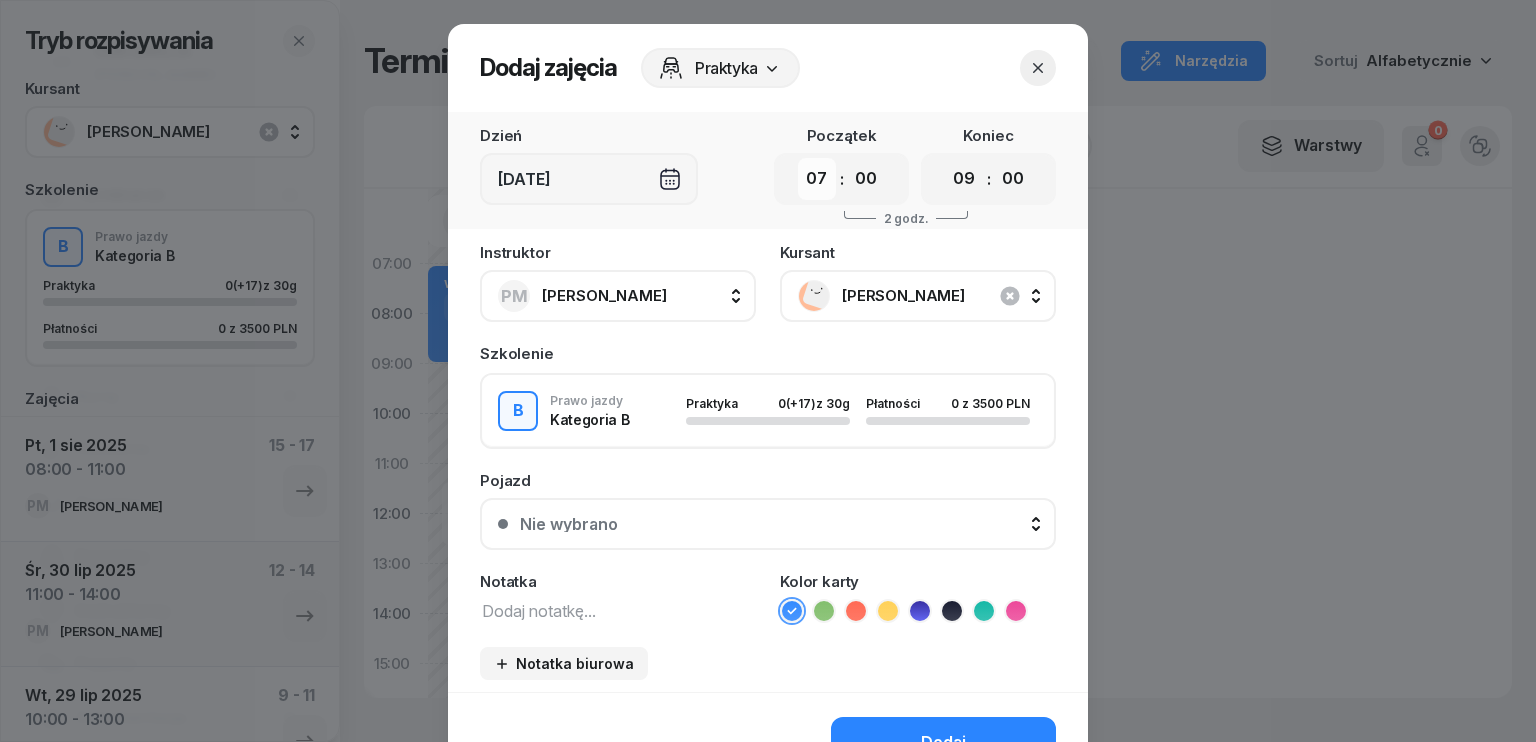click on "00 01 02 03 04 05 06 07 08 09 10 11 12 13 14 15 16 17 18 19 20 21 22 23" at bounding box center (817, 179) 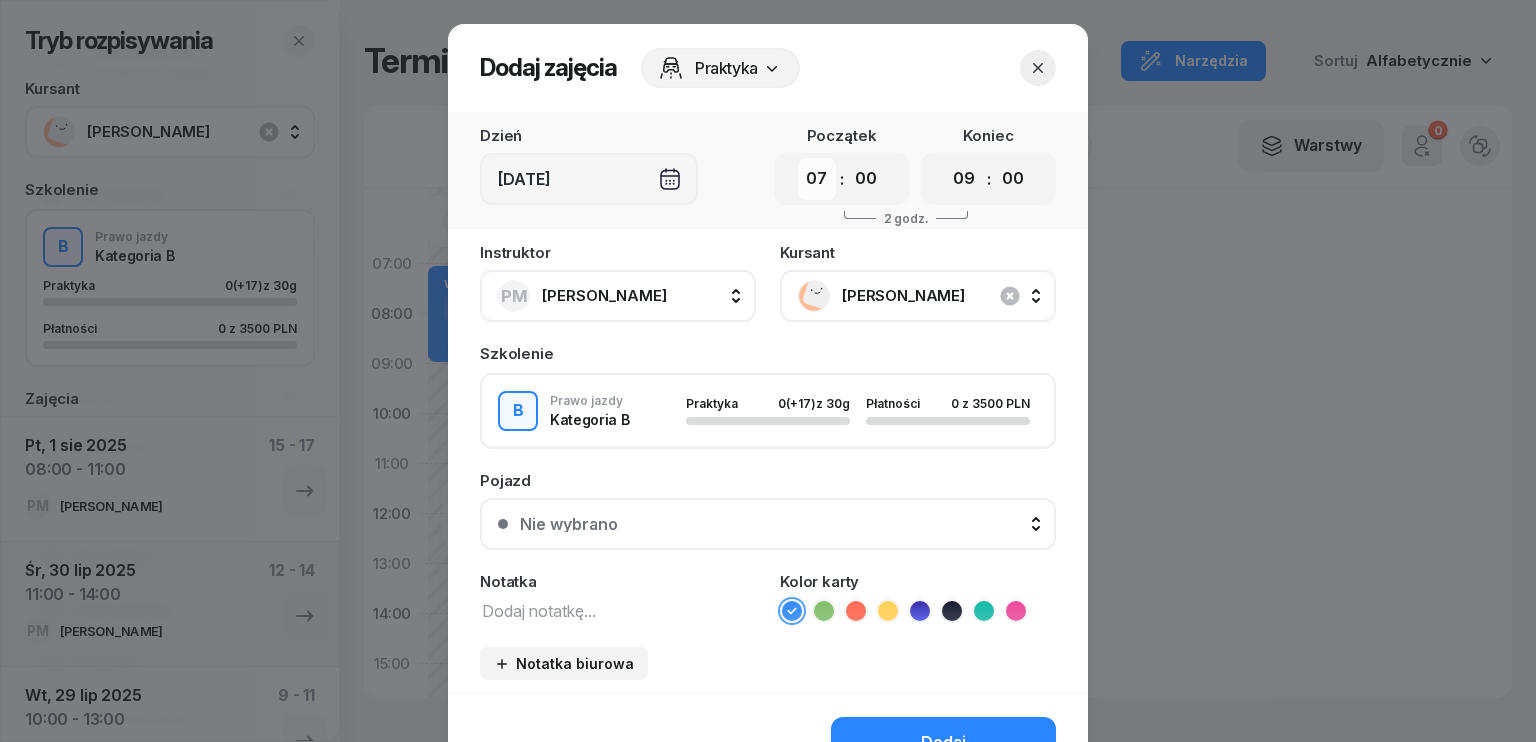select on "08" 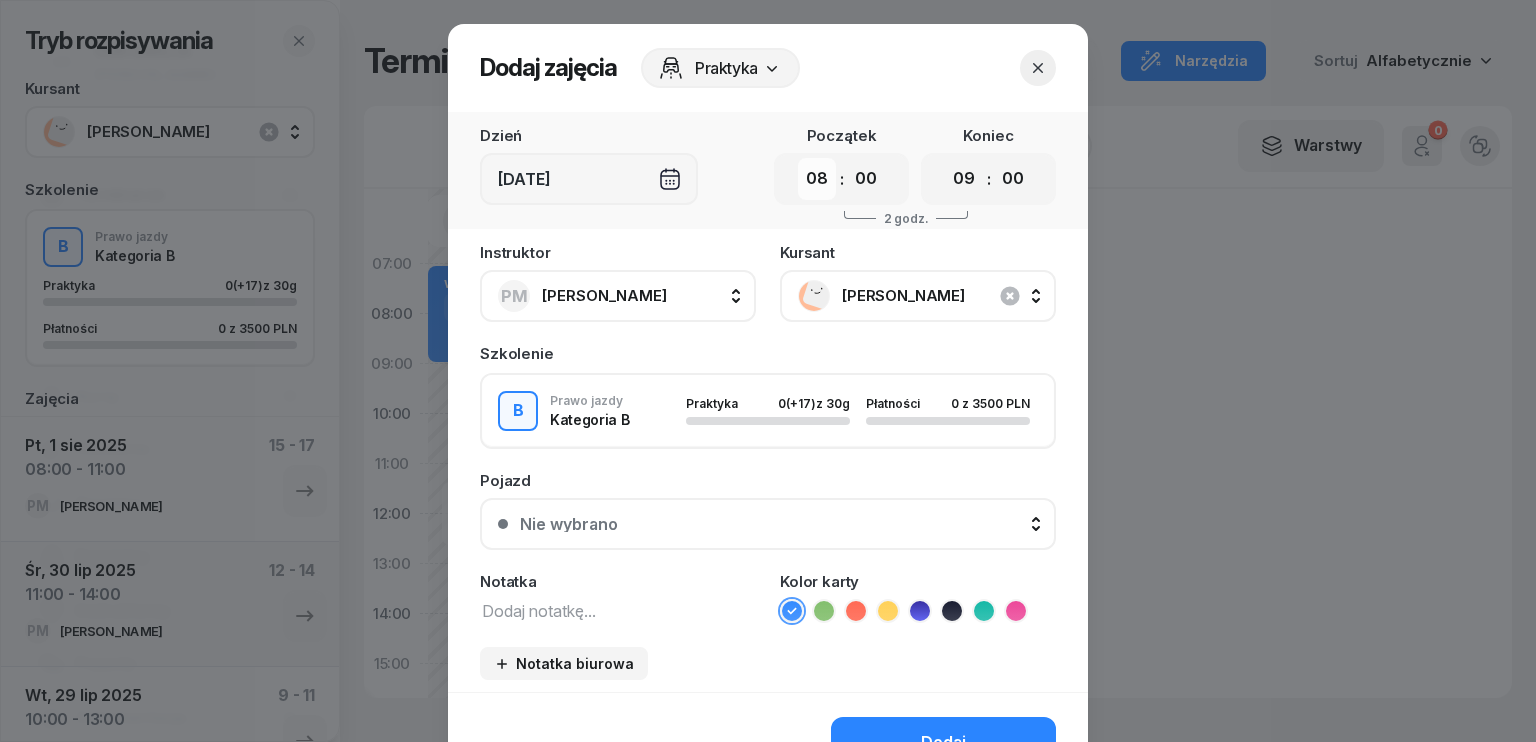 click on "00 01 02 03 04 05 06 07 08 09 10 11 12 13 14 15 16 17 18 19 20 21 22 23" at bounding box center [817, 179] 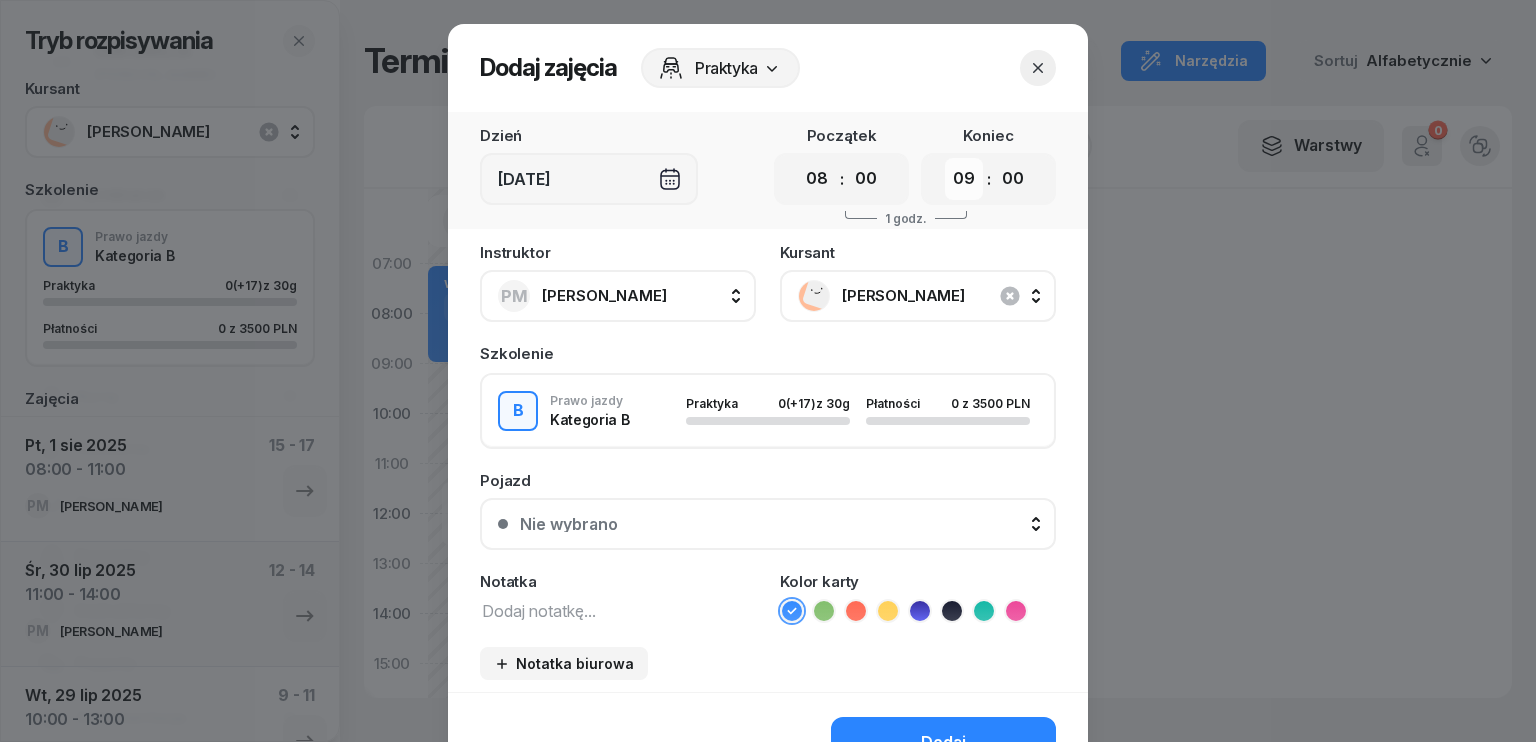 click on "00 01 02 03 04 05 06 07 08 09 10 11 12 13 14 15 16 17 18 19 20 21 22 23" at bounding box center (964, 179) 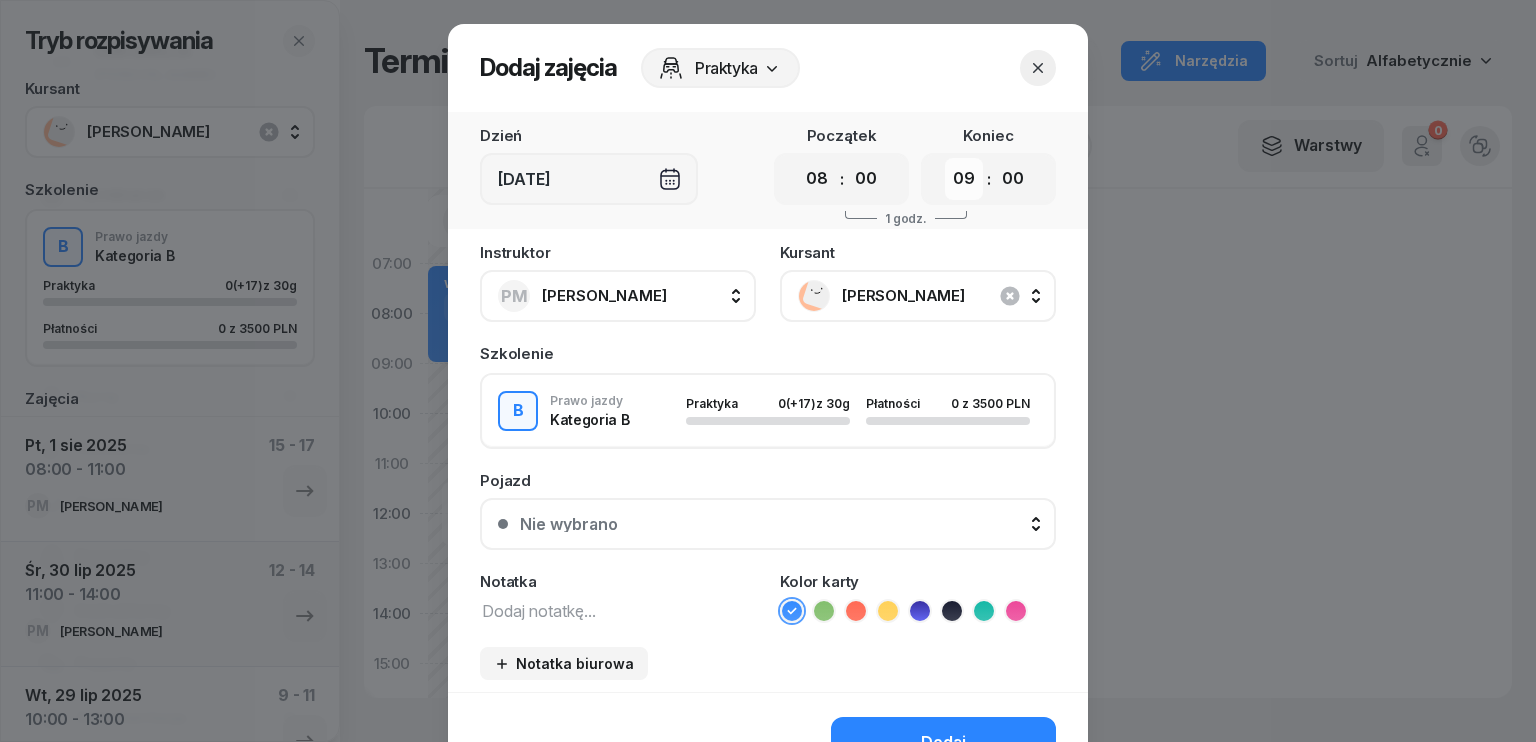 select on "11" 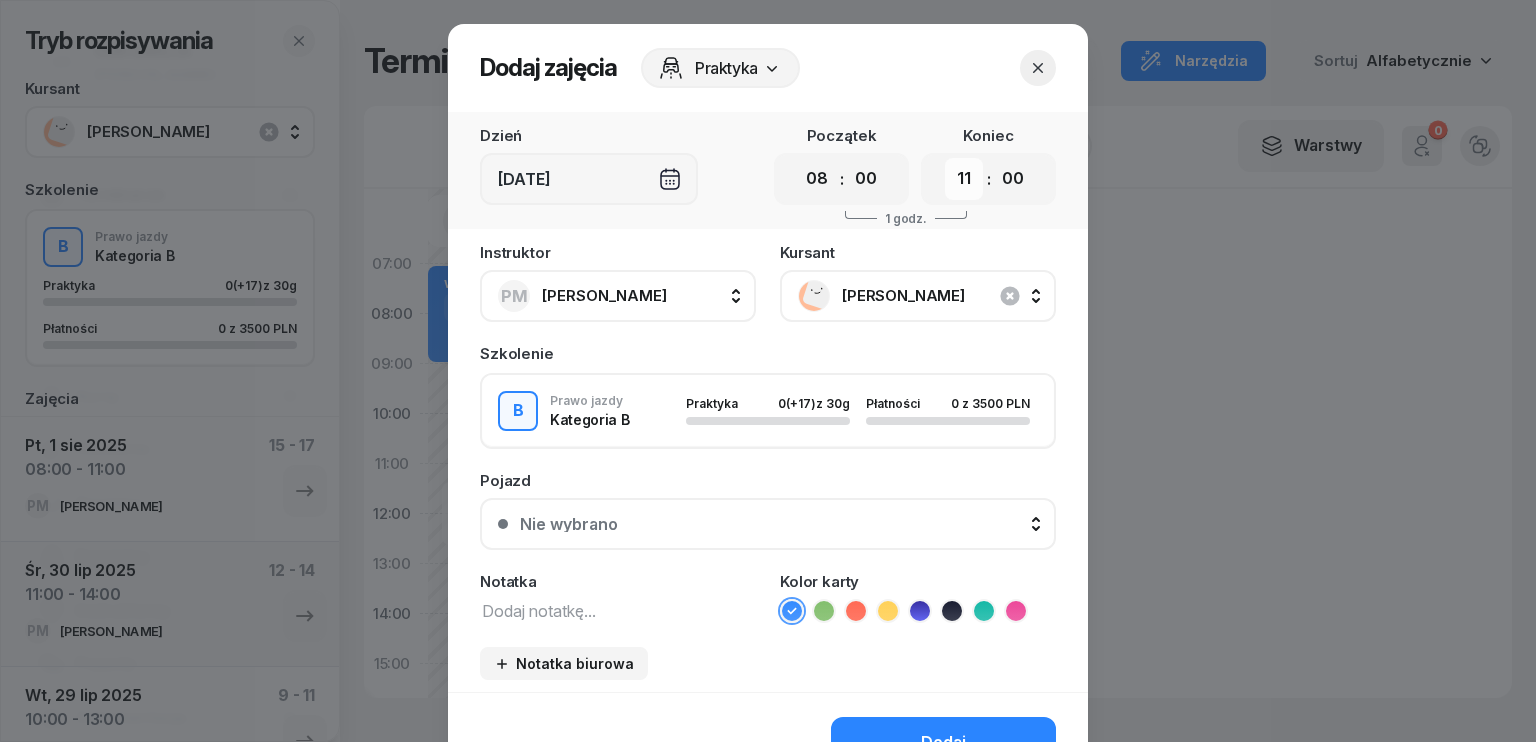 click on "00 01 02 03 04 05 06 07 08 09 10 11 12 13 14 15 16 17 18 19 20 21 22 23" at bounding box center (964, 179) 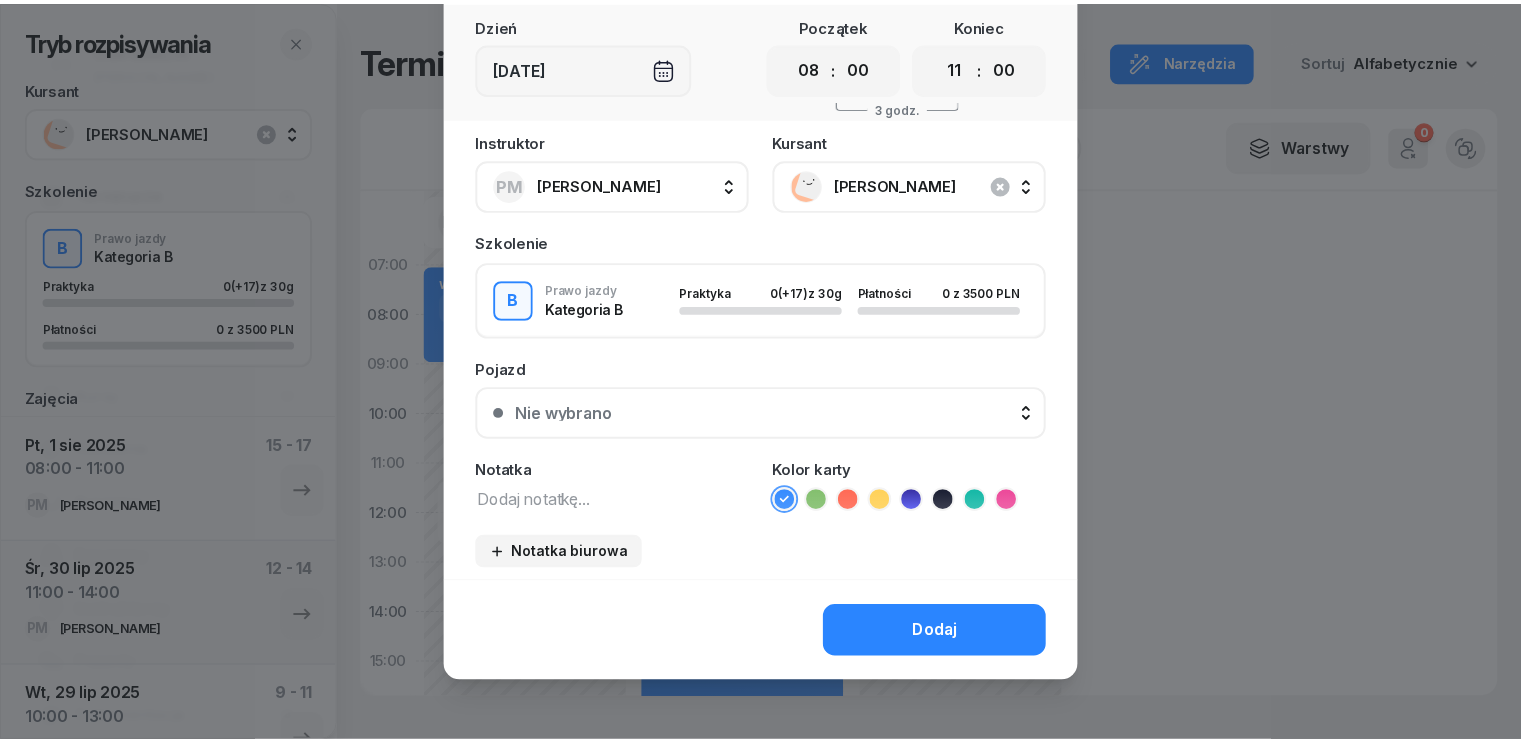 scroll, scrollTop: 112, scrollLeft: 0, axis: vertical 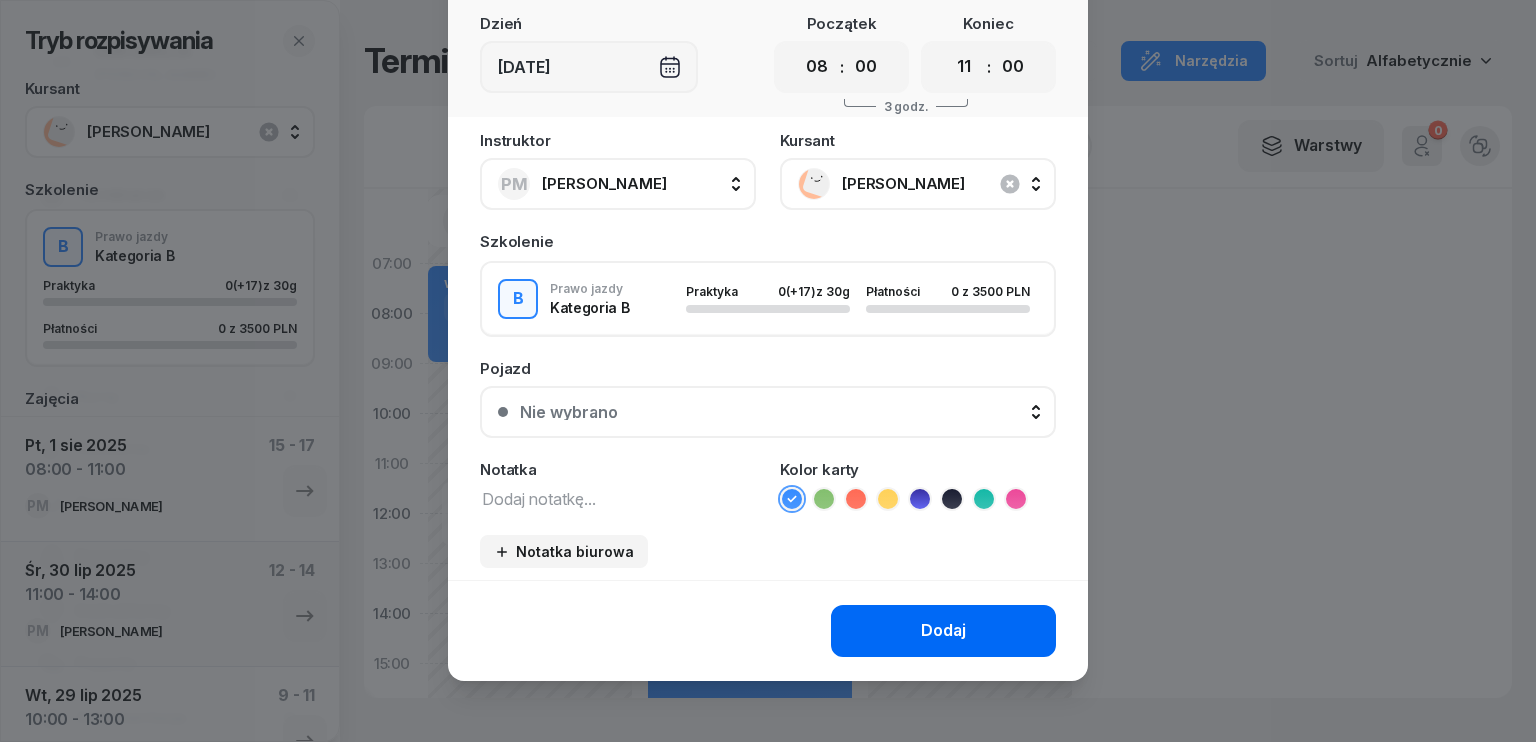 click on "Dodaj" 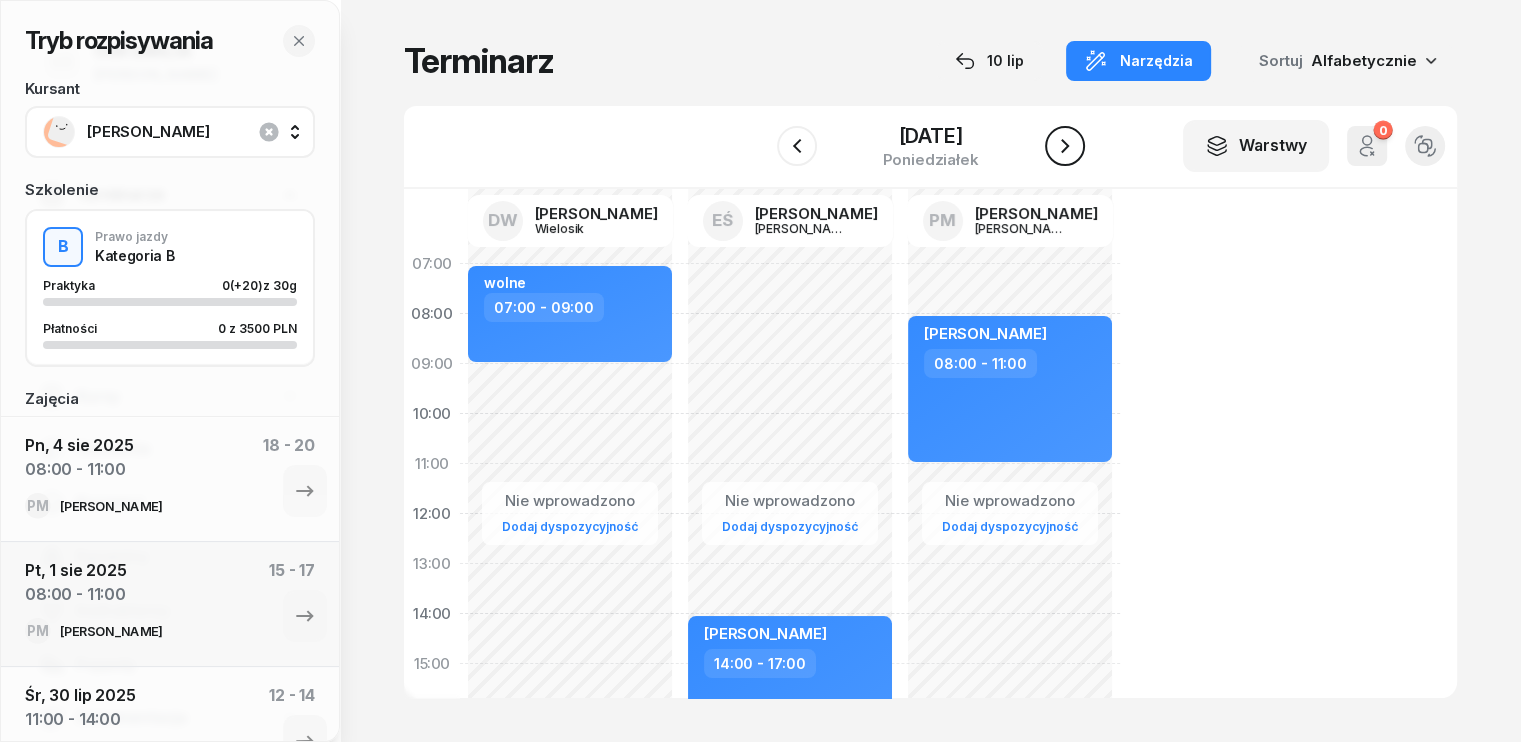 click 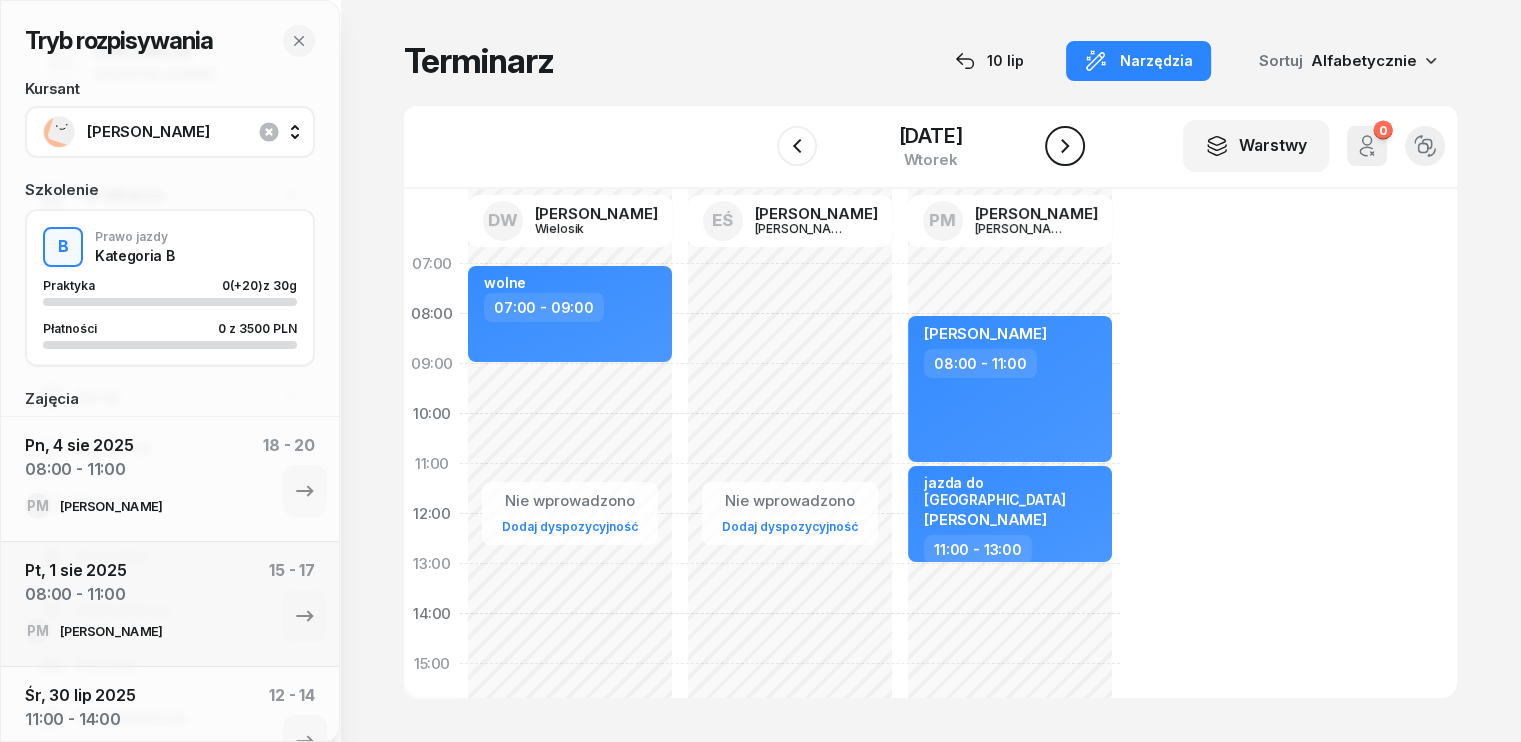 click 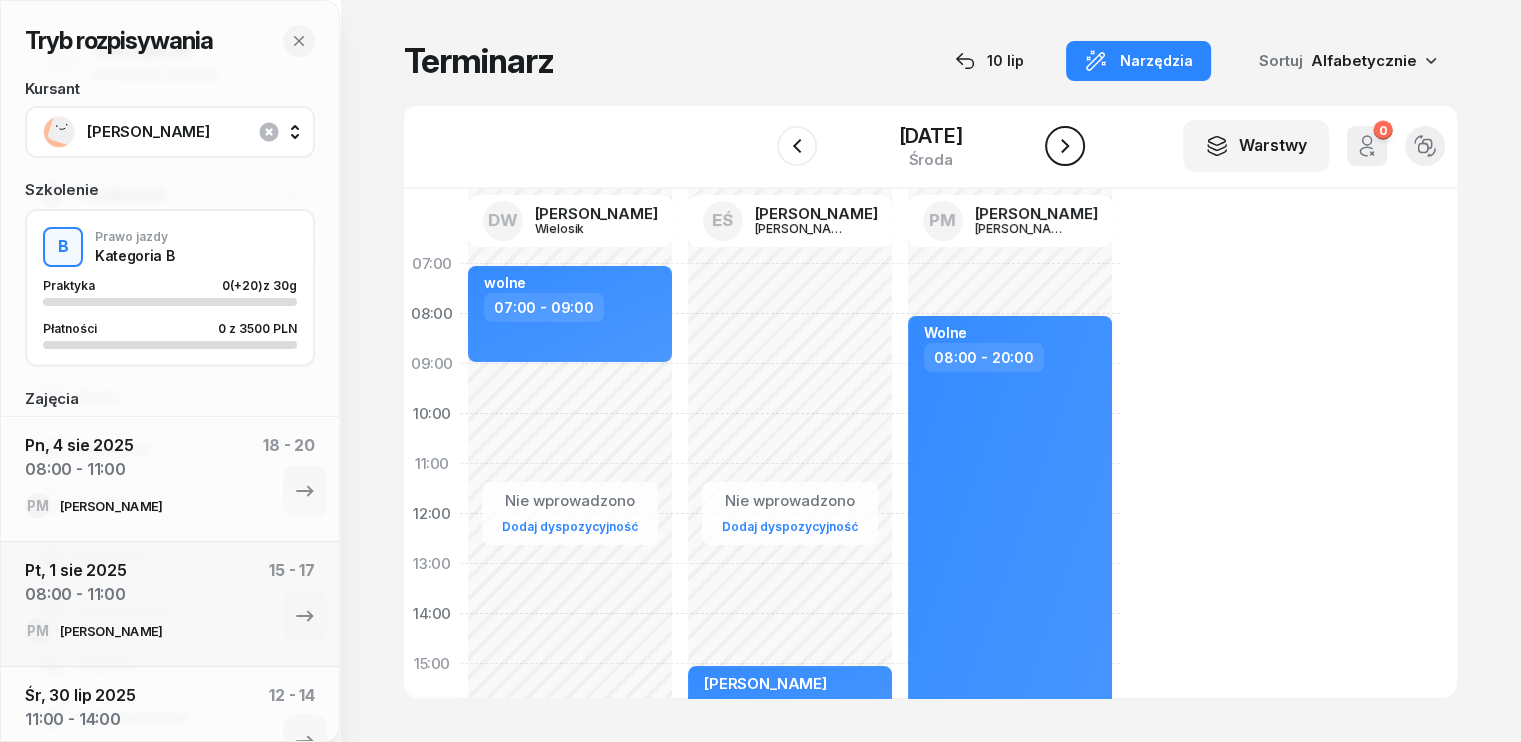 click 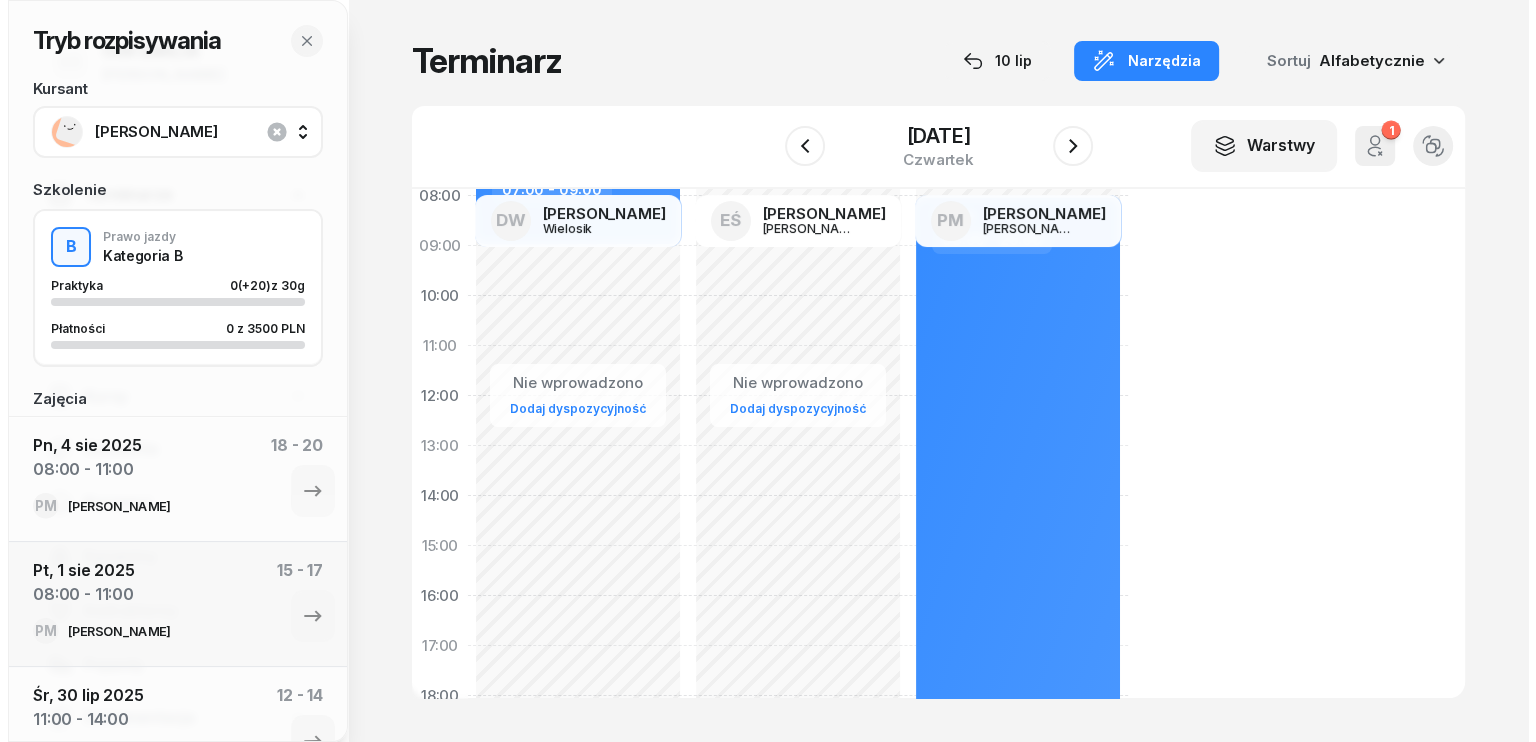 scroll, scrollTop: 0, scrollLeft: 0, axis: both 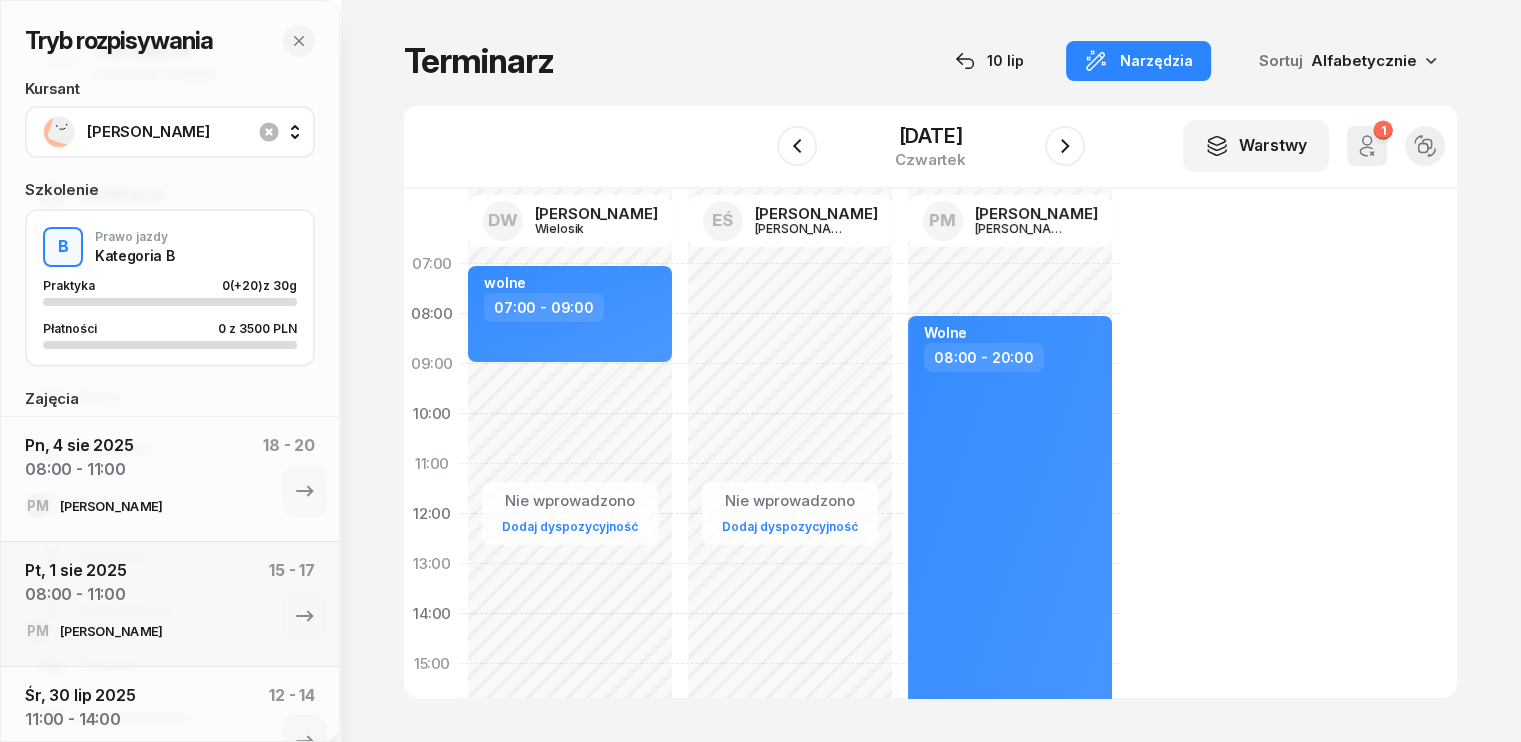 click on "Nie wprowadzono Dodaj dyspozycyjność my odwołaliśmy [PERSON_NAME]  14:30 - 16:30" 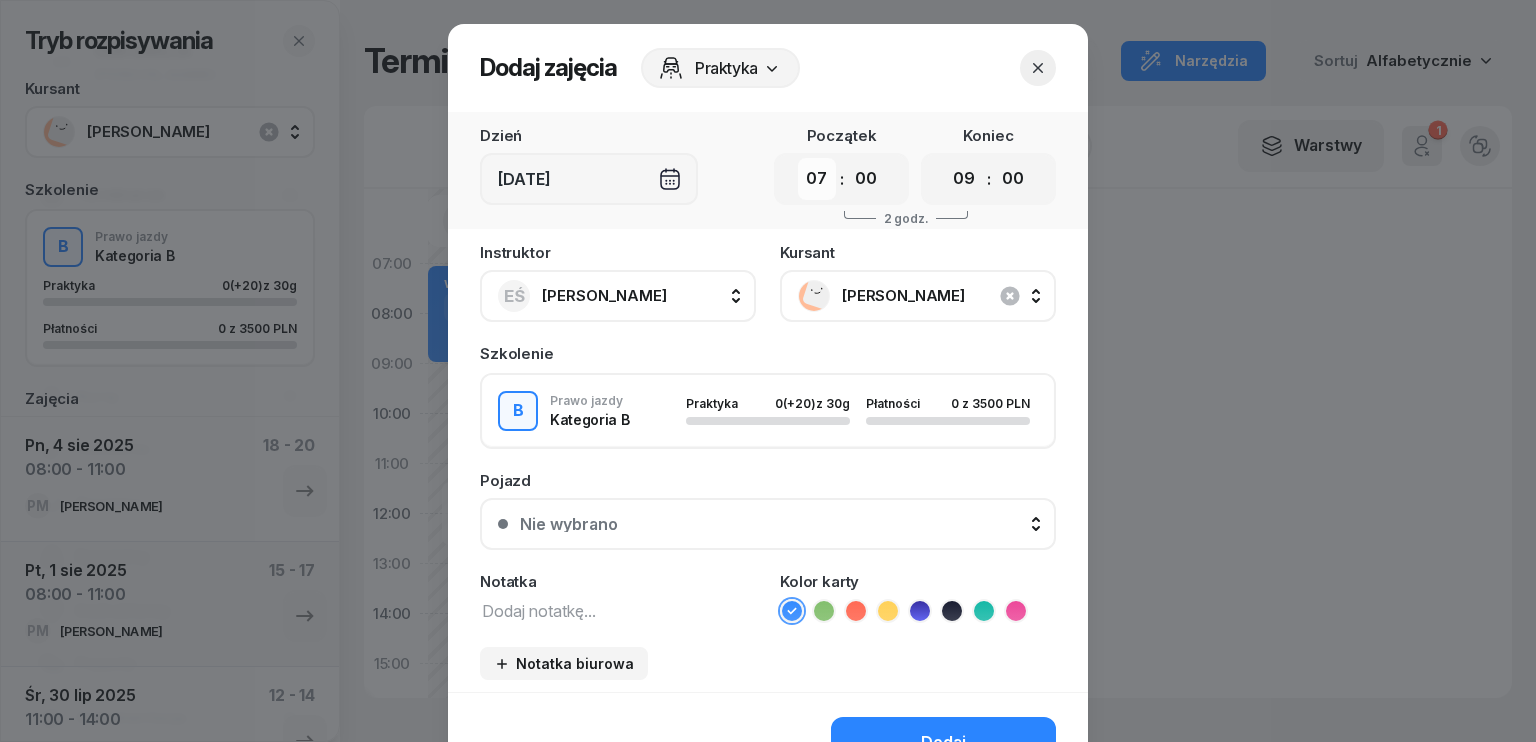 click on "00 01 02 03 04 05 06 07 08 09 10 11 12 13 14 15 16 17 18 19 20 21 22 23" at bounding box center [817, 179] 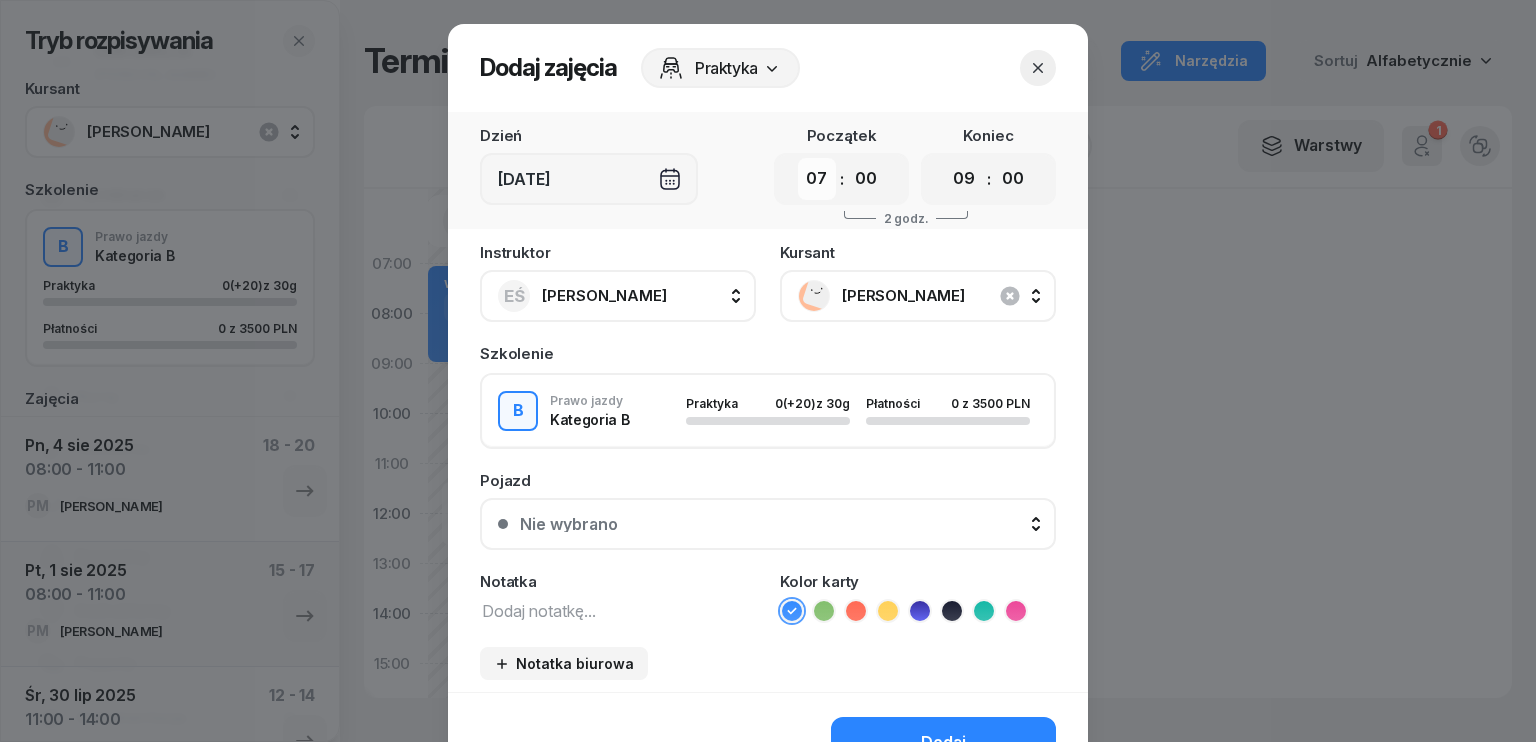 select on "08" 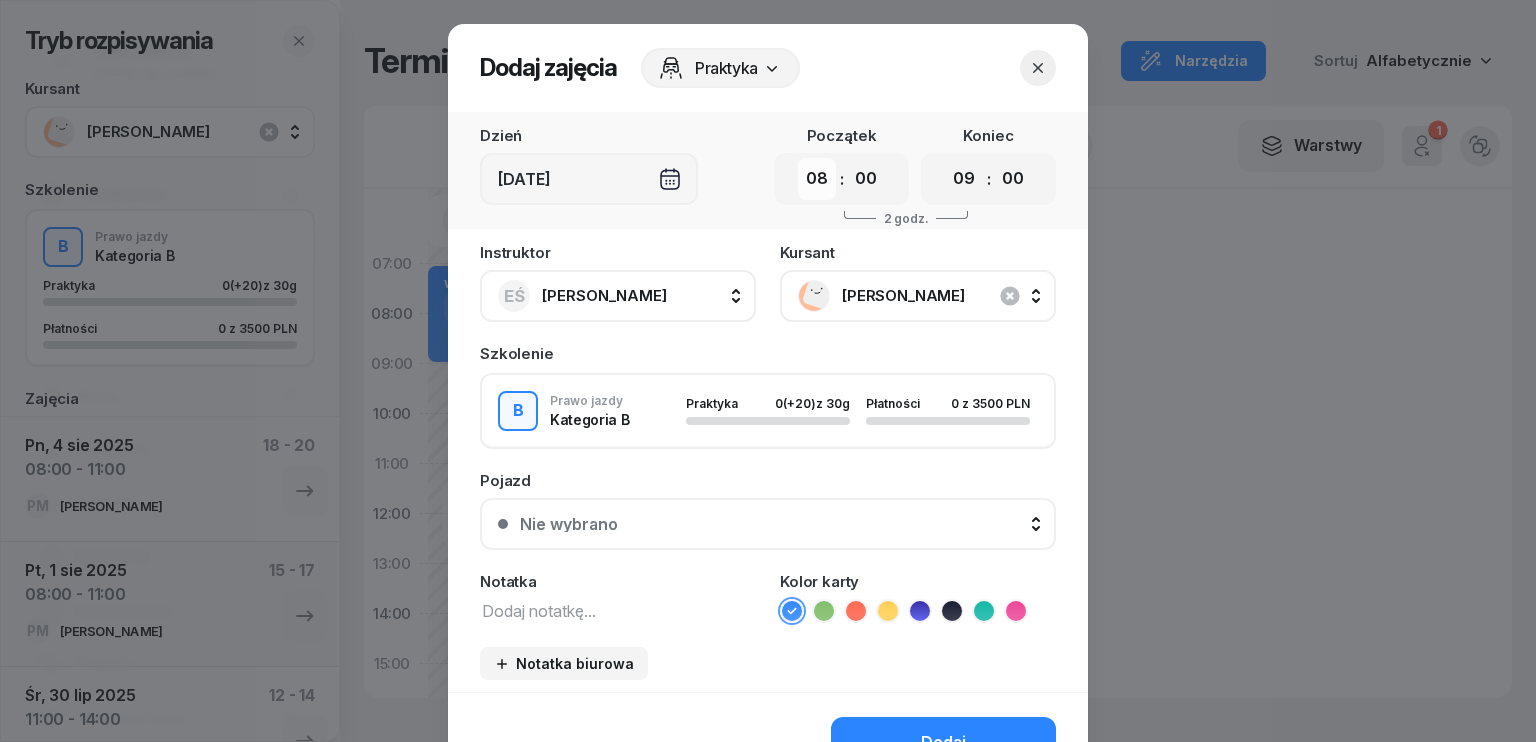 click on "00 01 02 03 04 05 06 07 08 09 10 11 12 13 14 15 16 17 18 19 20 21 22 23" at bounding box center [817, 179] 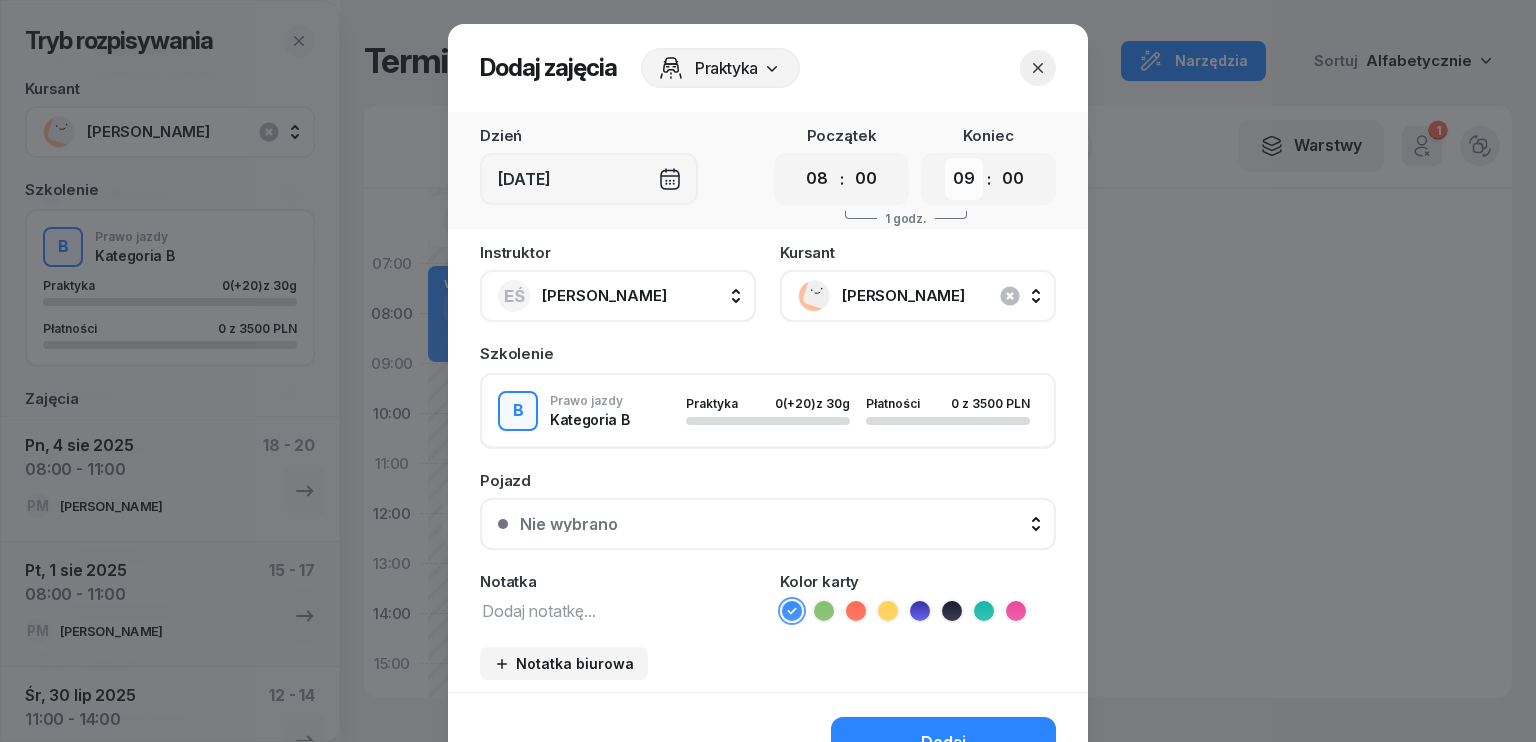 click on "00 01 02 03 04 05 06 07 08 09 10 11 12 13 14 15 16 17 18 19 20 21 22 23" at bounding box center [964, 179] 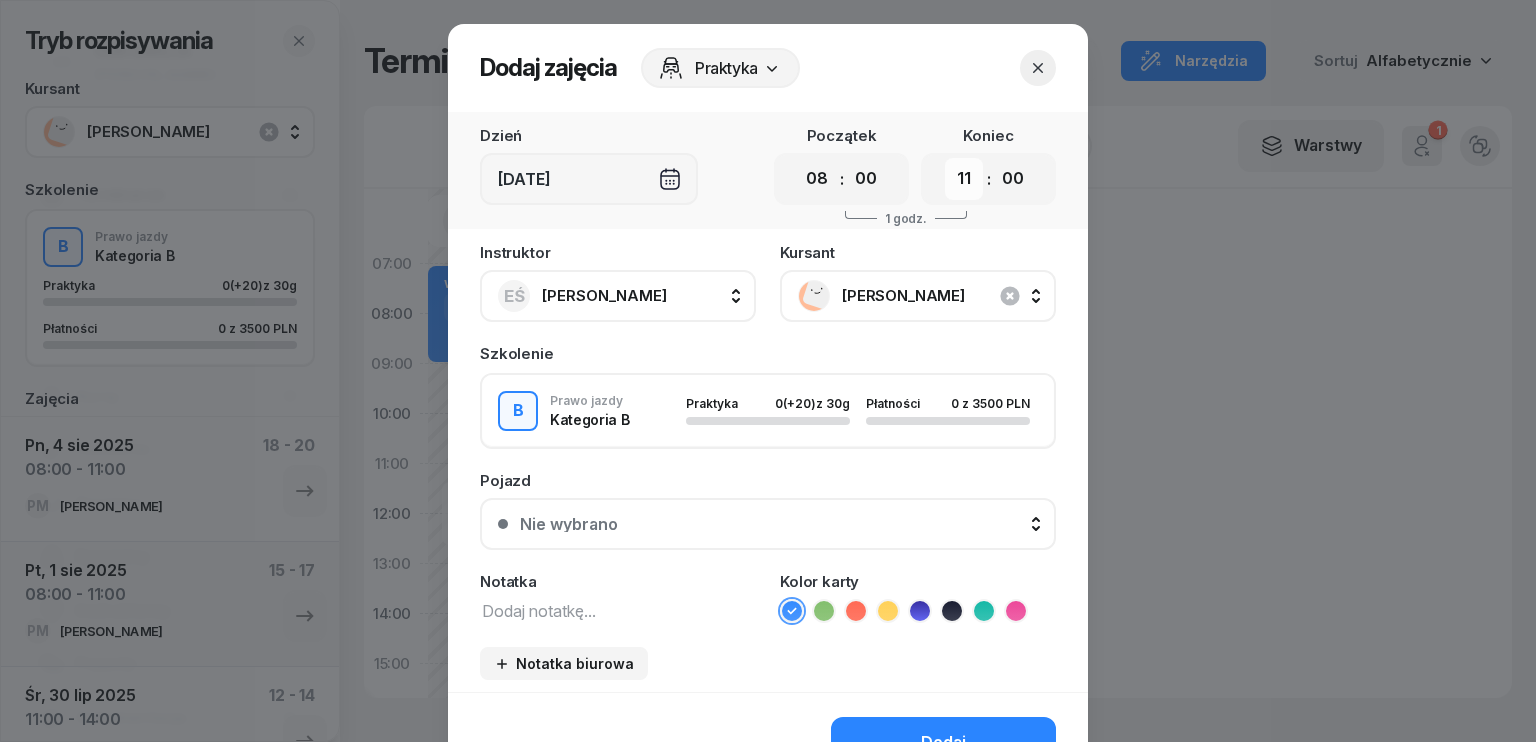 click on "00 01 02 03 04 05 06 07 08 09 10 11 12 13 14 15 16 17 18 19 20 21 22 23" at bounding box center [964, 179] 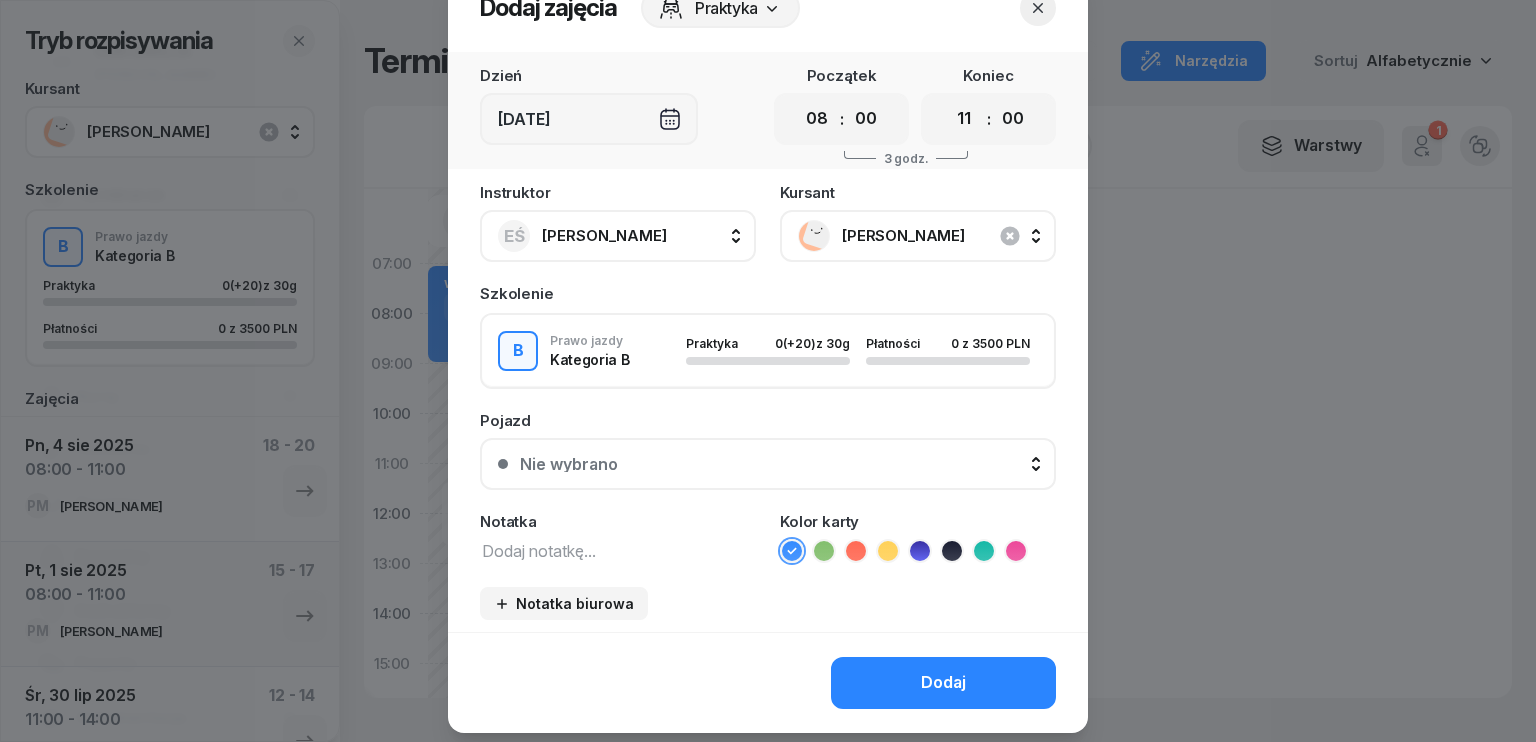 scroll, scrollTop: 112, scrollLeft: 0, axis: vertical 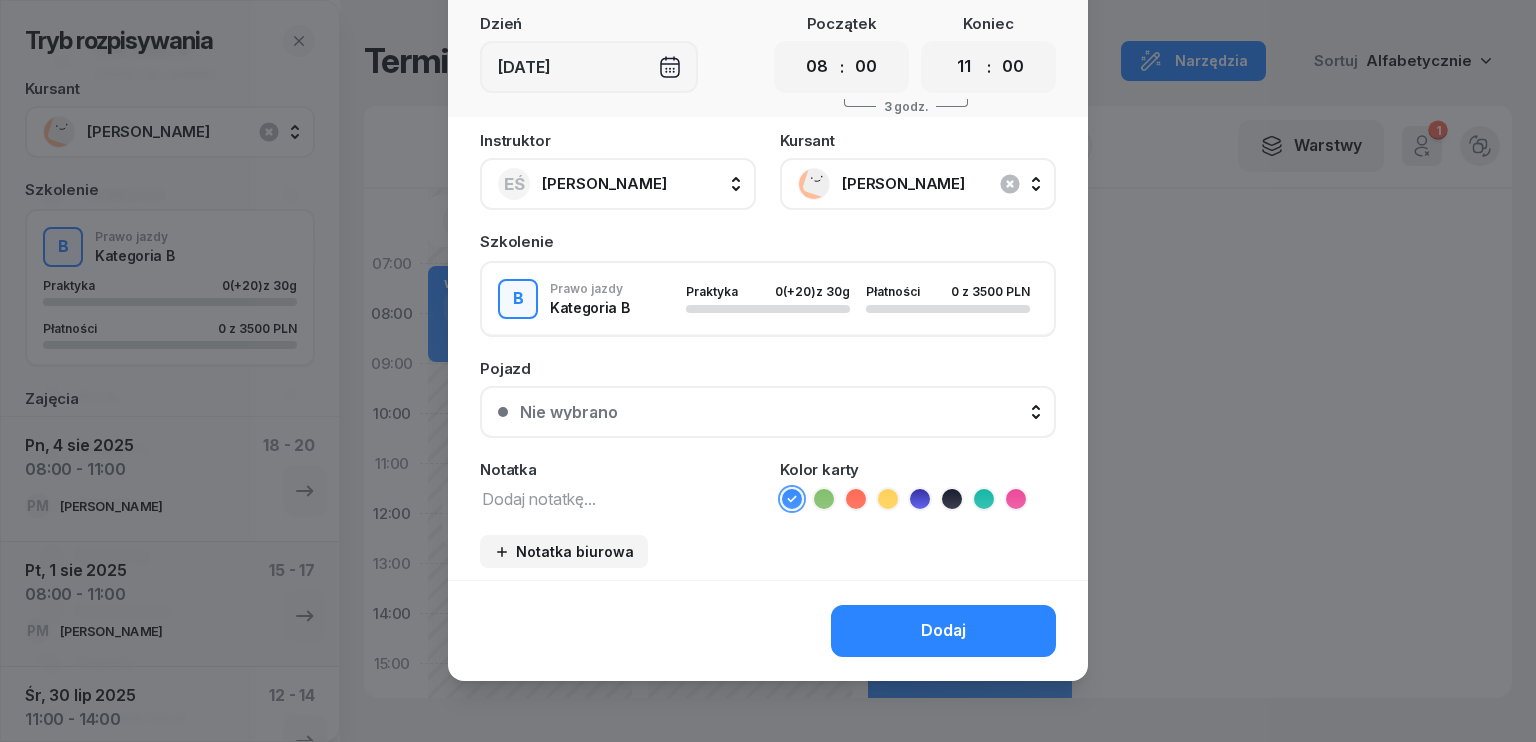 click on "Dodaj" at bounding box center [943, 631] 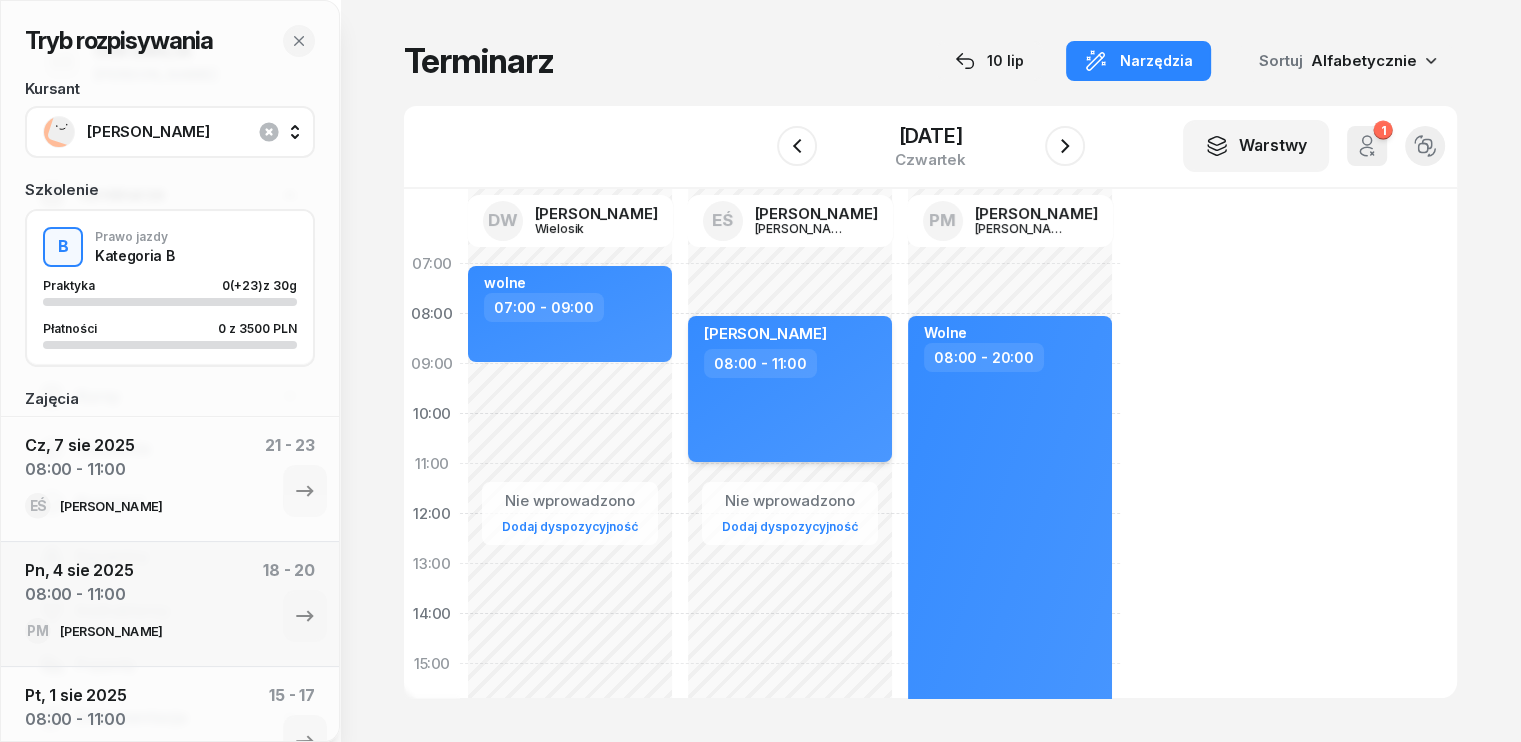 click on "[PERSON_NAME]  08:00 - 11:00" at bounding box center (790, 389) 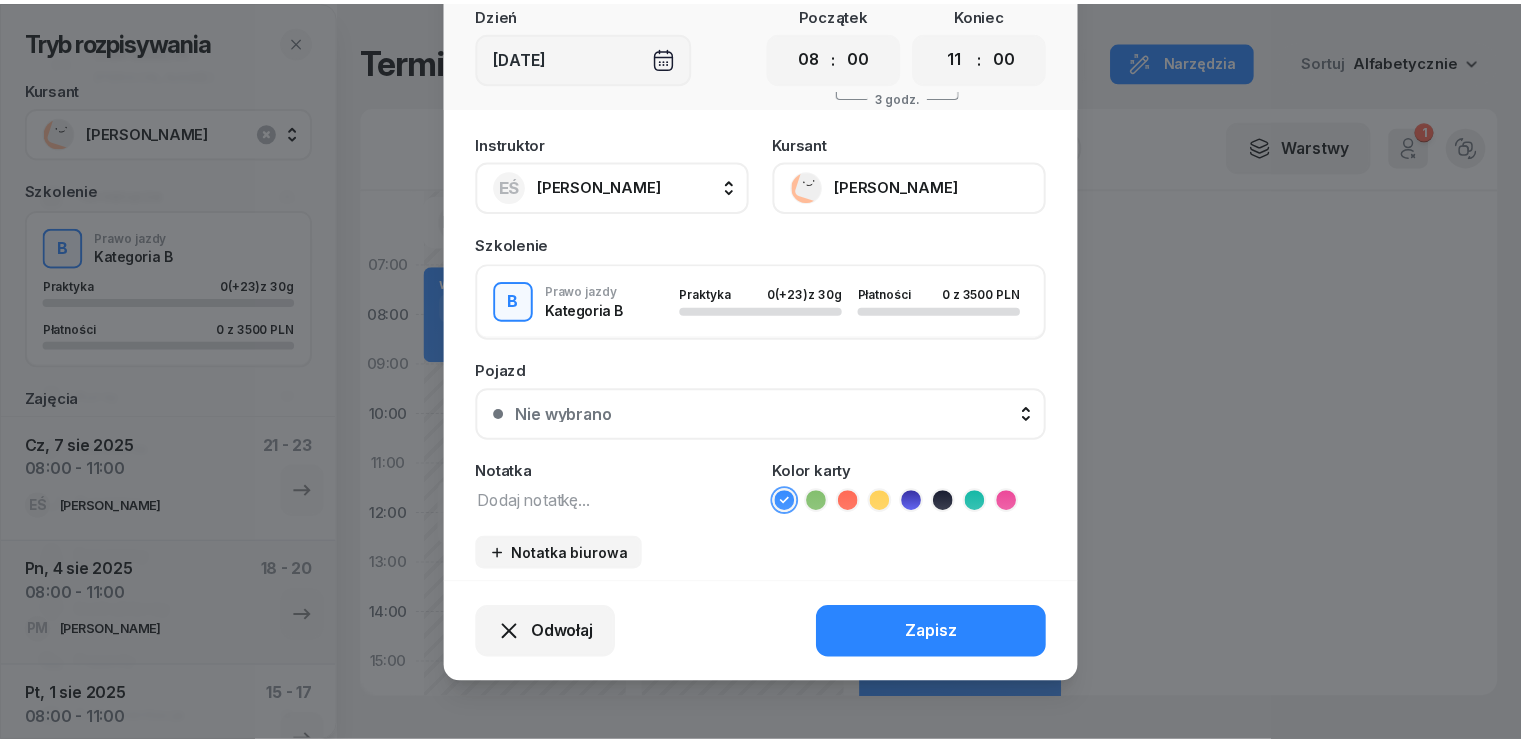 scroll, scrollTop: 124, scrollLeft: 0, axis: vertical 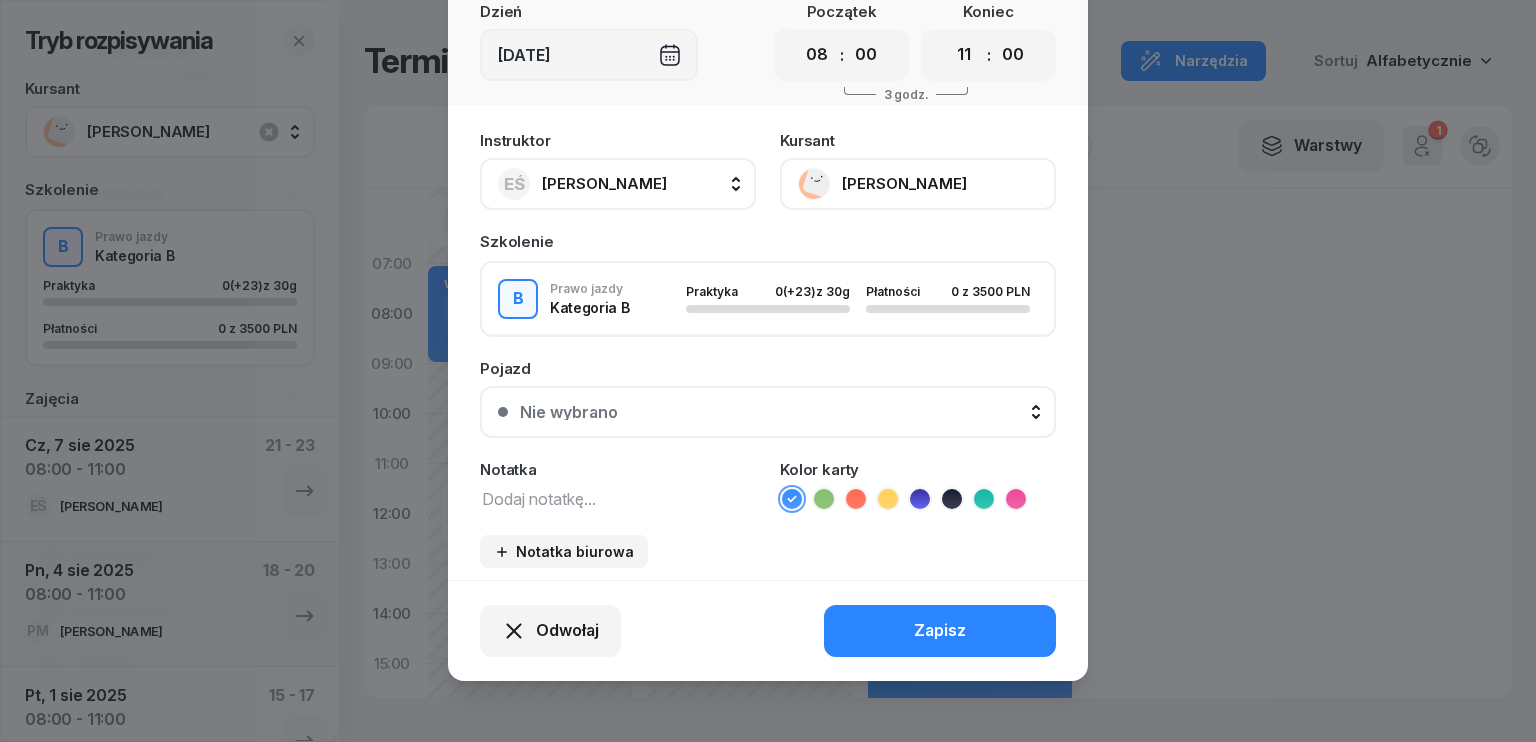 click at bounding box center [618, 498] 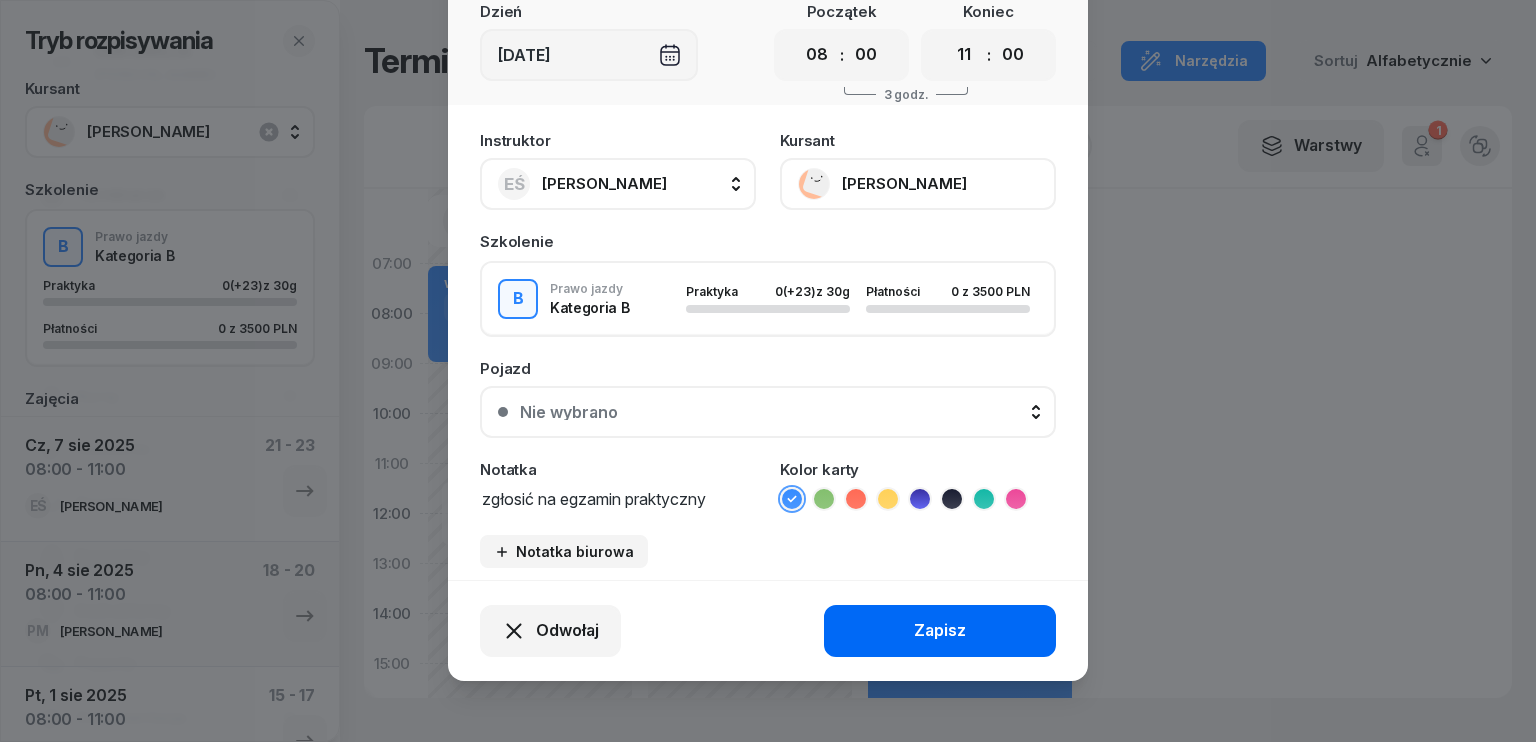 type on "zgłosić na egzamin praktyczny" 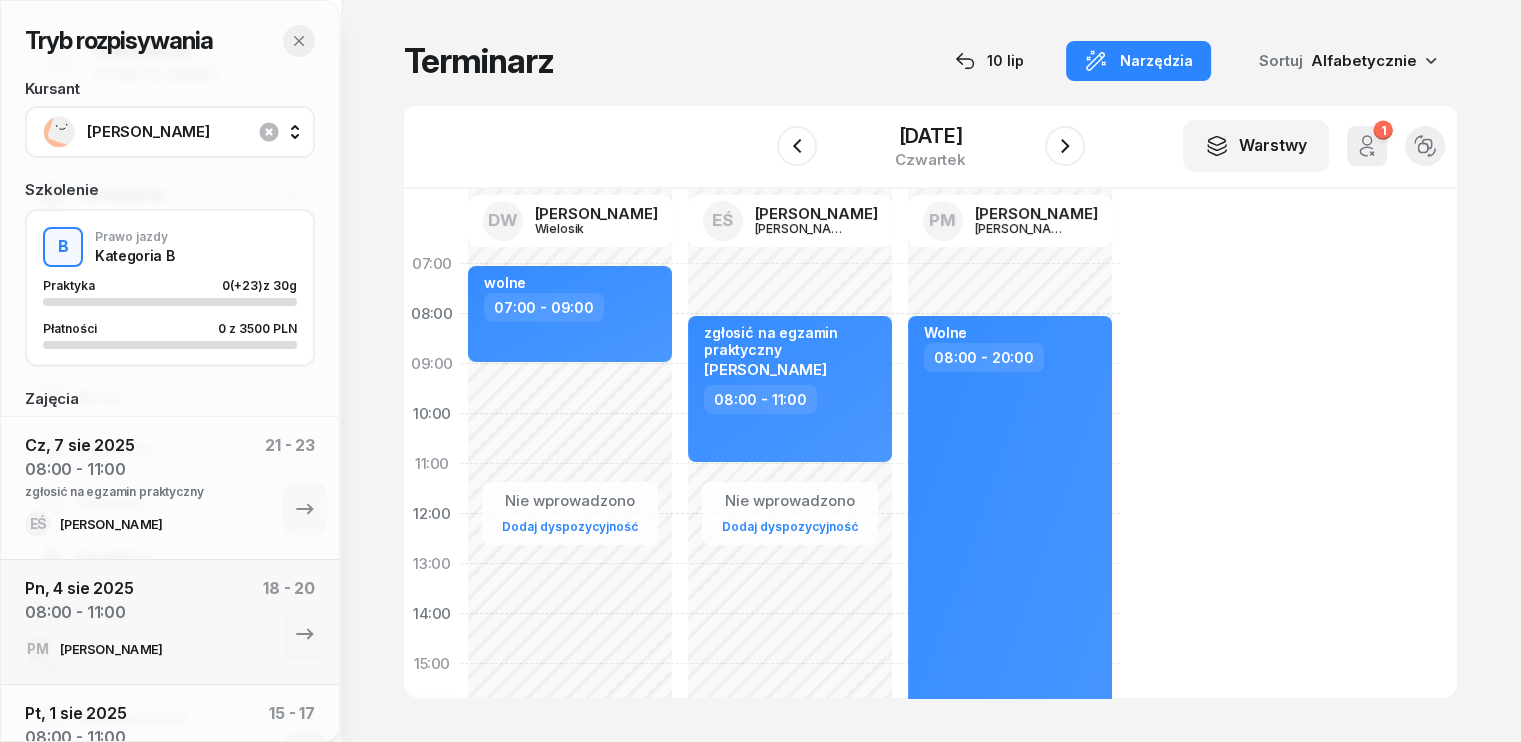 click at bounding box center (299, 41) 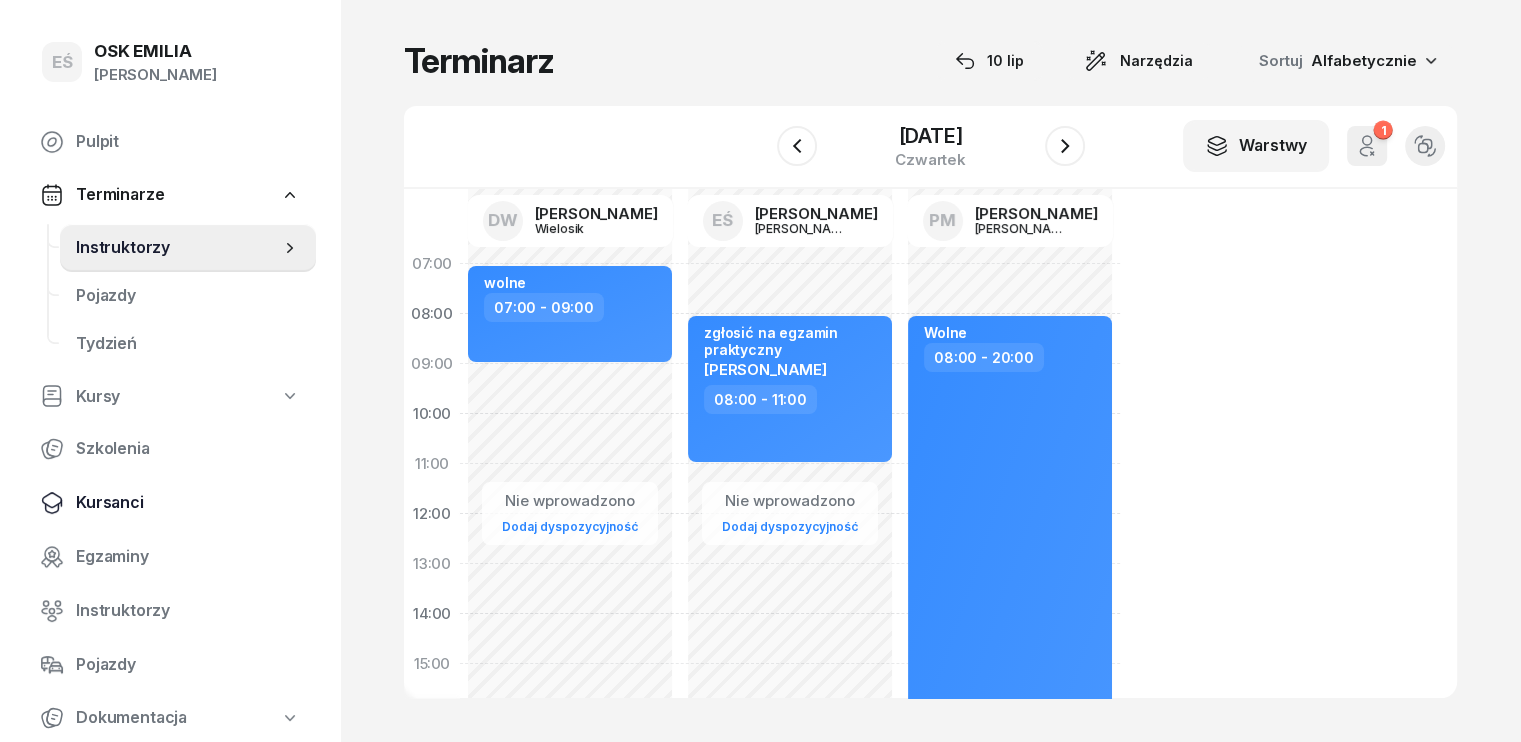 click on "Kursanci" at bounding box center (188, 503) 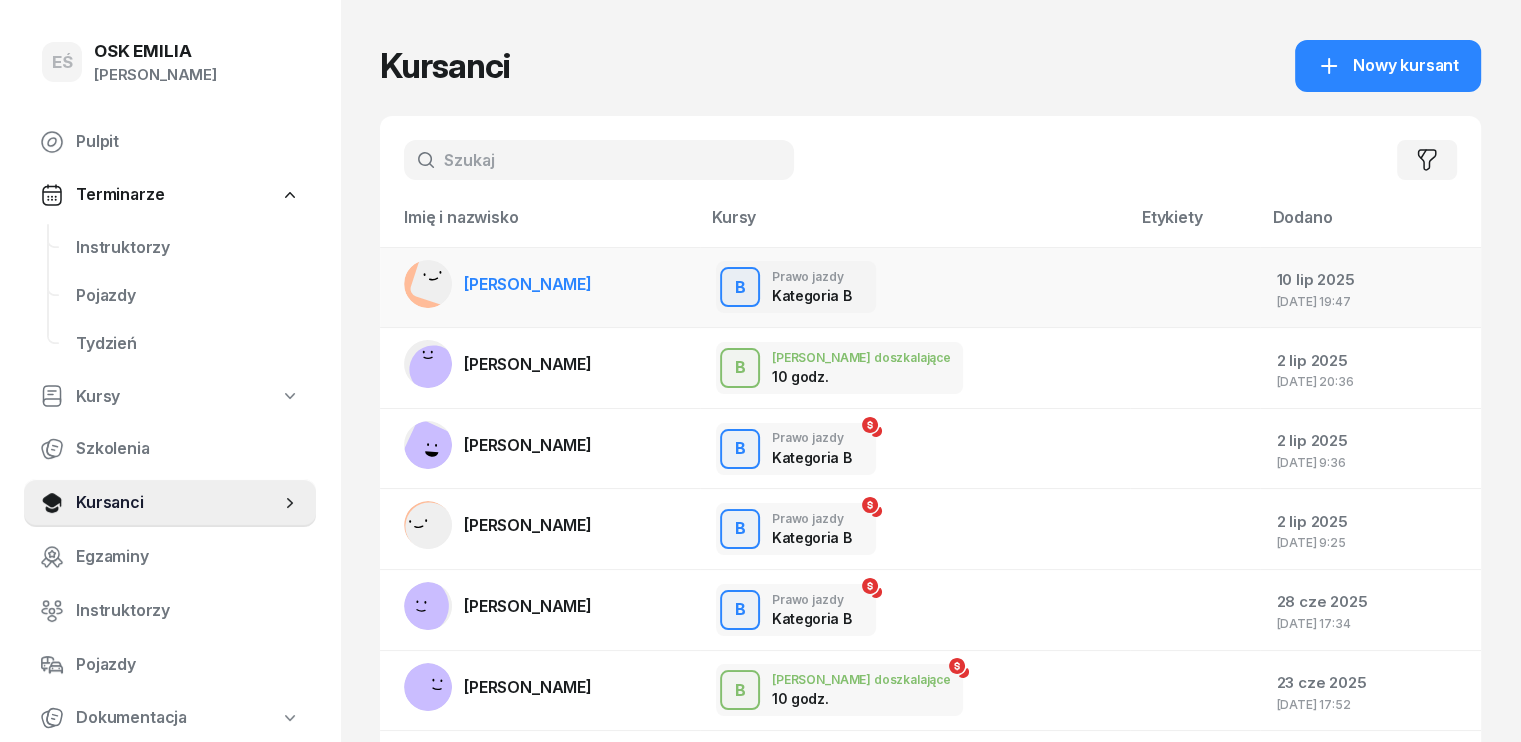 click on "[PERSON_NAME]" at bounding box center (528, 284) 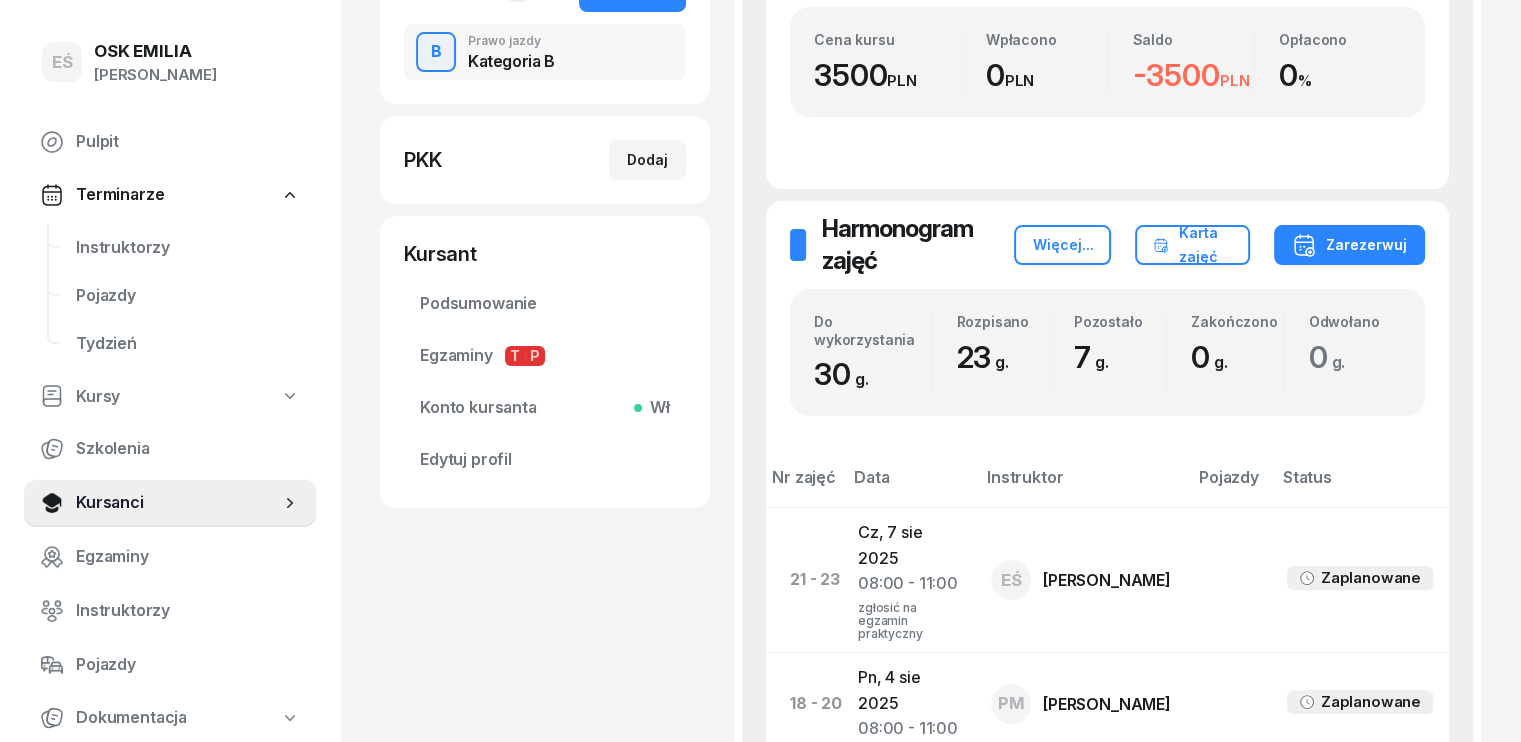 scroll, scrollTop: 500, scrollLeft: 0, axis: vertical 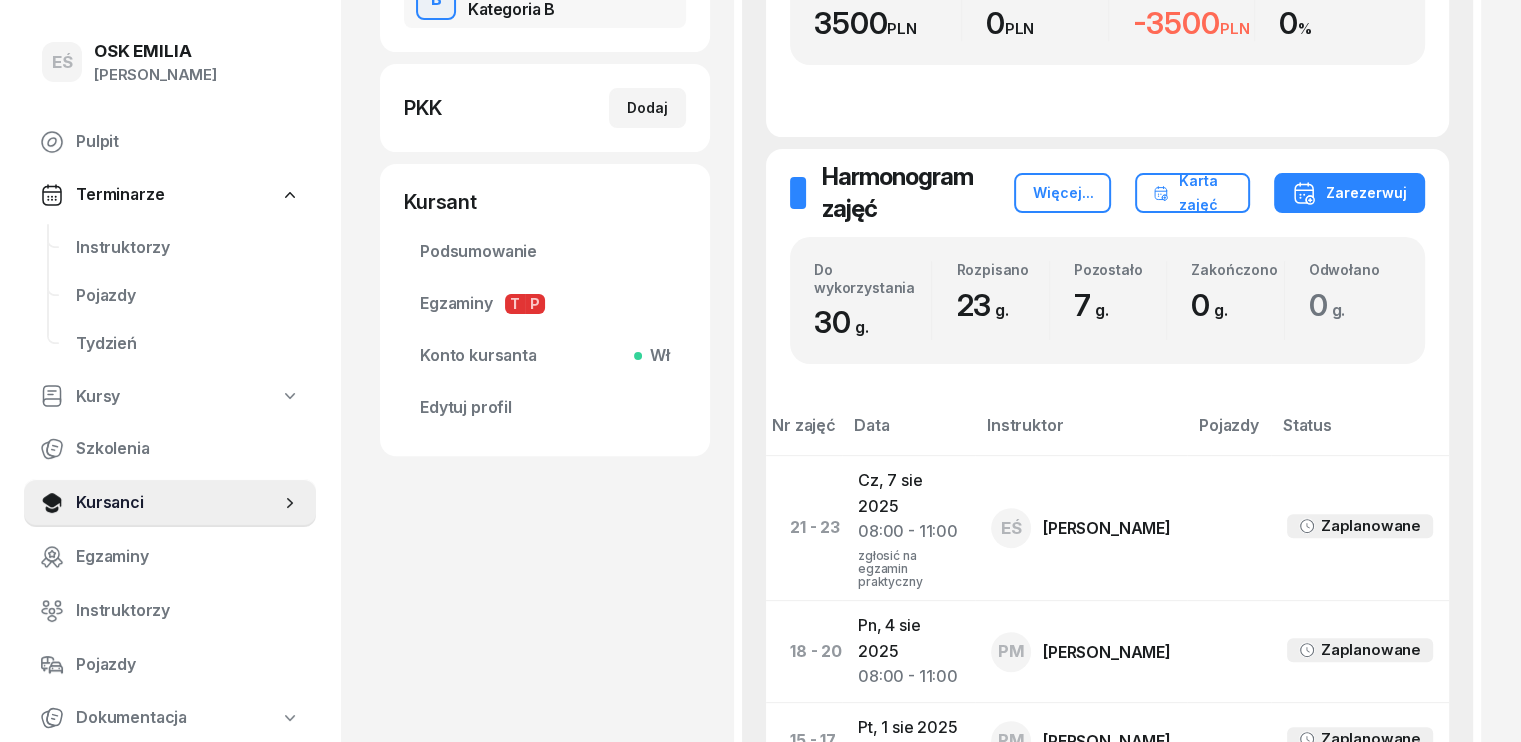 click on "Konto kursanta  Wł" at bounding box center (545, 356) 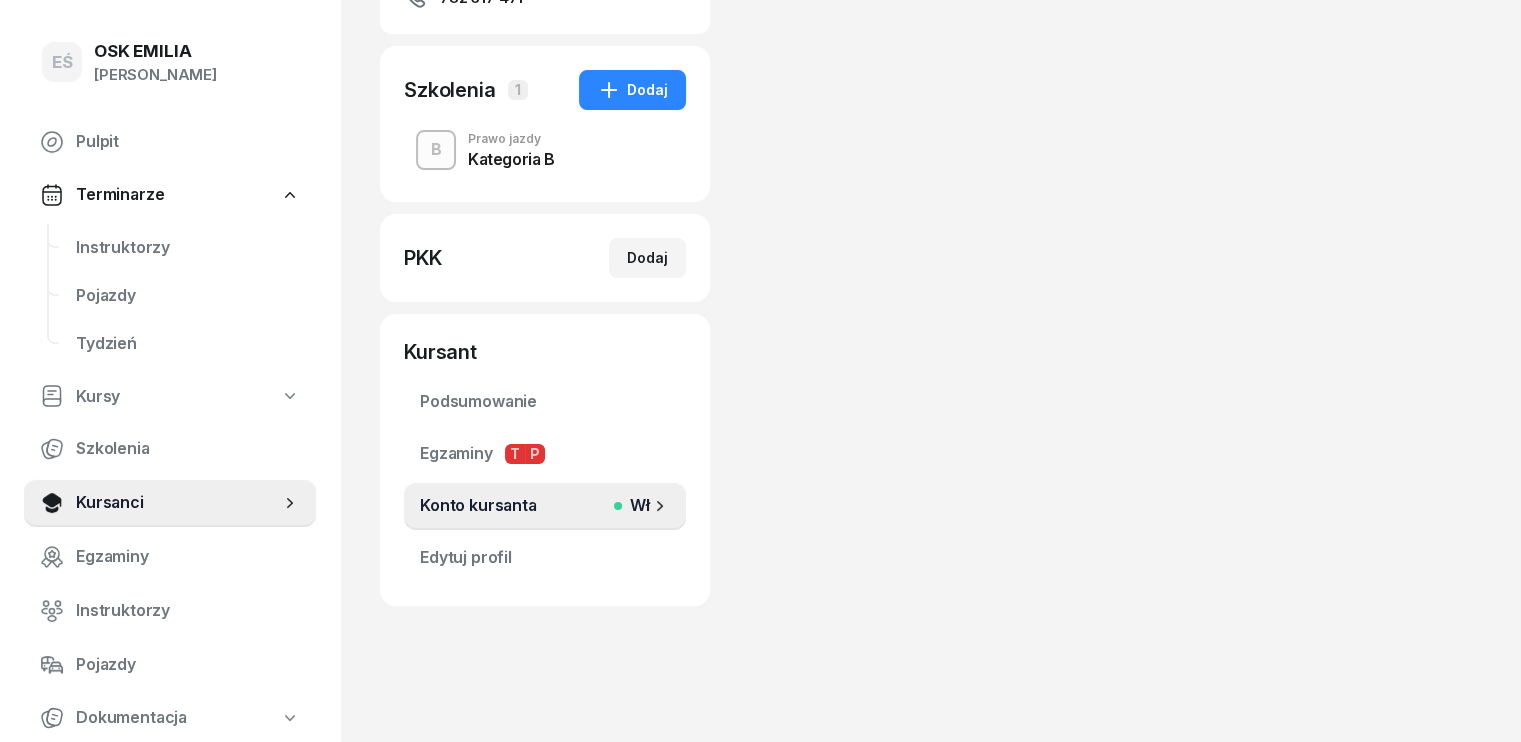 scroll, scrollTop: 0, scrollLeft: 0, axis: both 